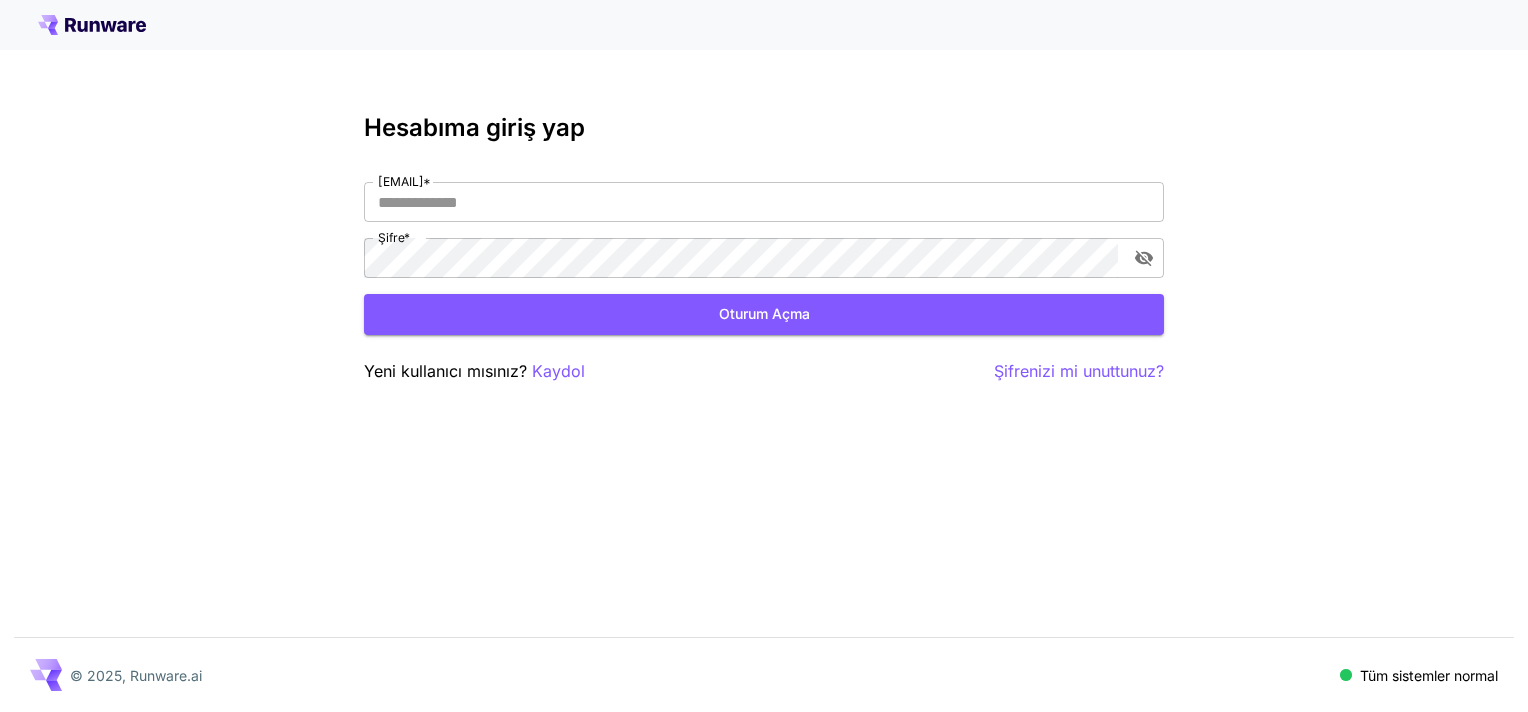 scroll, scrollTop: 0, scrollLeft: 0, axis: both 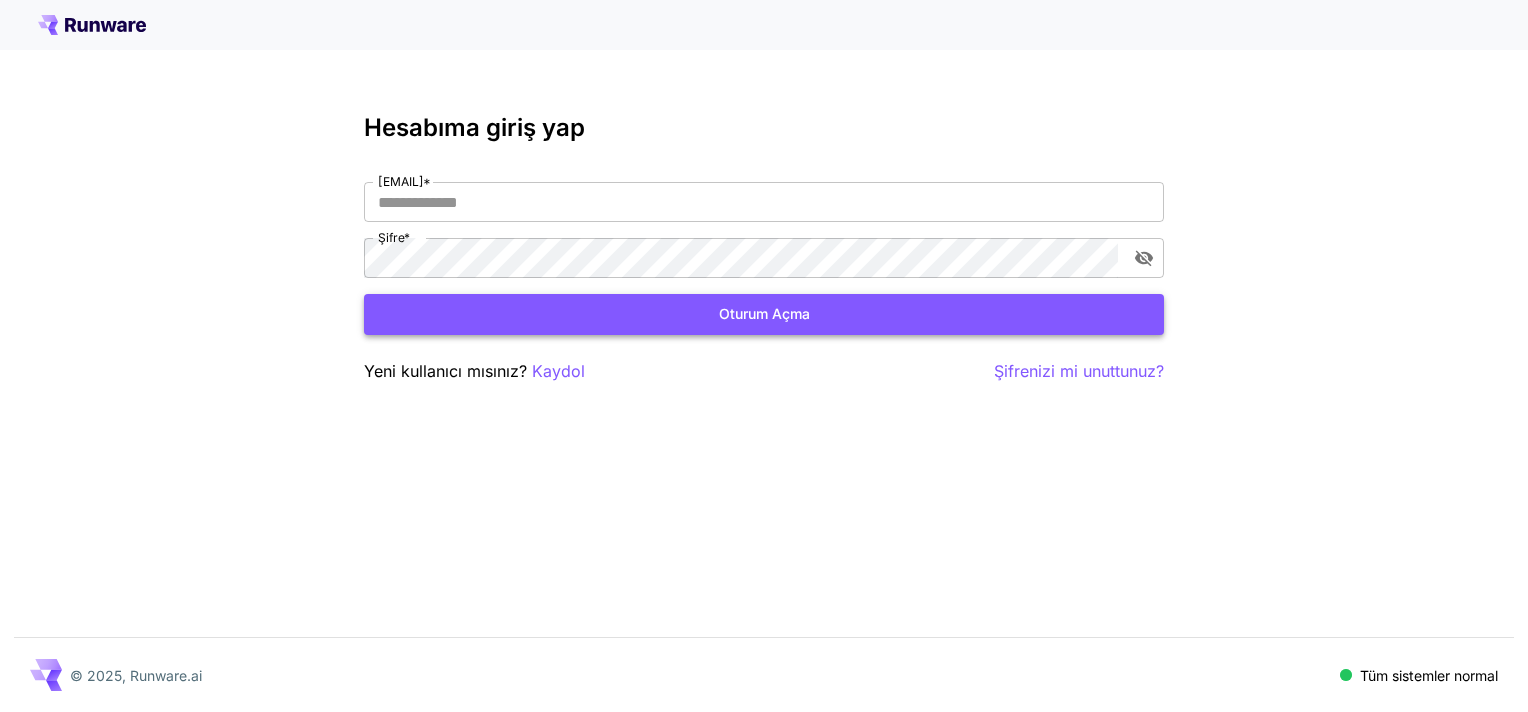 type on "**********" 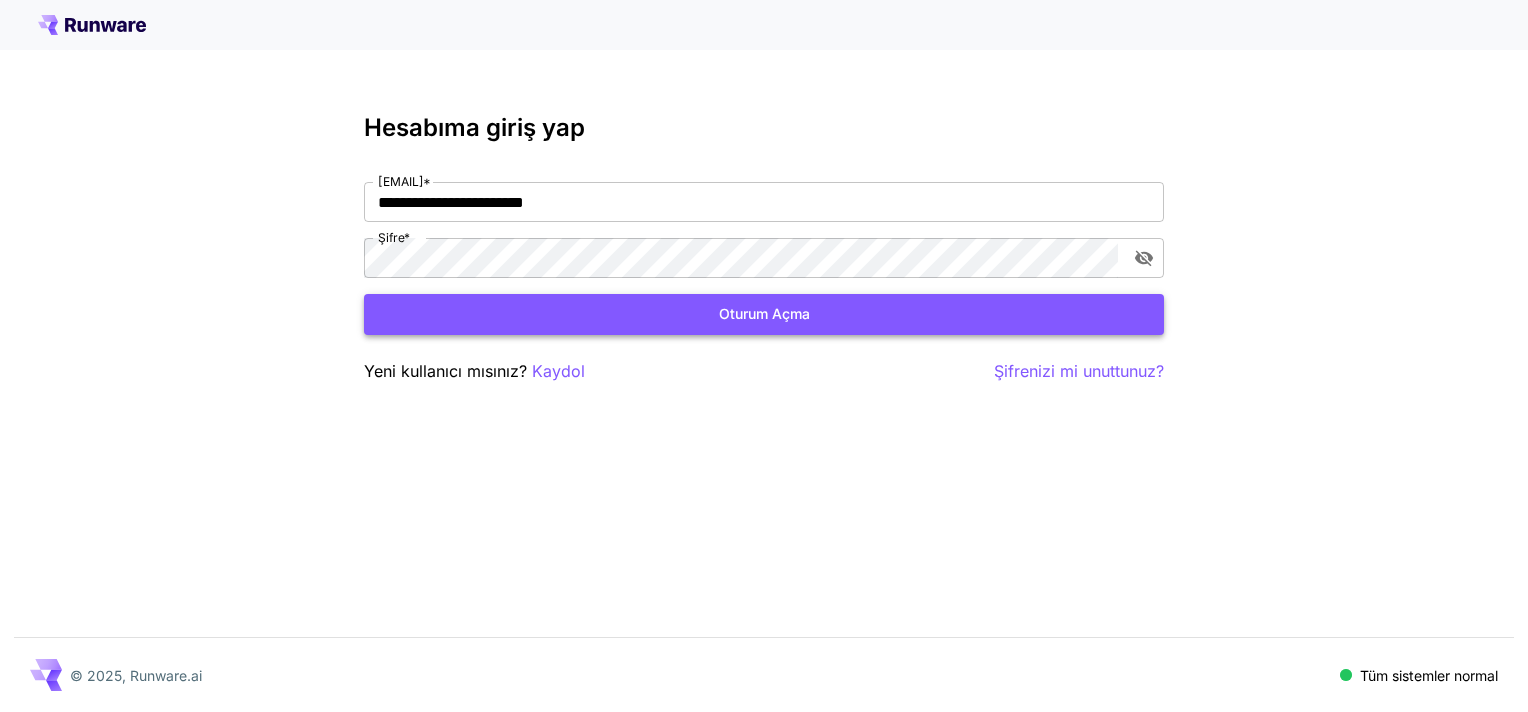 click on "Oturum açma" at bounding box center [764, 314] 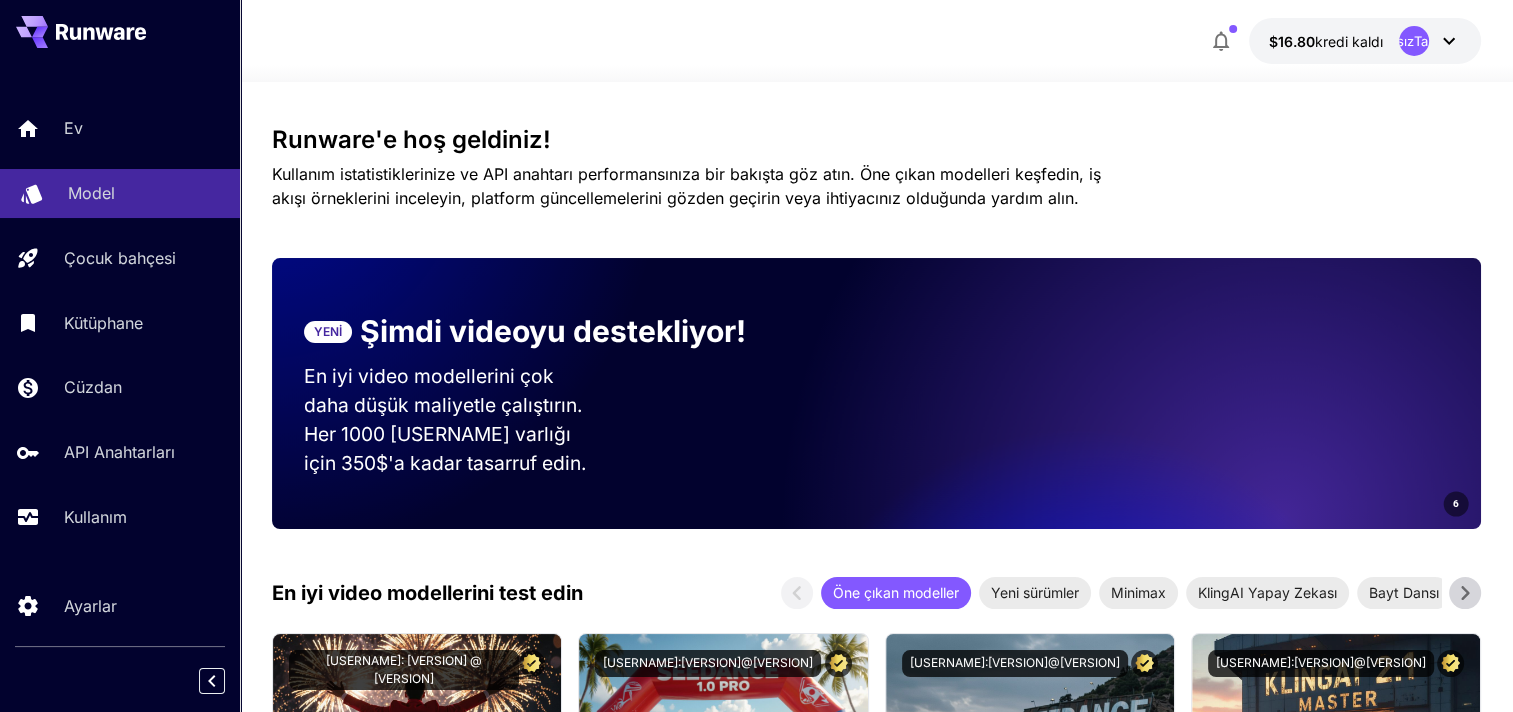 click on "Model" at bounding box center (146, 193) 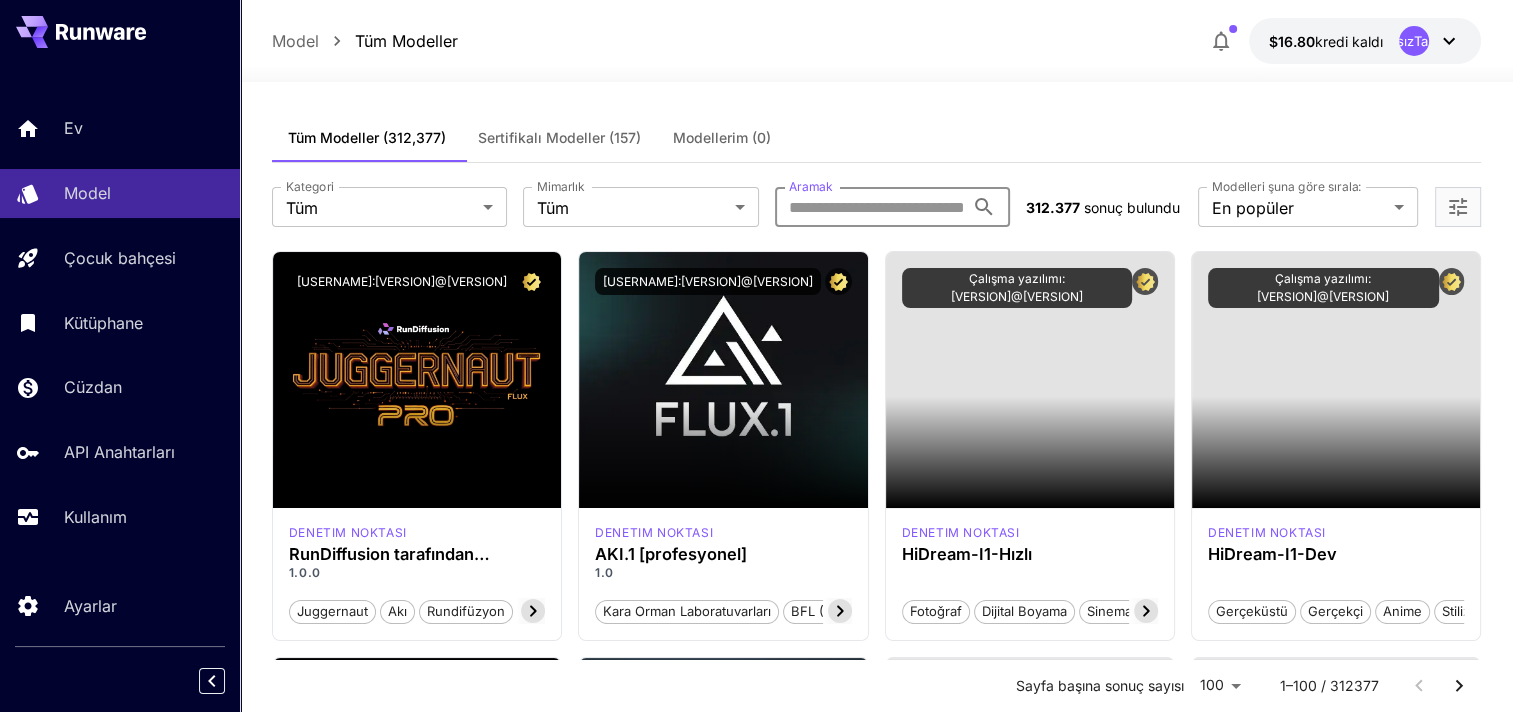 click on "Aramak" at bounding box center [869, 207] 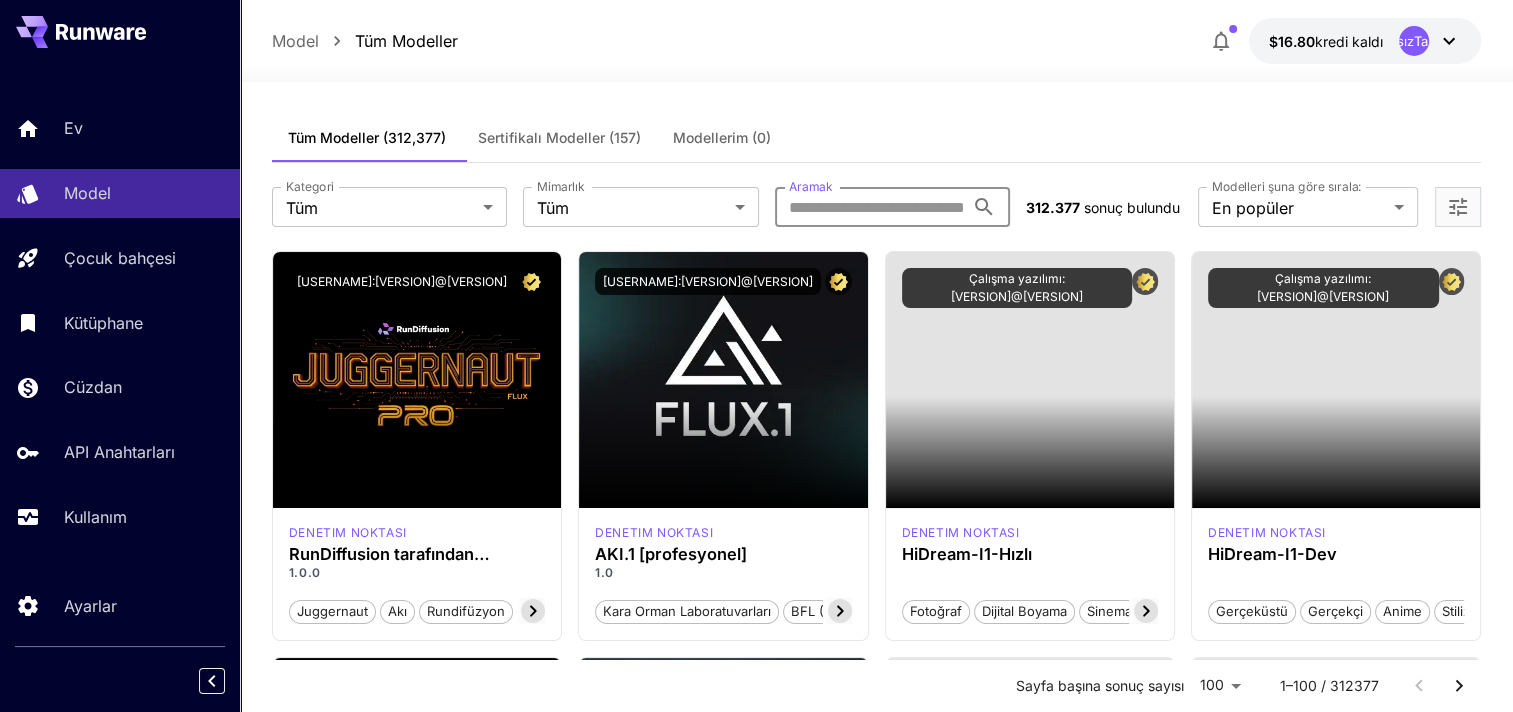 paste on "**********" 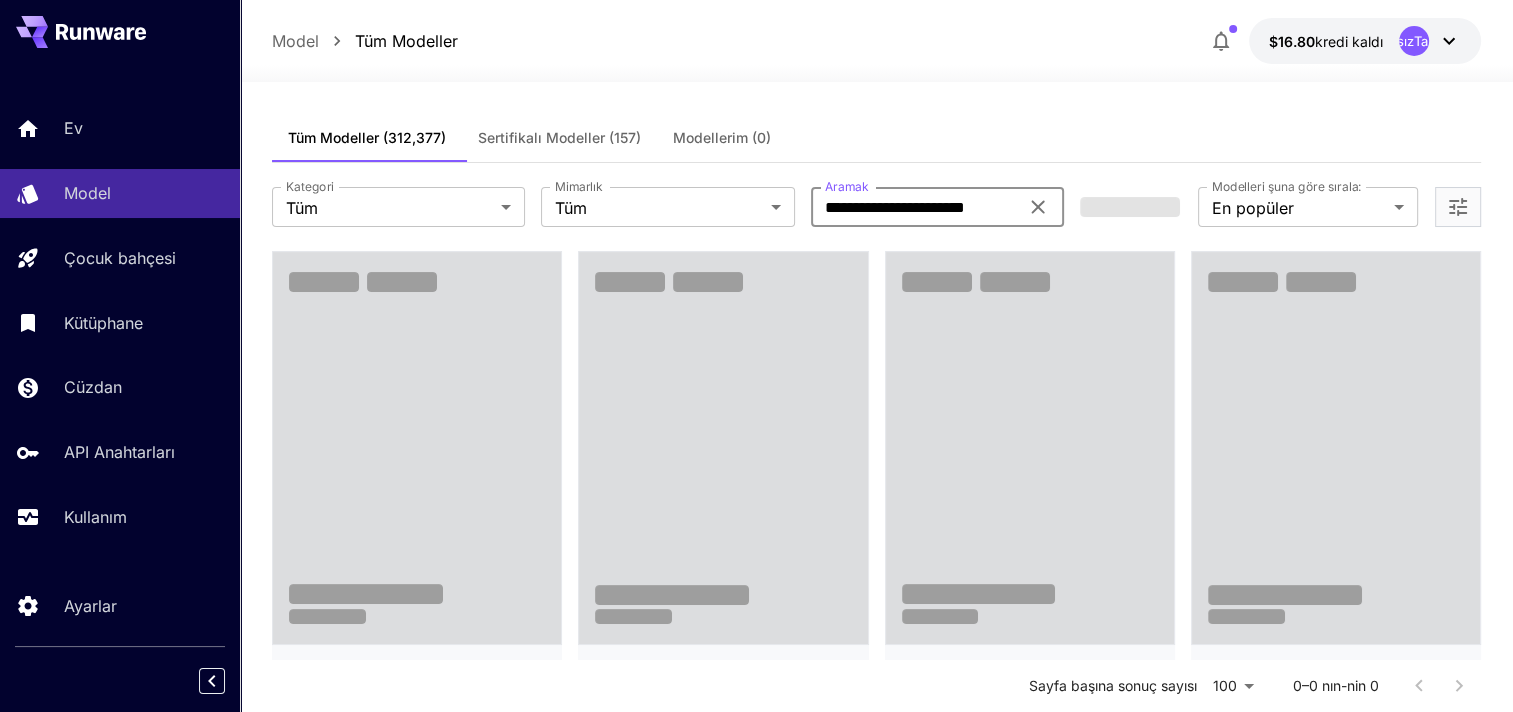scroll, scrollTop: 0, scrollLeft: 0, axis: both 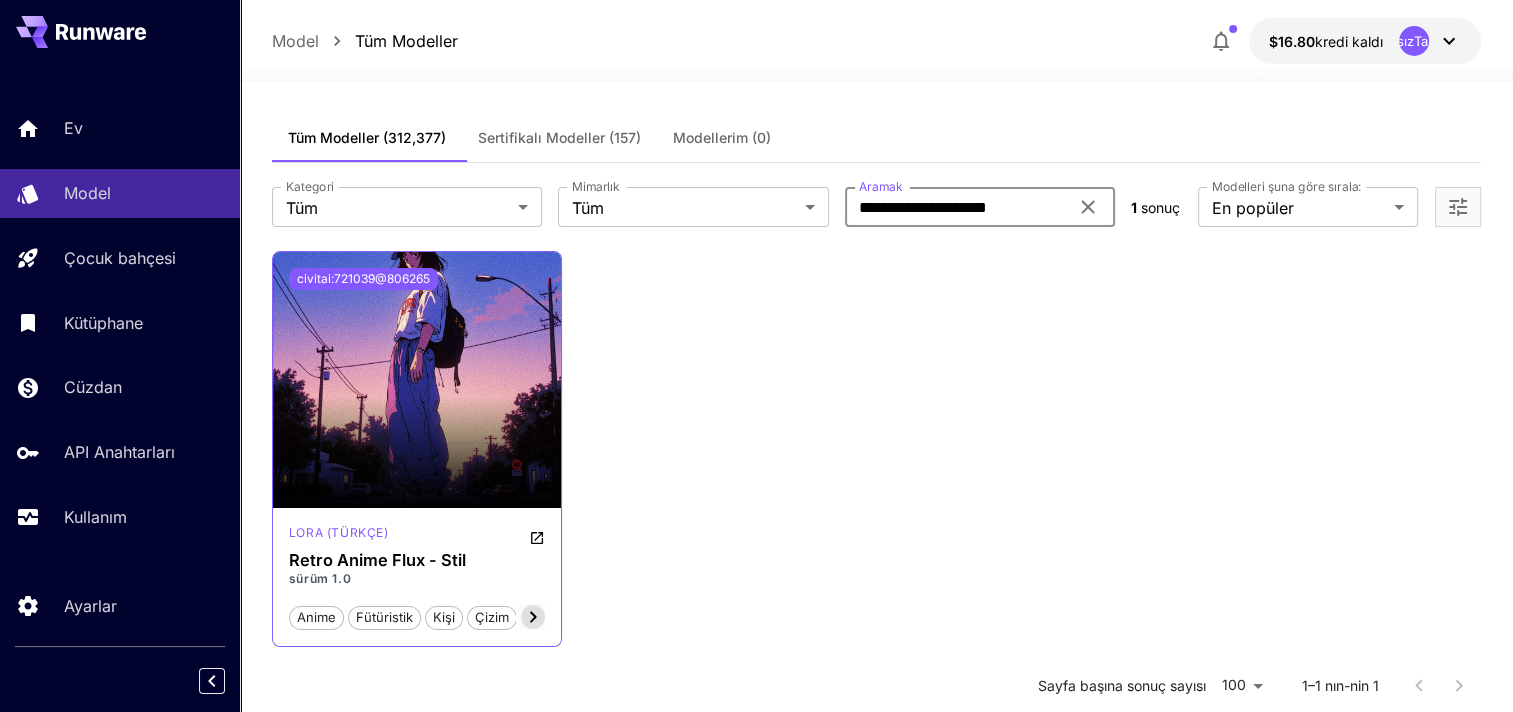 type on "**********" 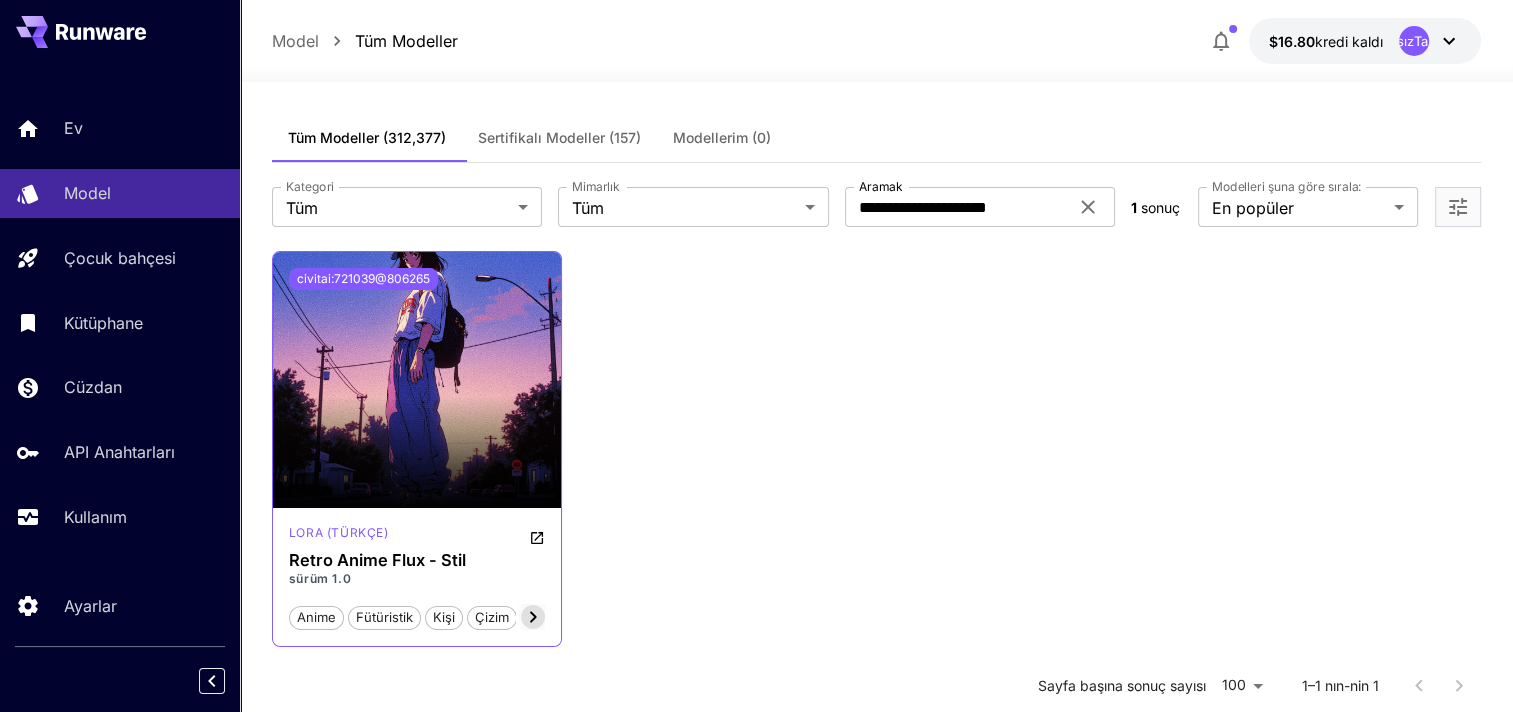 click on "civitai:721039@806265" at bounding box center [363, 279] 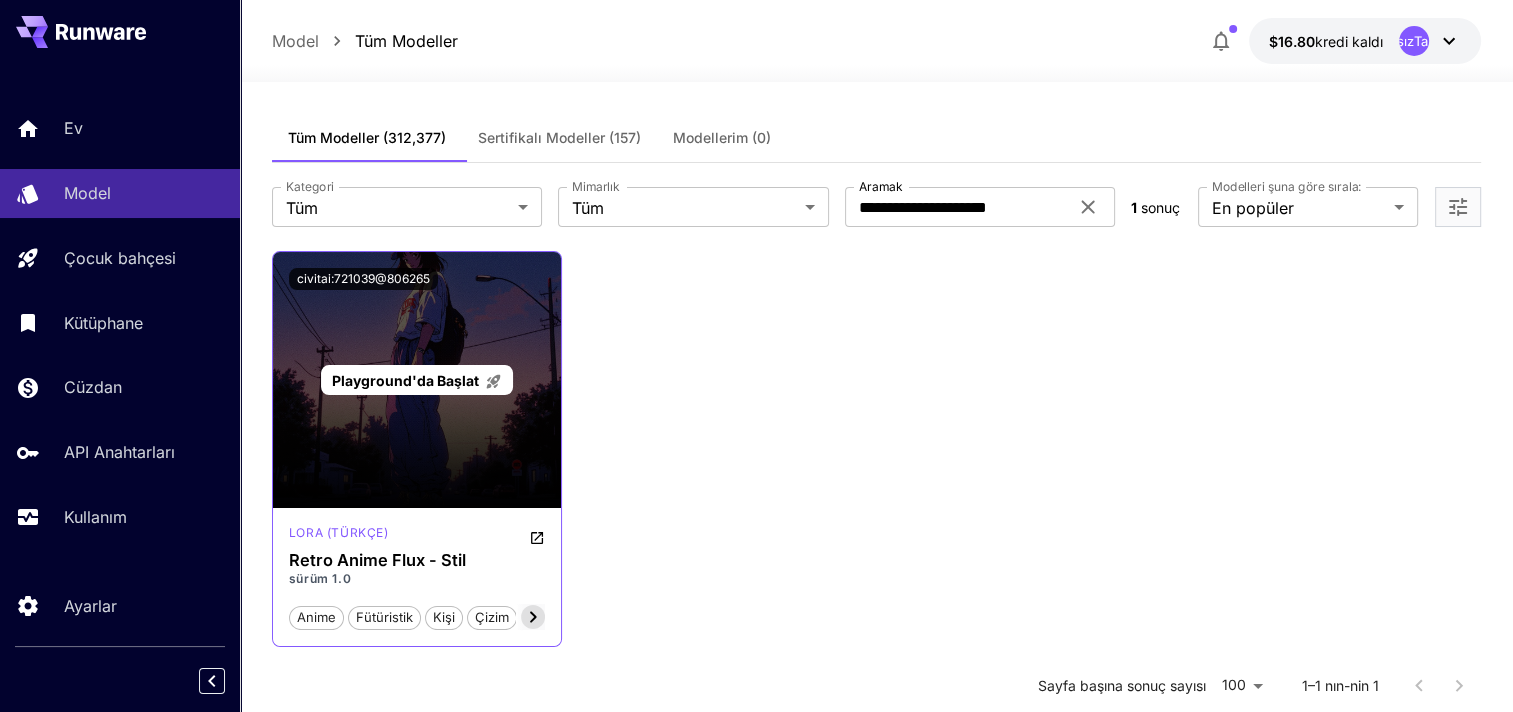 click on "Playground'da Başlat" at bounding box center [417, 380] 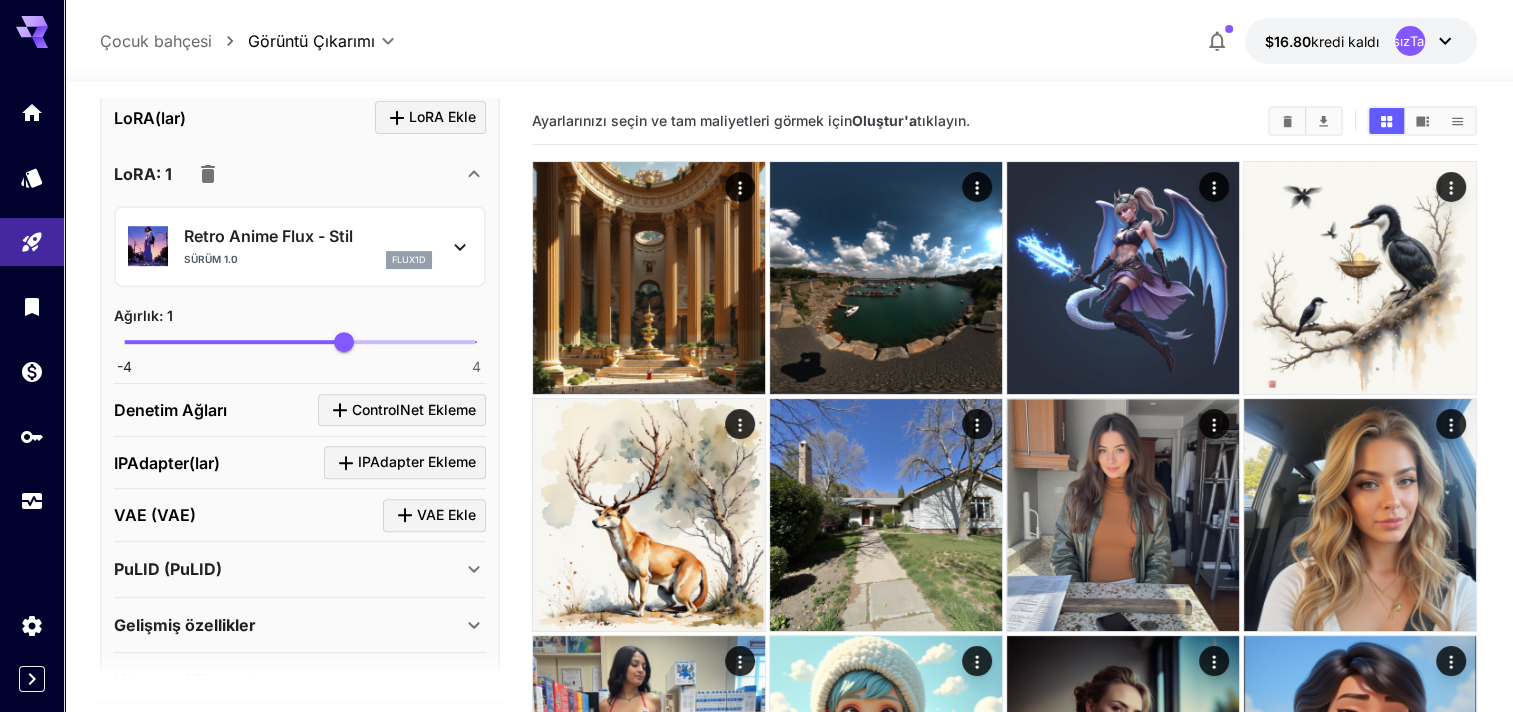 scroll, scrollTop: 700, scrollLeft: 0, axis: vertical 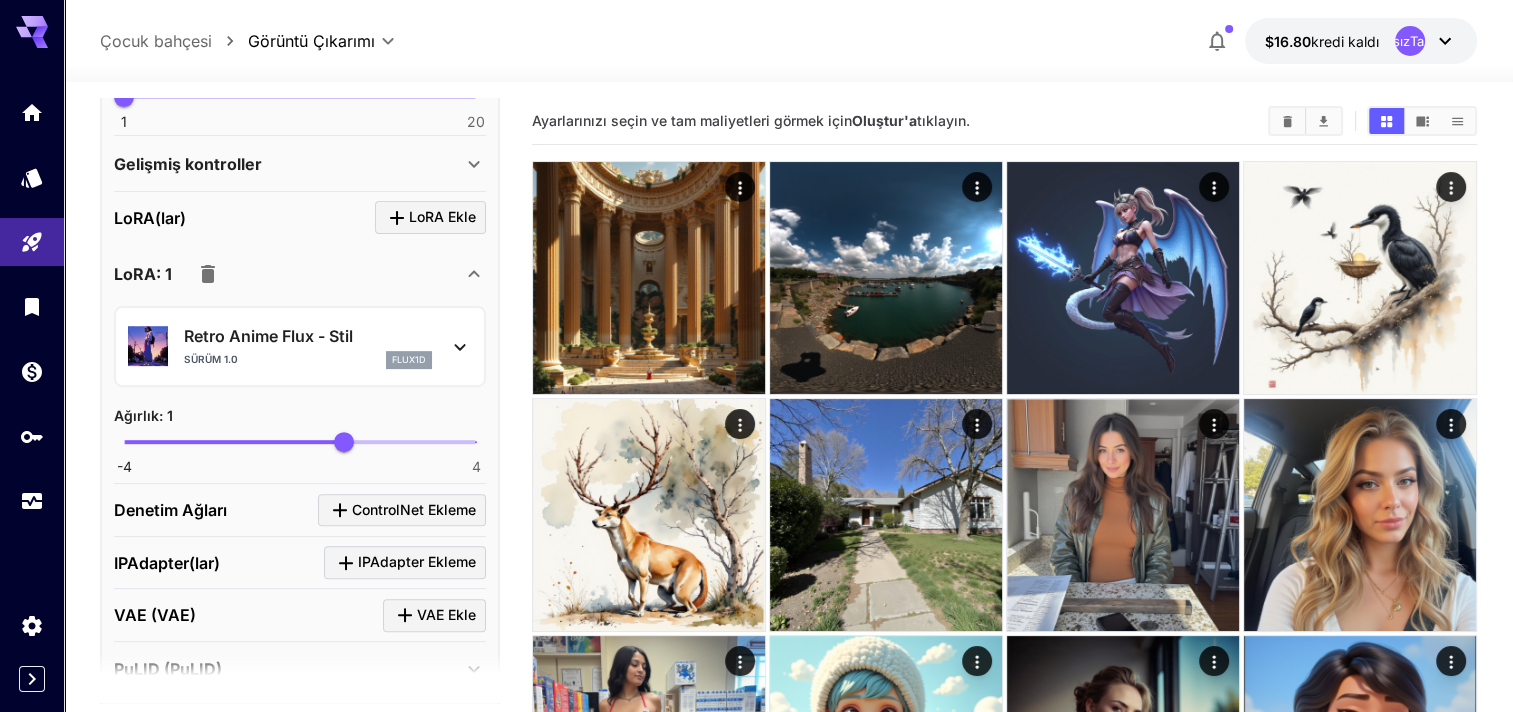 click on "Retro Anime Flux - Stil" at bounding box center [308, 336] 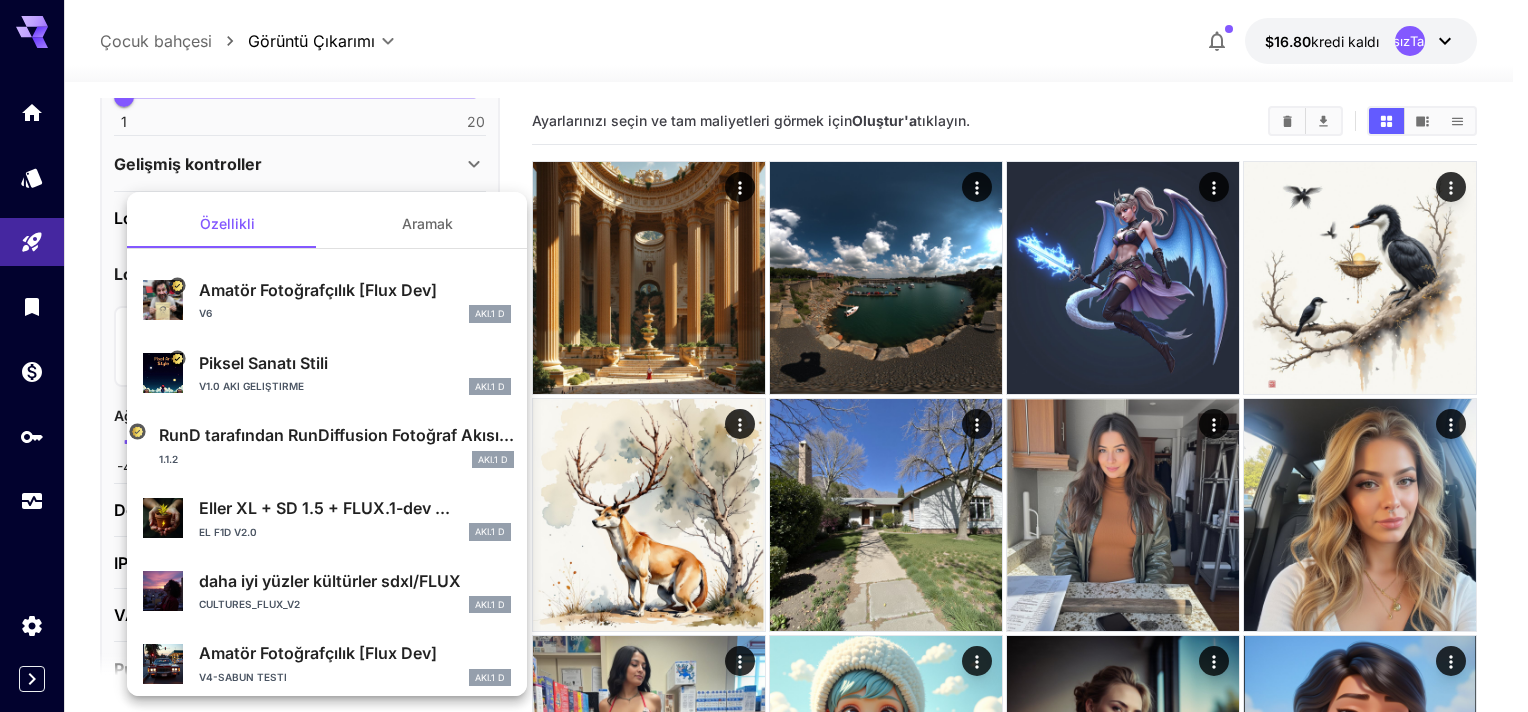 drag, startPoint x: 284, startPoint y: 326, endPoint x: 111, endPoint y: 322, distance: 173.04623 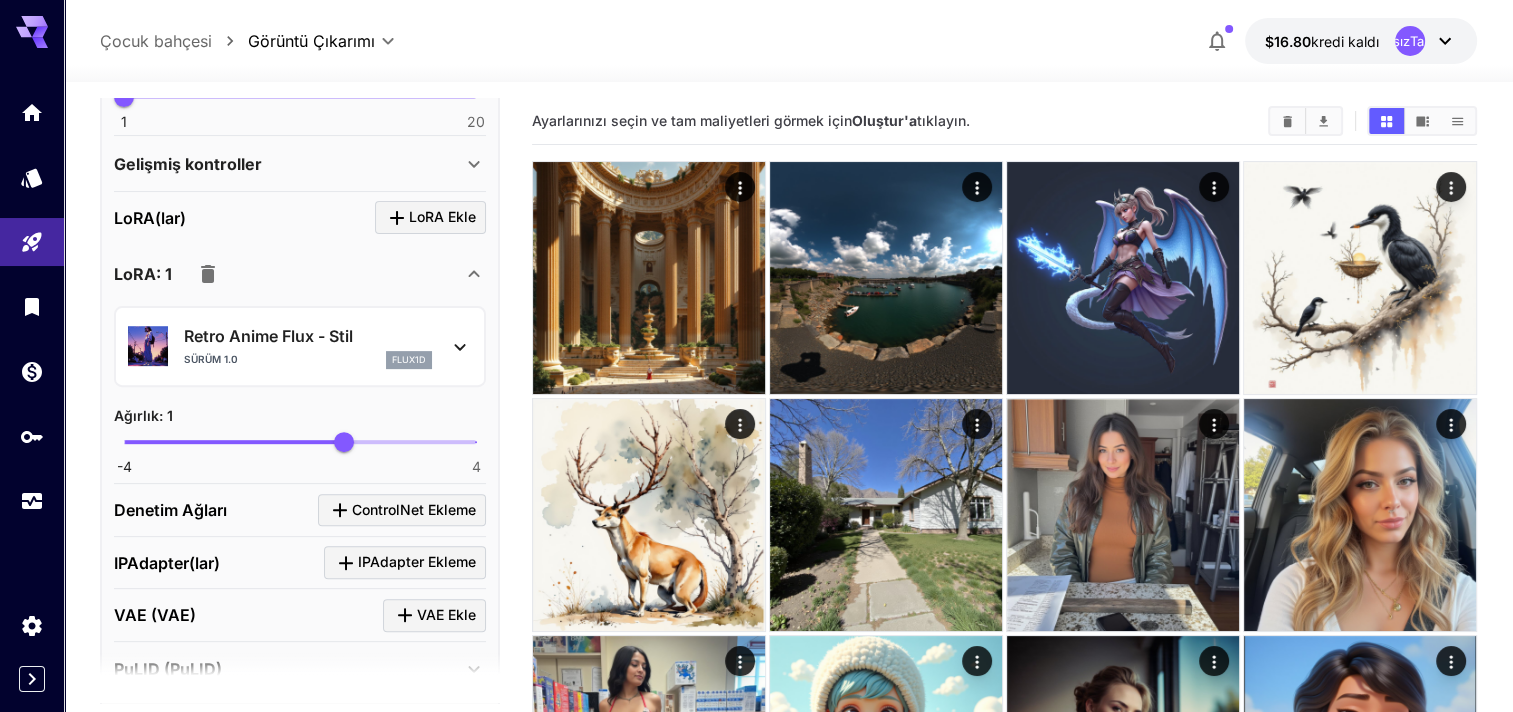 click on "Retro Anime Flux - Stil" at bounding box center (308, 336) 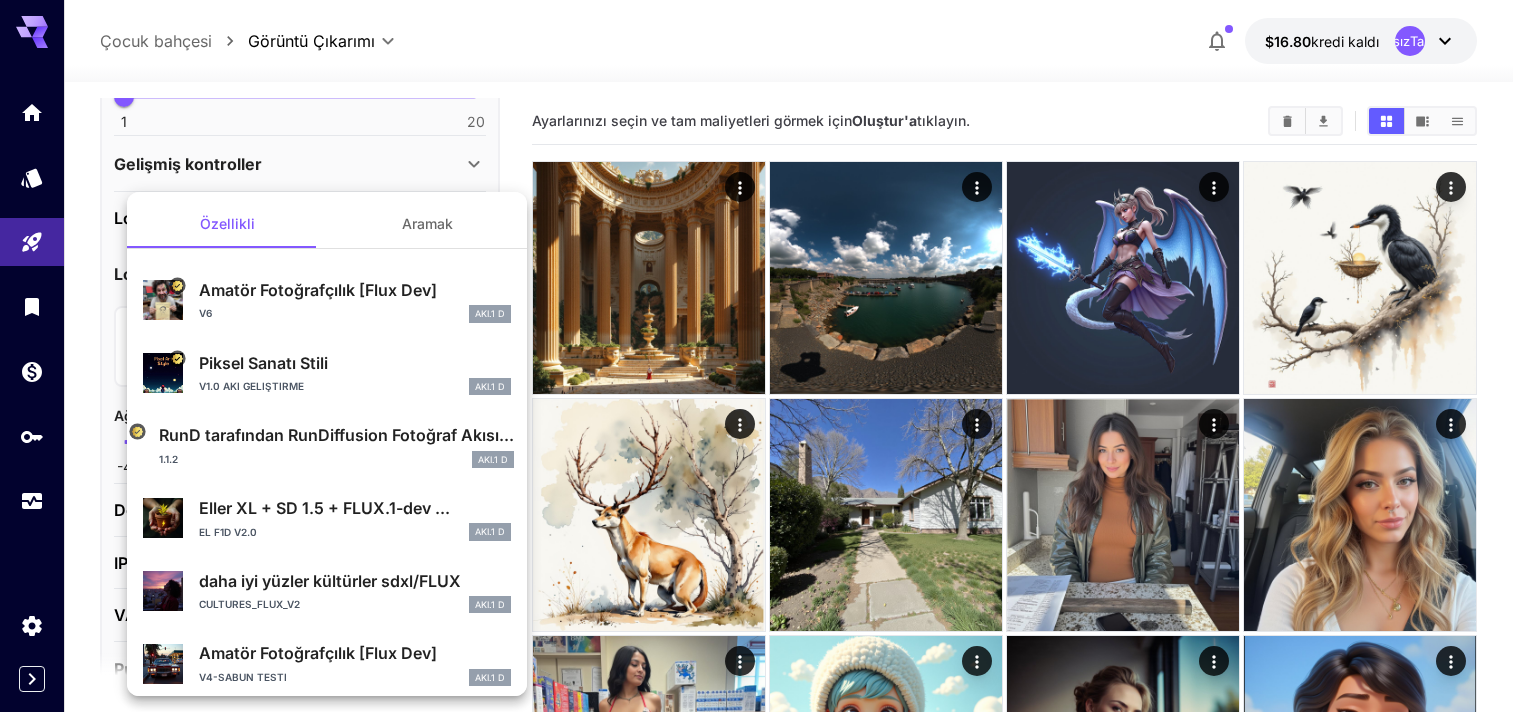 click at bounding box center (764, 356) 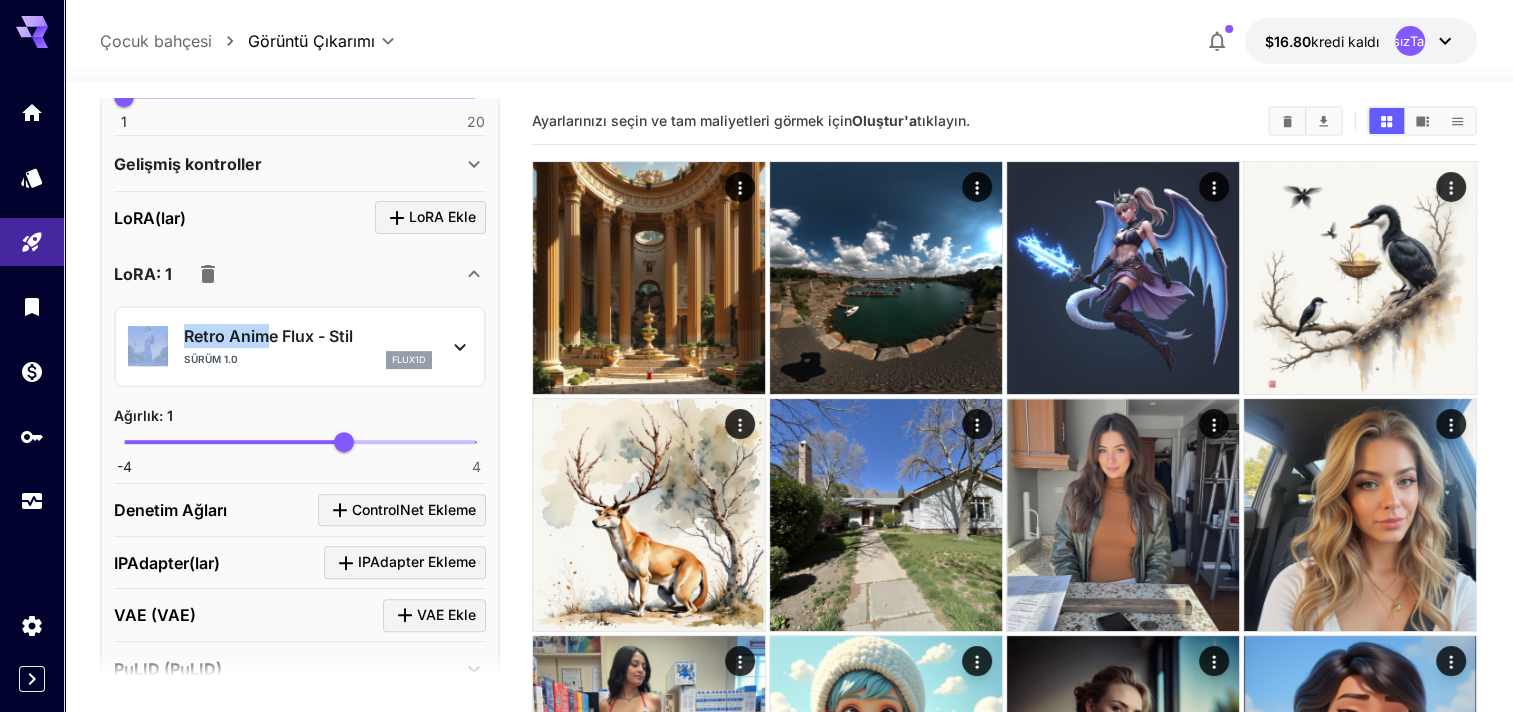 drag, startPoint x: 174, startPoint y: 329, endPoint x: 272, endPoint y: 326, distance: 98.045906 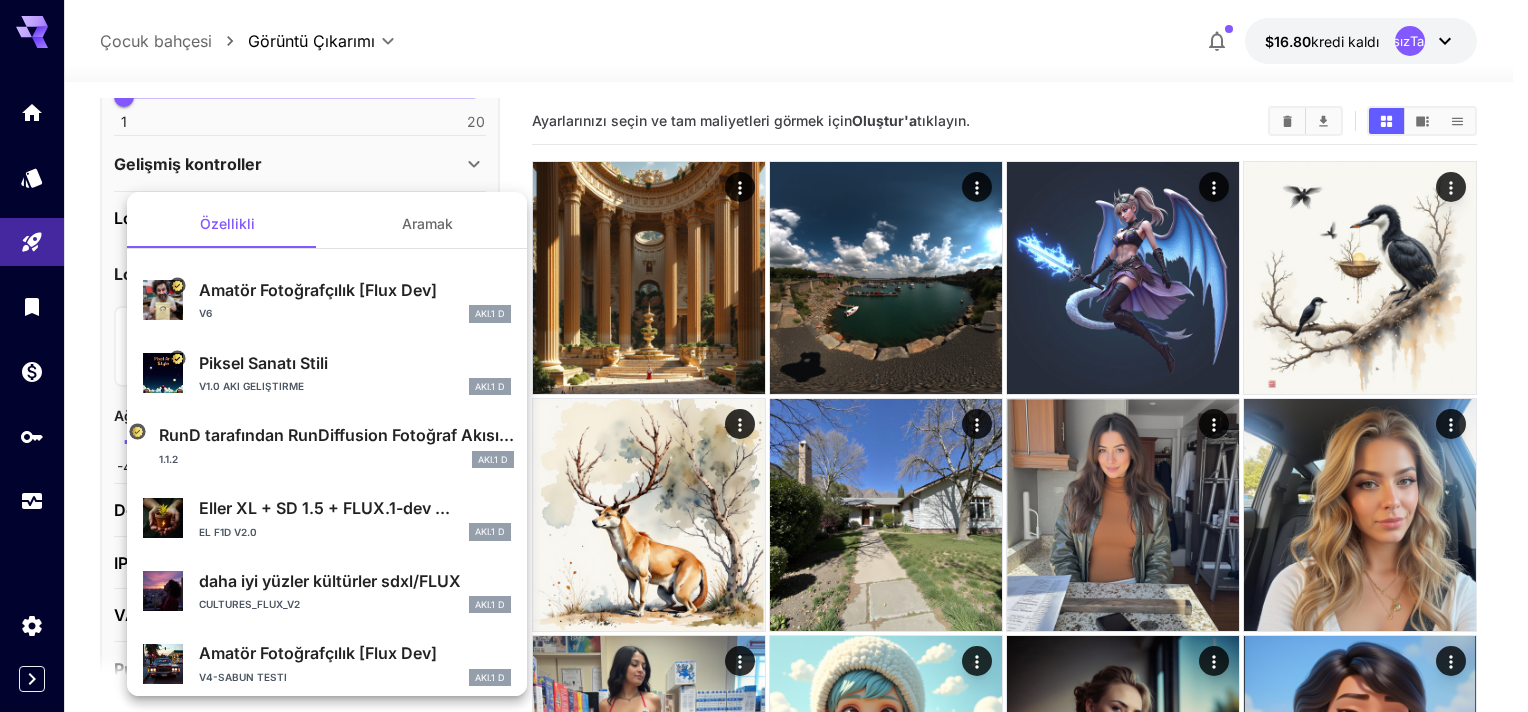 click at bounding box center (764, 356) 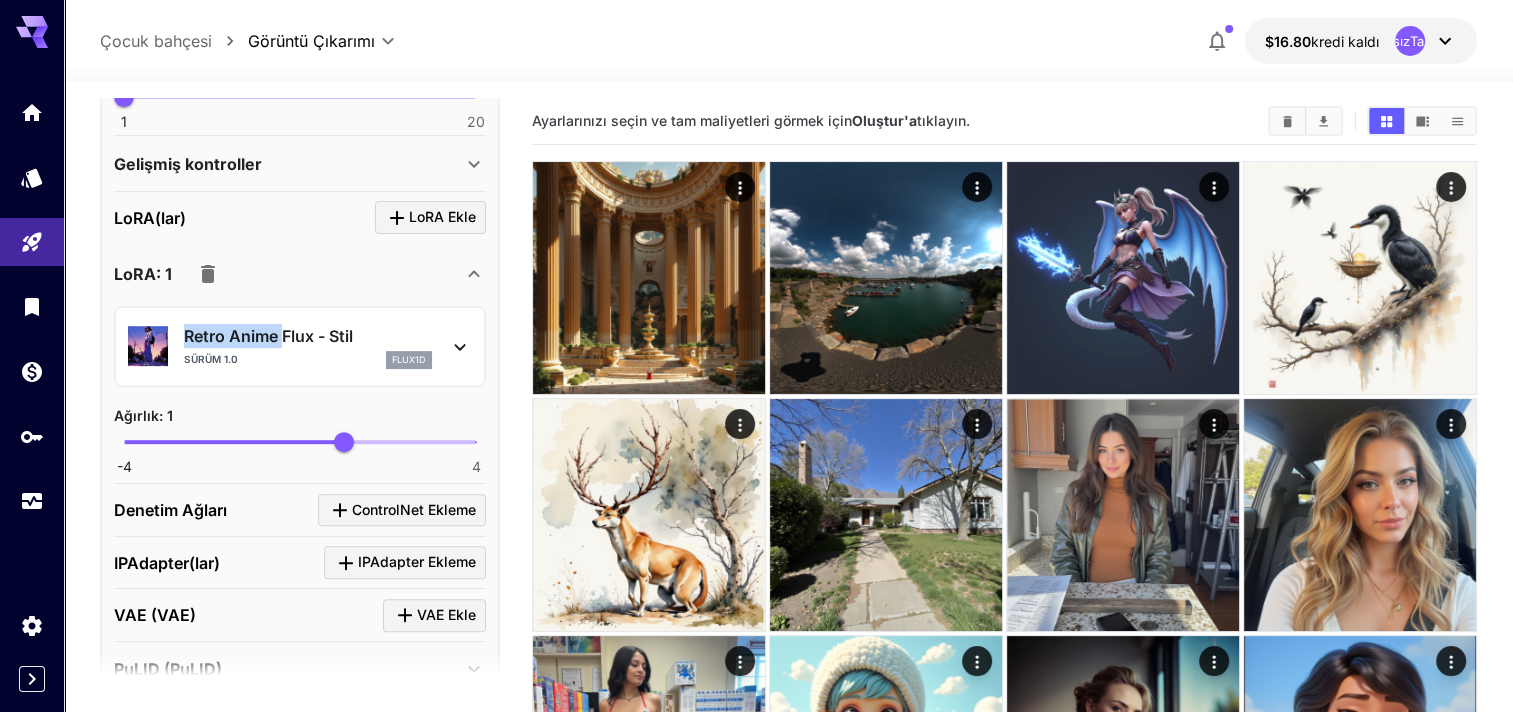 copy on "Retro Anime" 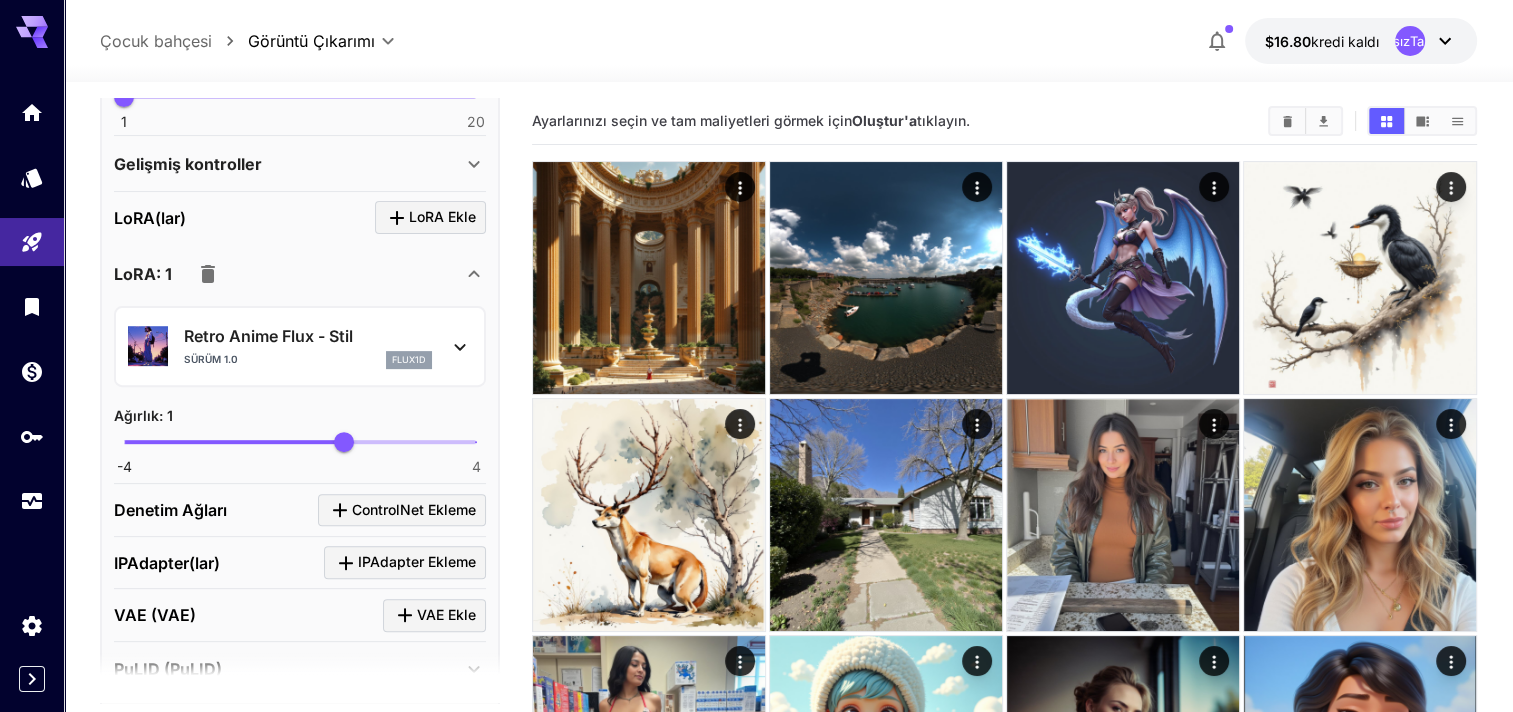 drag, startPoint x: 281, startPoint y: 336, endPoint x: 288, endPoint y: 166, distance: 170.14406 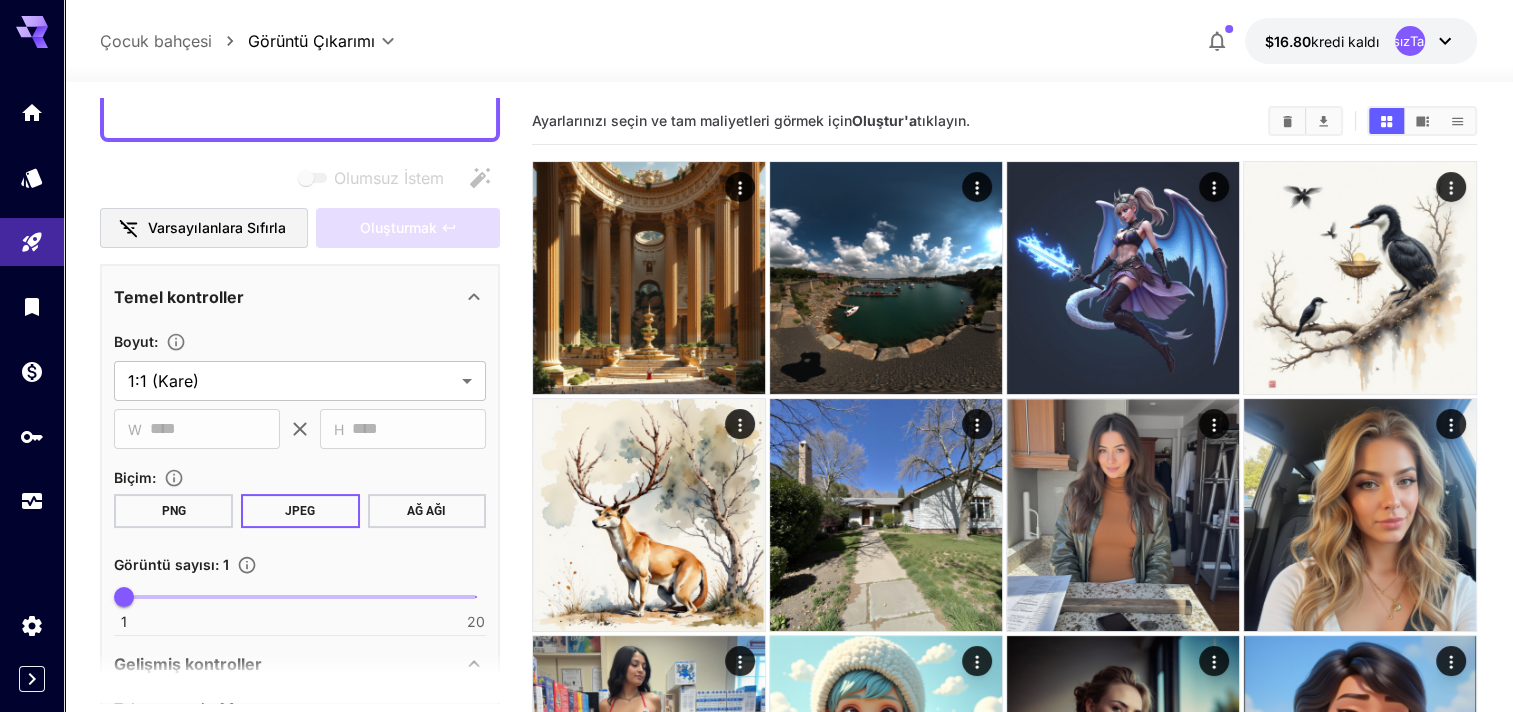 scroll, scrollTop: 100, scrollLeft: 0, axis: vertical 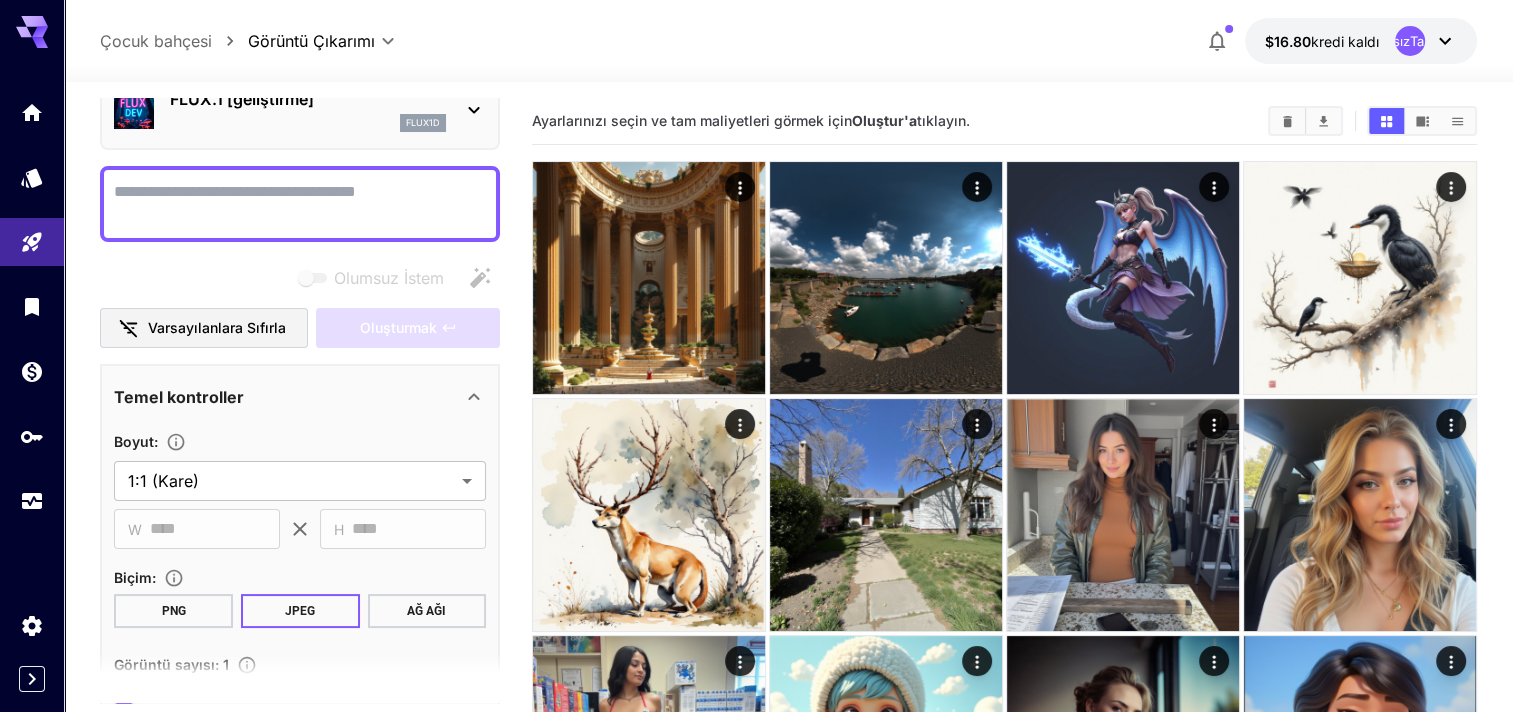 click on "Olumsuz İstem" at bounding box center [300, 204] 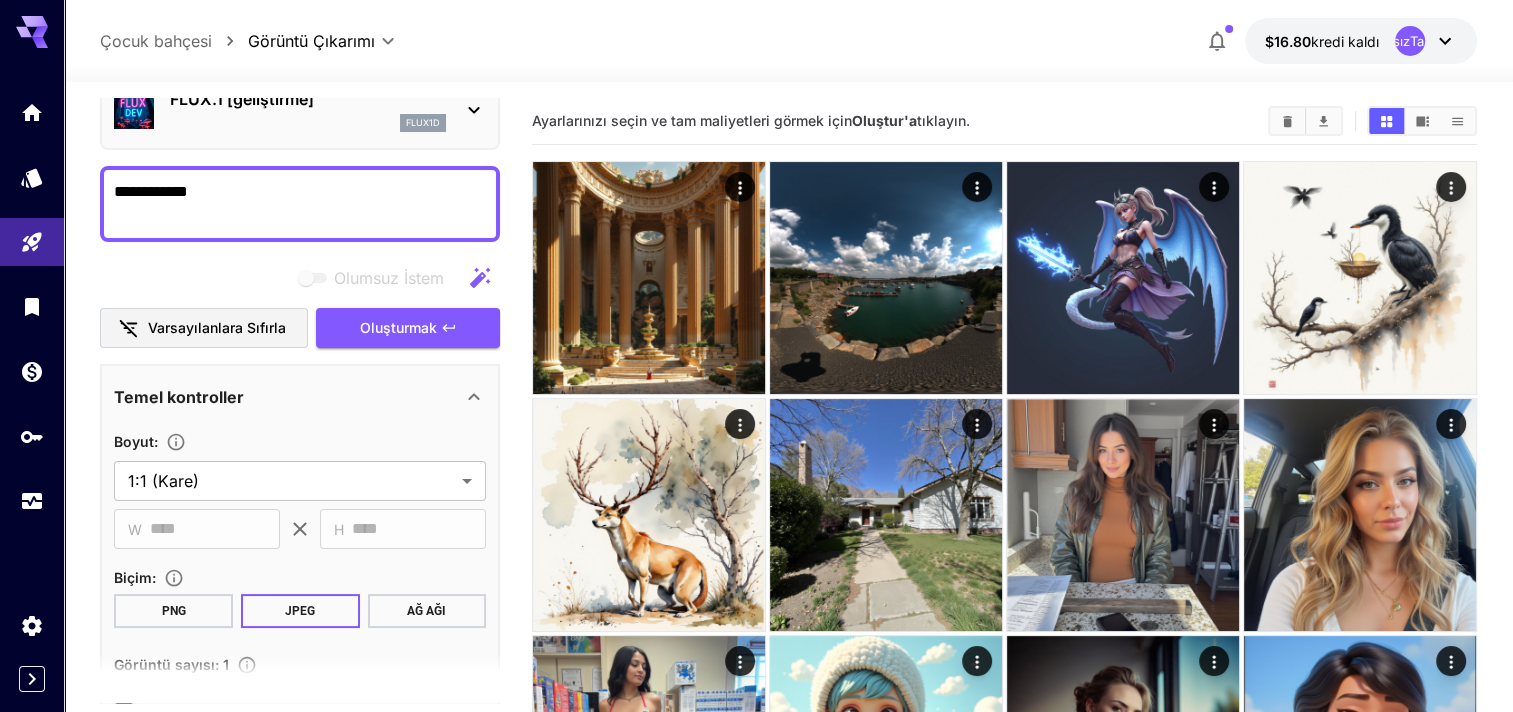scroll, scrollTop: 0, scrollLeft: 0, axis: both 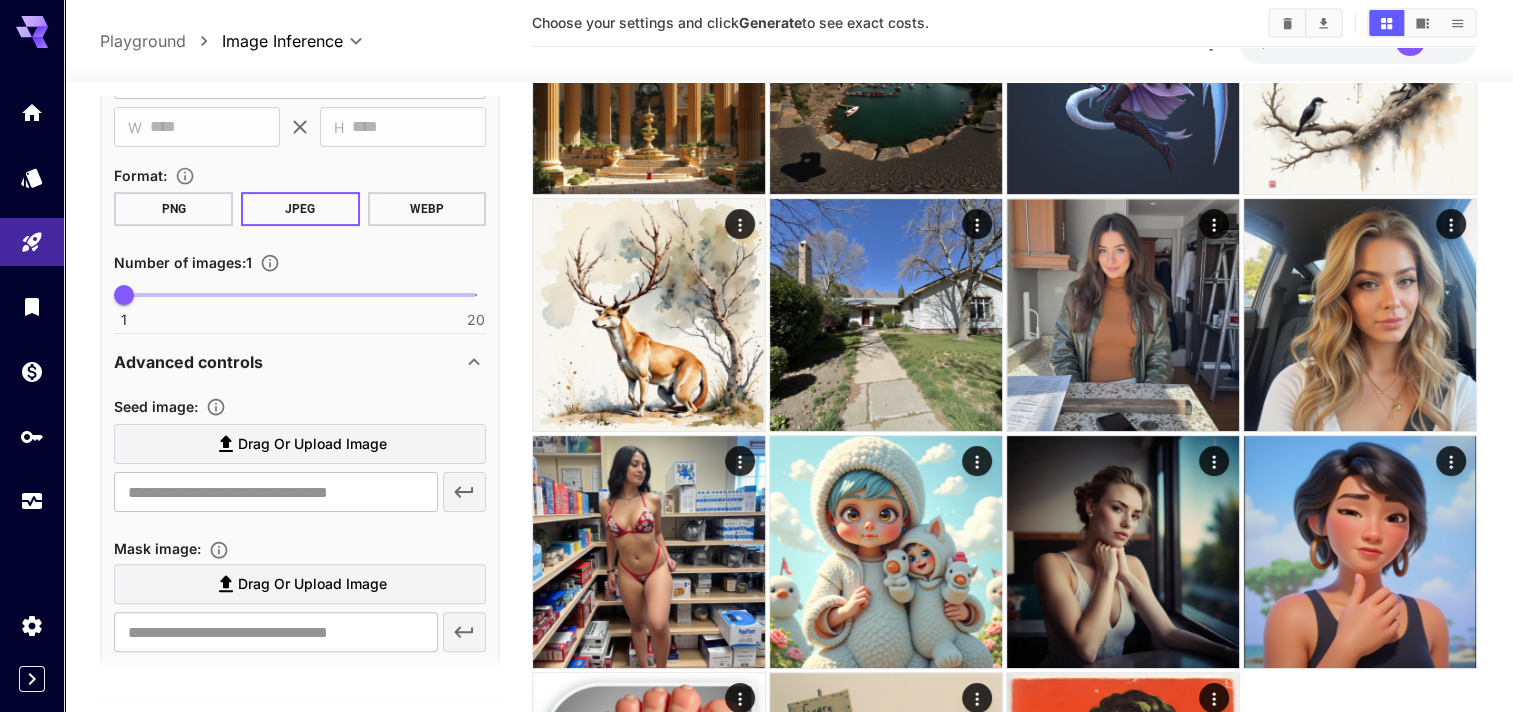 click on "Advanced controls" at bounding box center [300, 362] 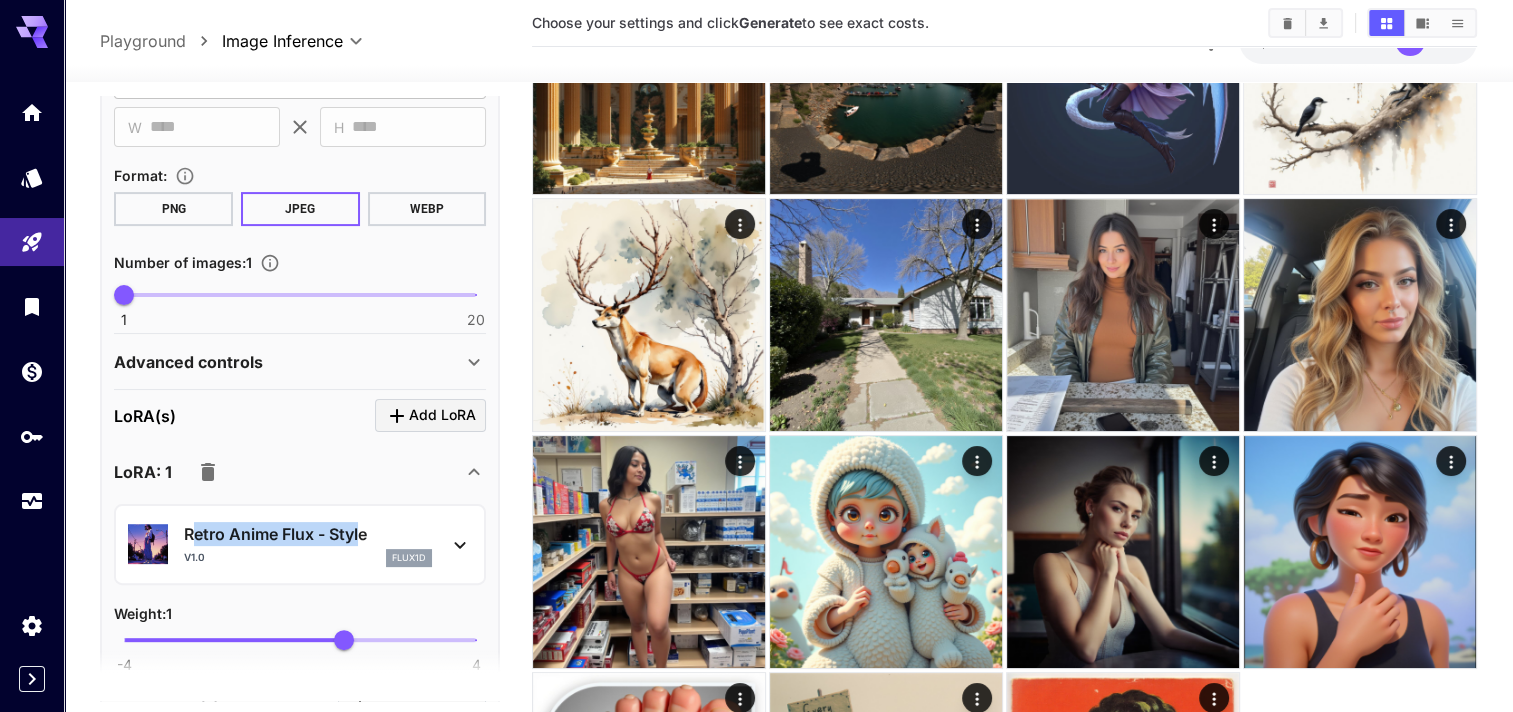 drag, startPoint x: 200, startPoint y: 528, endPoint x: 359, endPoint y: 539, distance: 159.38005 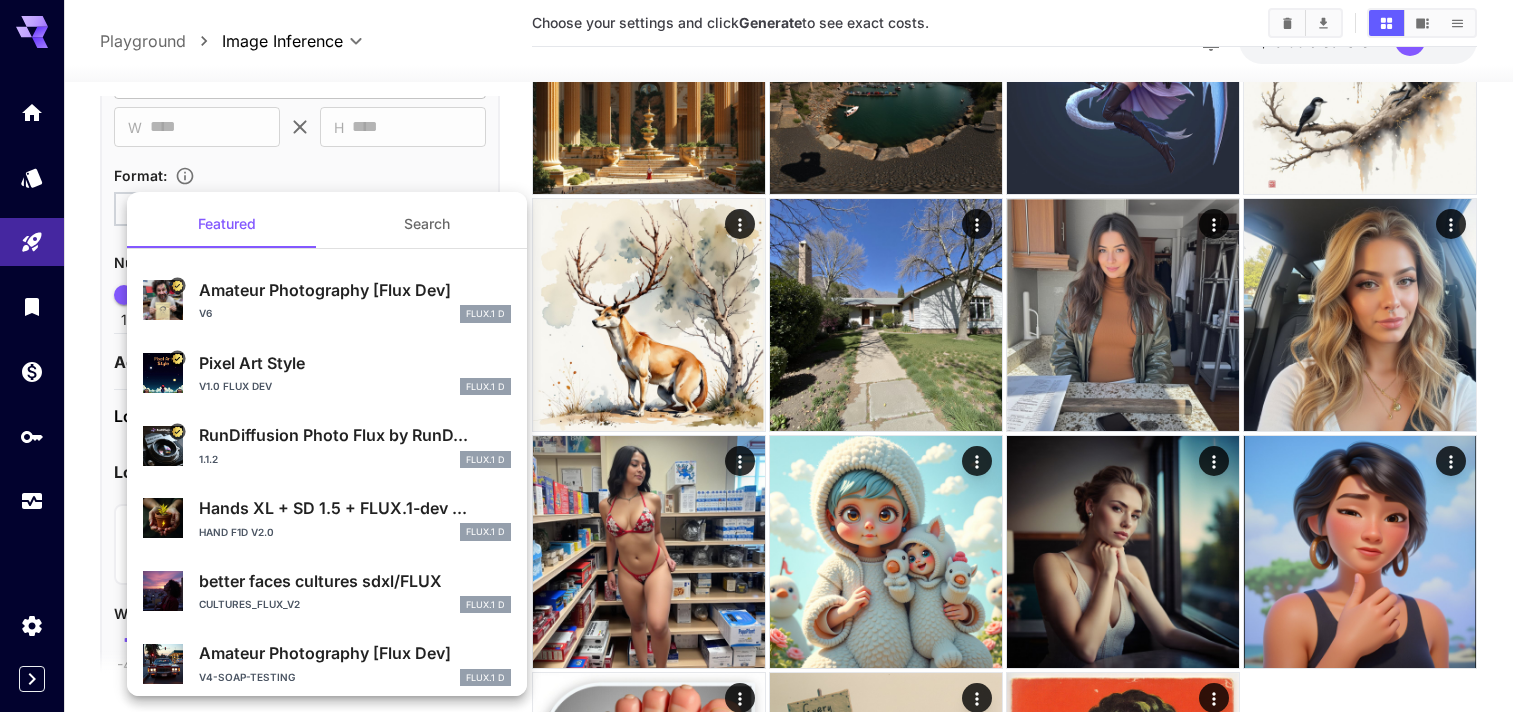 drag, startPoint x: 359, startPoint y: 539, endPoint x: 98, endPoint y: 502, distance: 263.60956 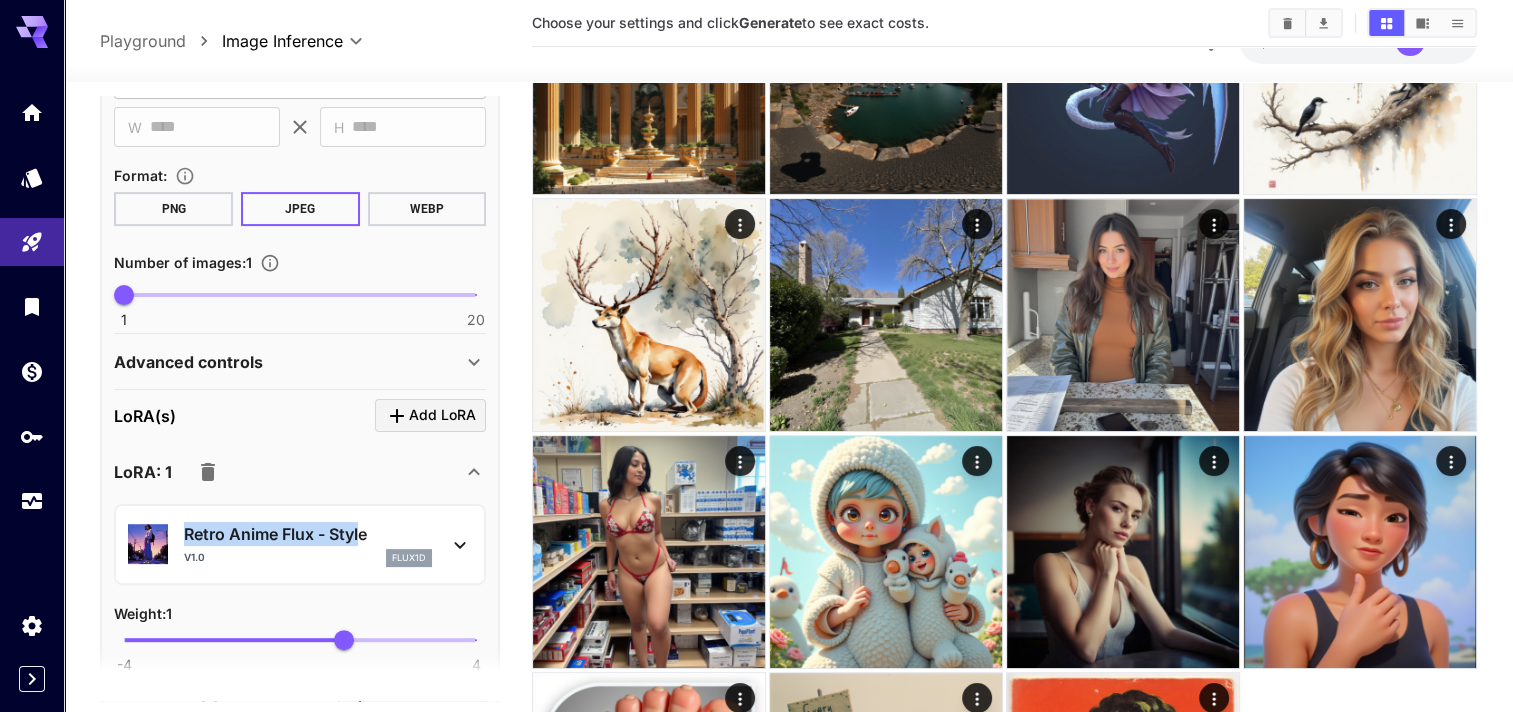 copy on "Retro Anime Flux - Styl" 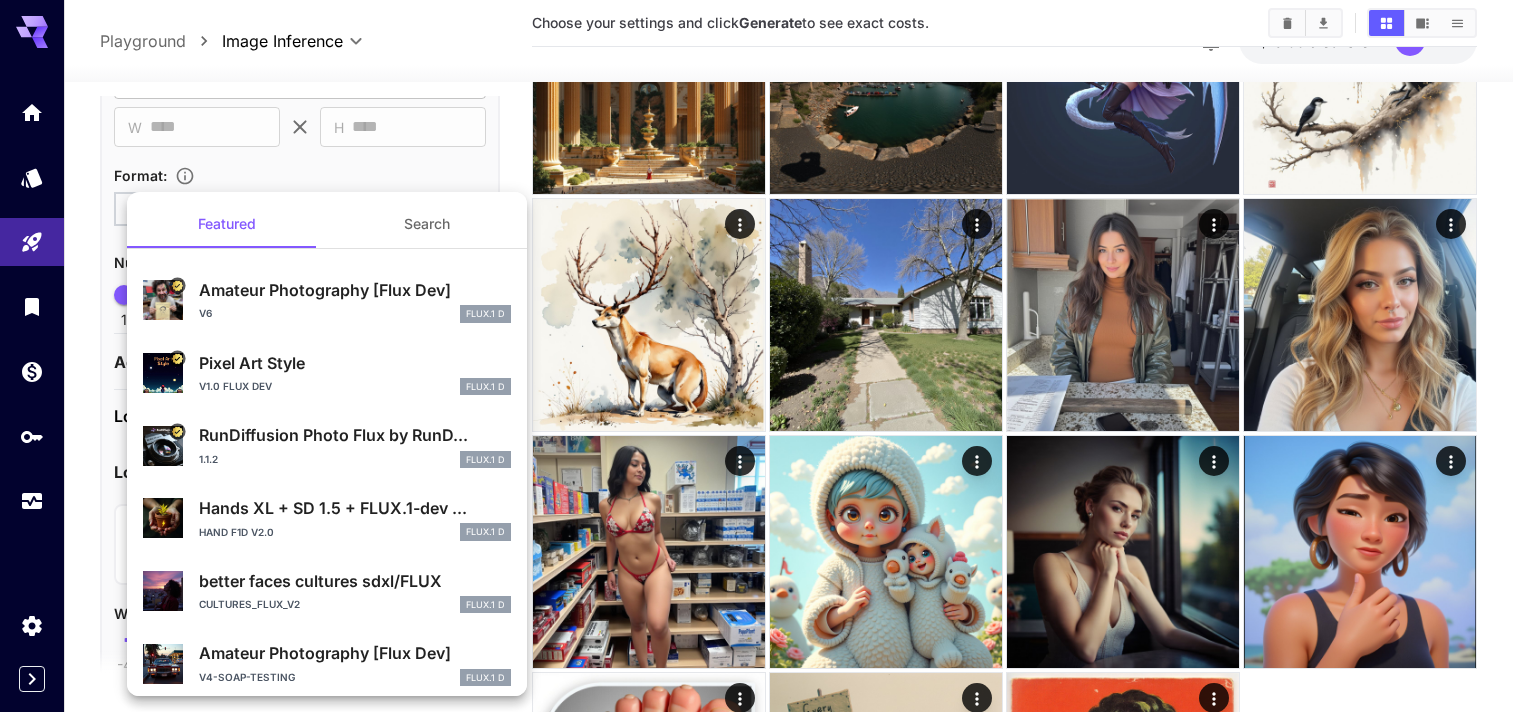 click at bounding box center [764, 356] 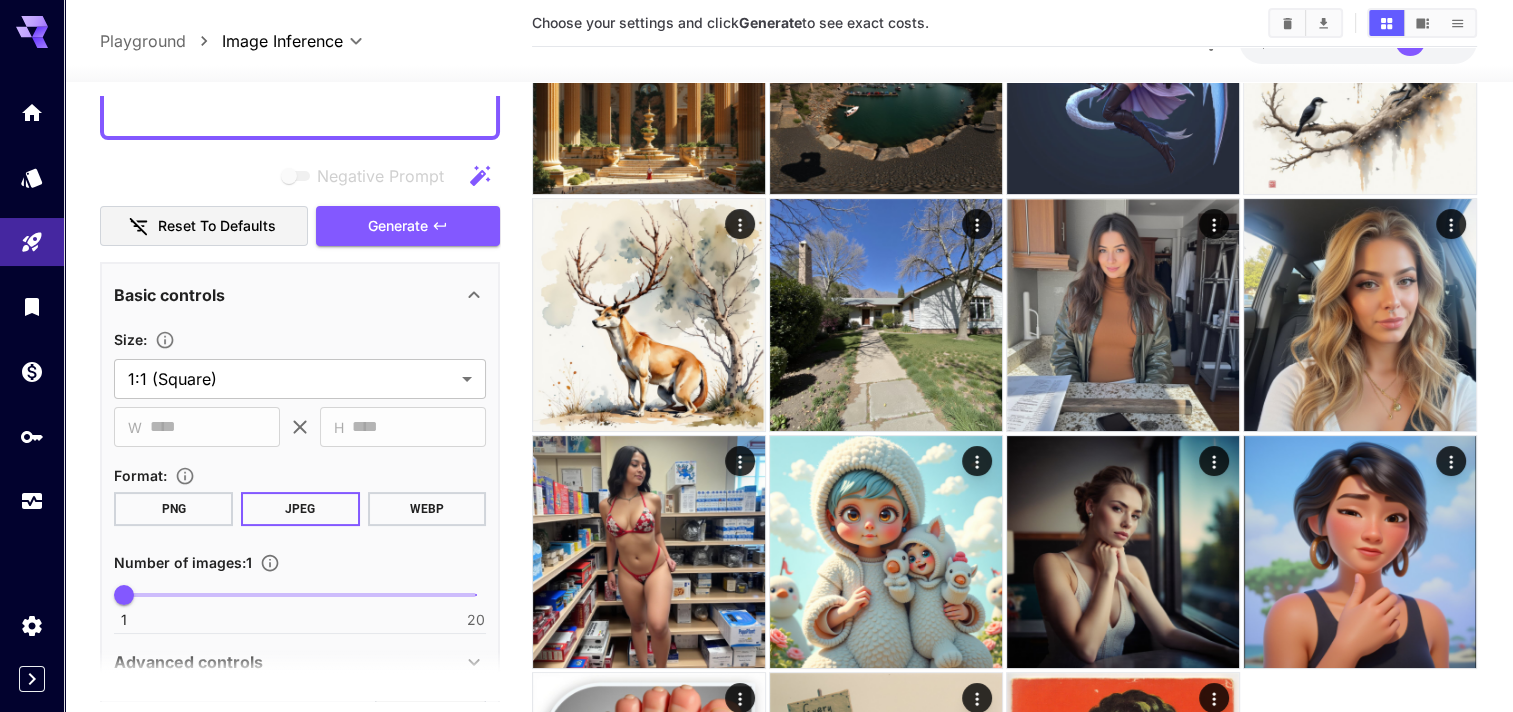 scroll, scrollTop: 0, scrollLeft: 0, axis: both 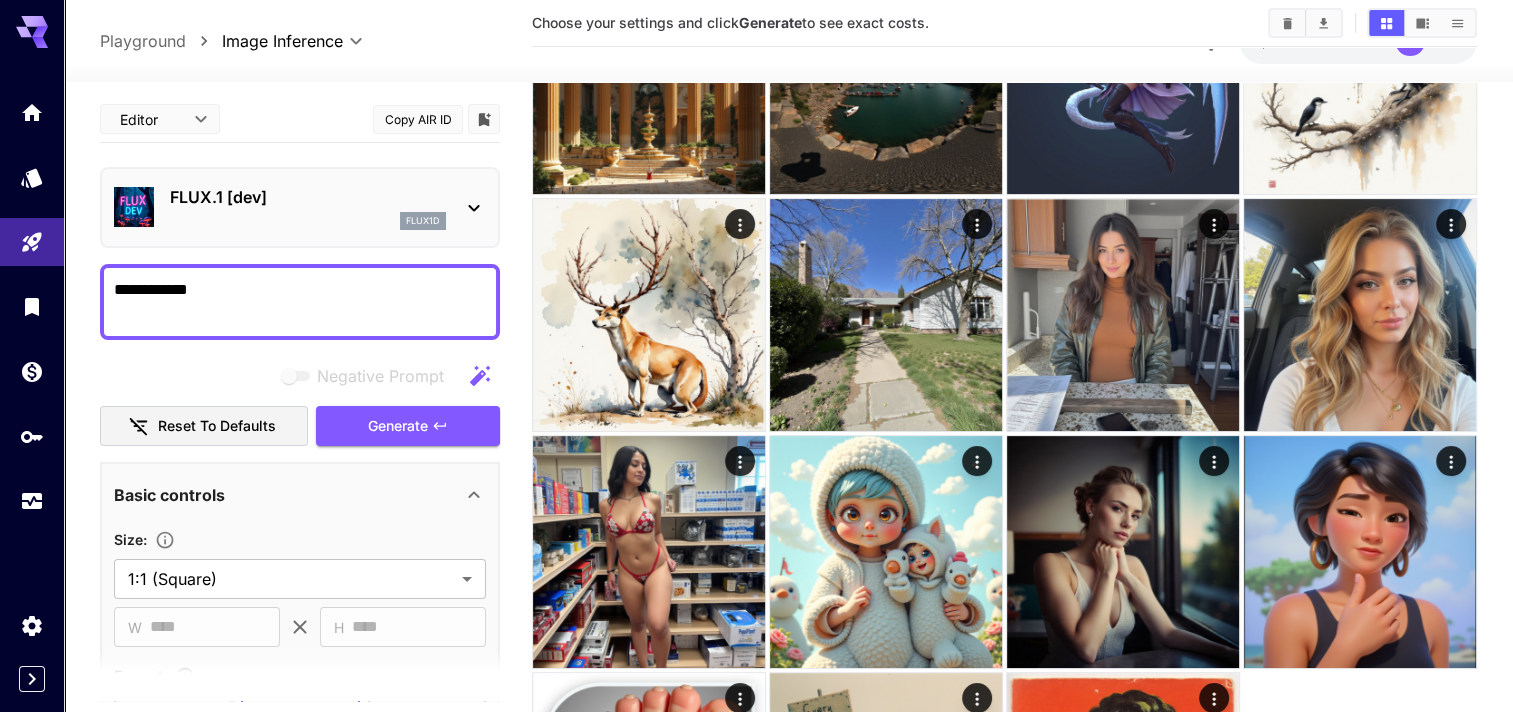 click on "**********" at bounding box center [300, 302] 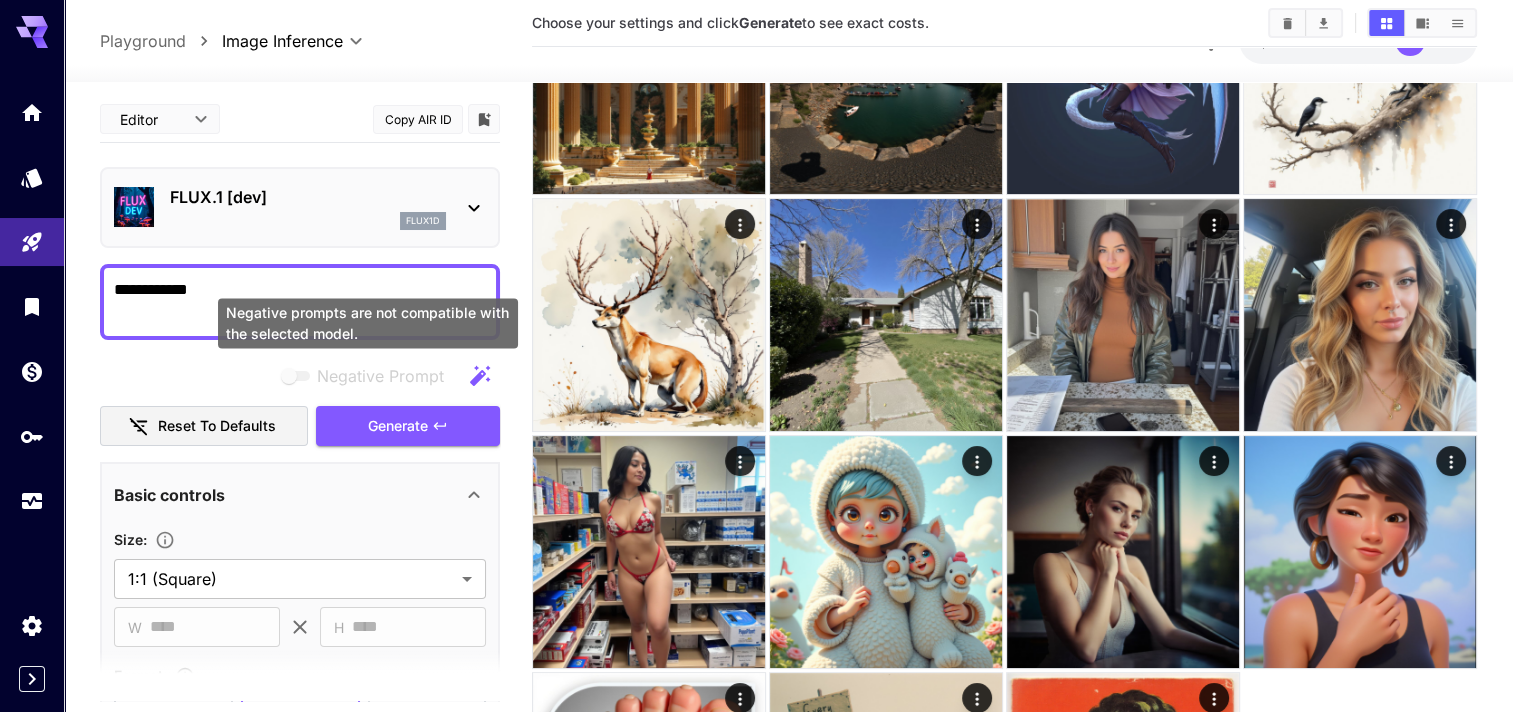 paste on "**********" 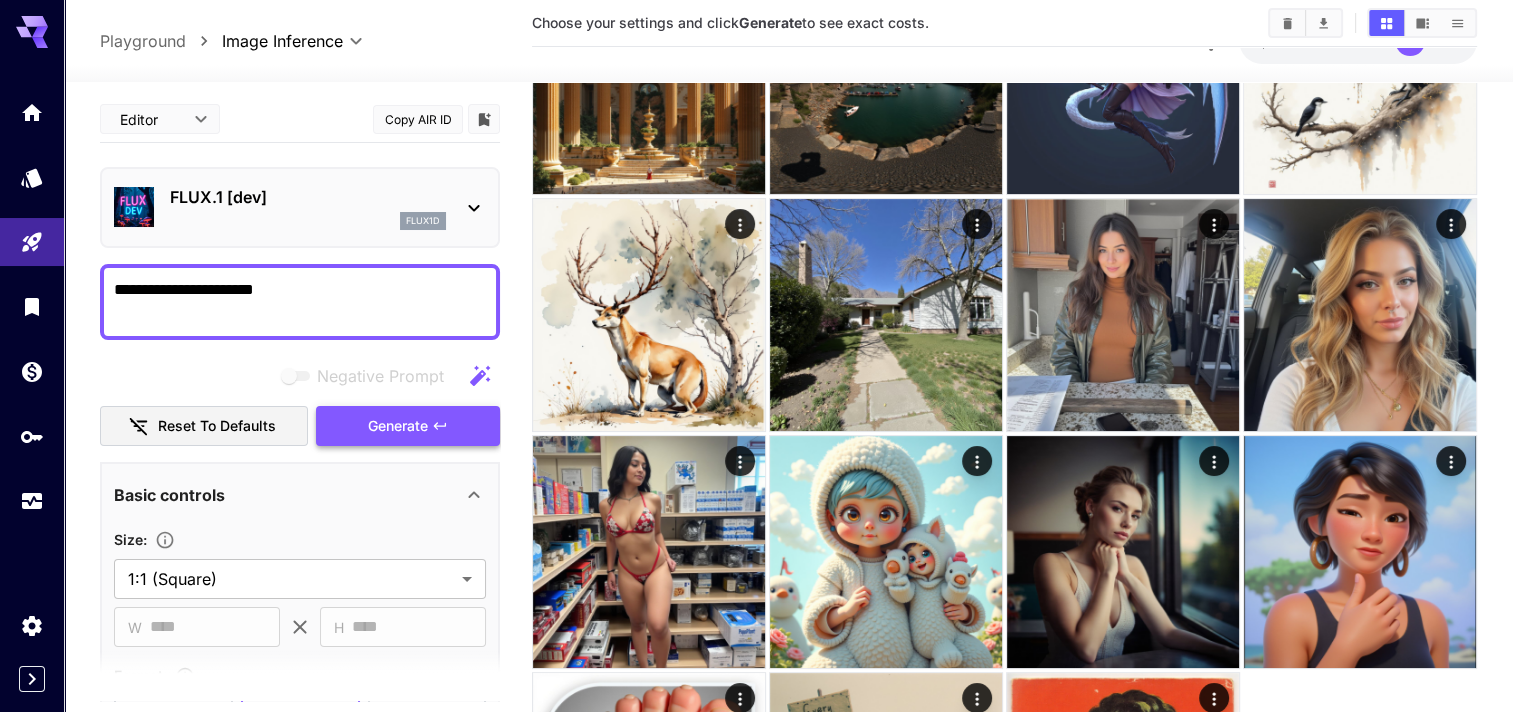 scroll, scrollTop: 200, scrollLeft: 0, axis: vertical 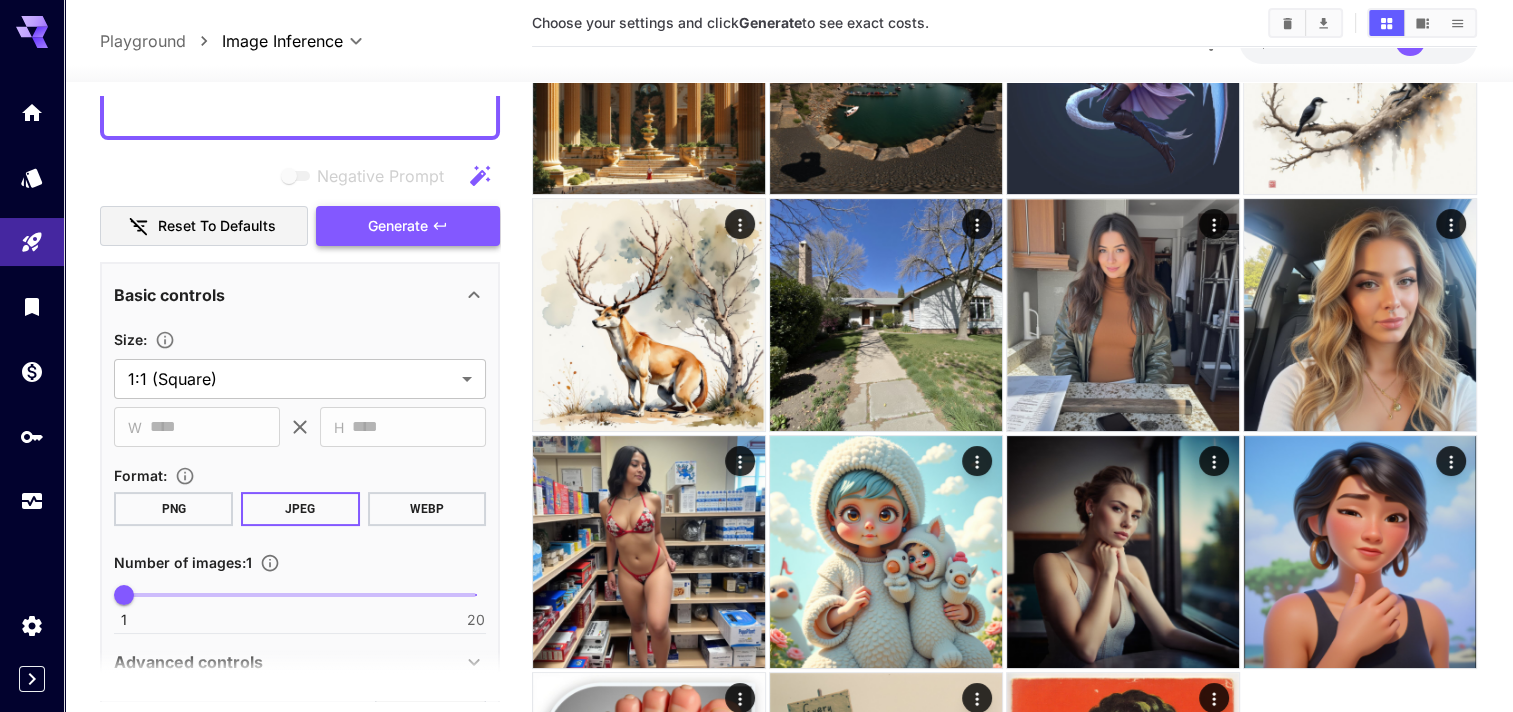 type on "**********" 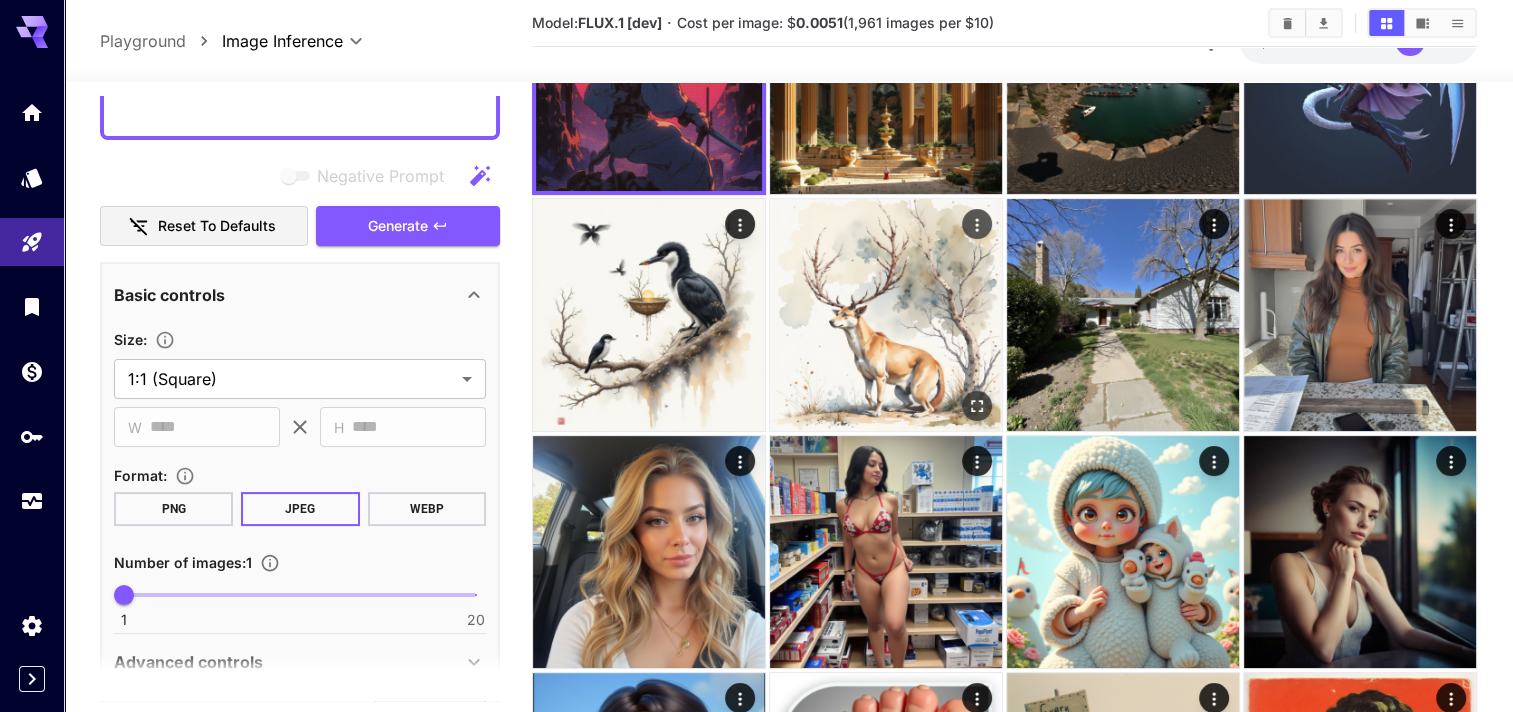 scroll, scrollTop: 0, scrollLeft: 0, axis: both 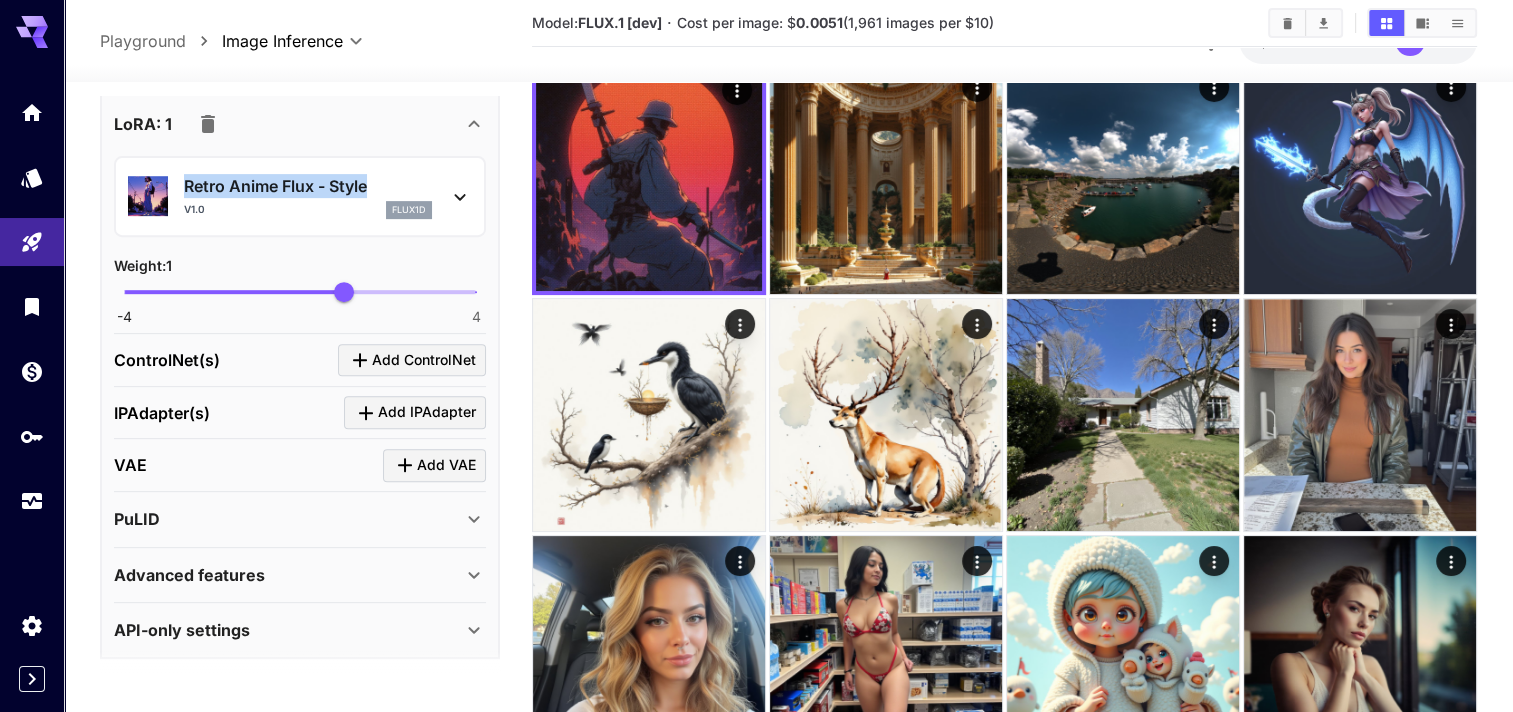 copy on "Retro Anime Flux - Style" 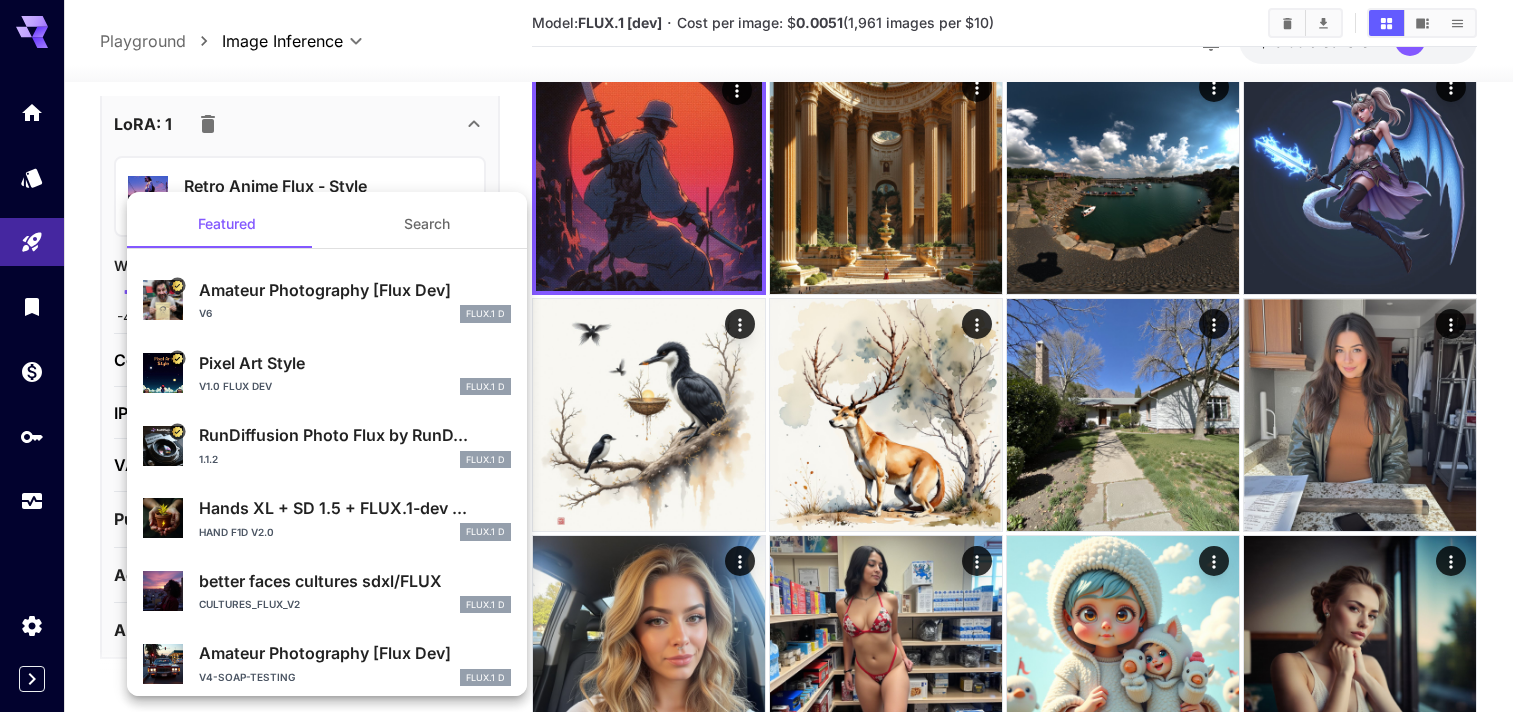 click at bounding box center [764, 356] 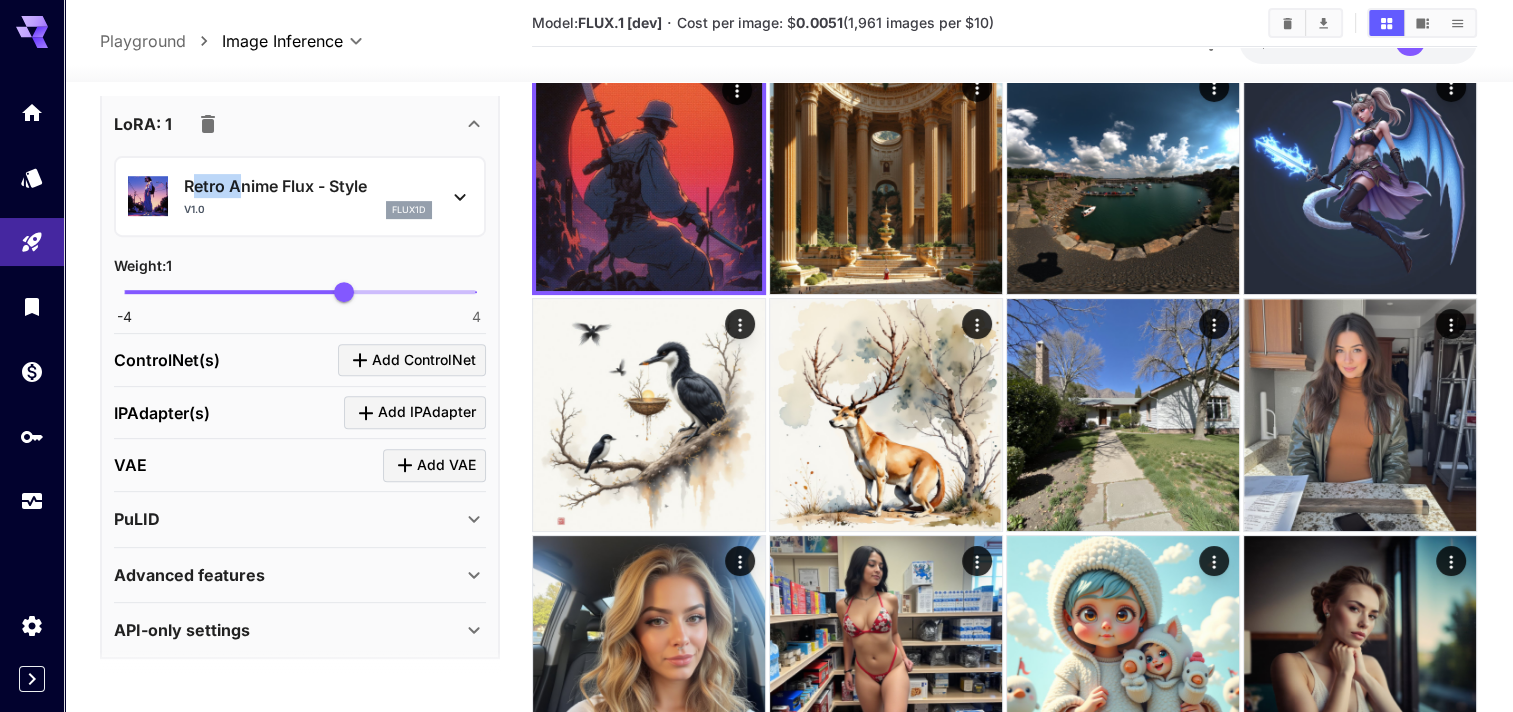 drag, startPoint x: 190, startPoint y: 186, endPoint x: 236, endPoint y: 186, distance: 46 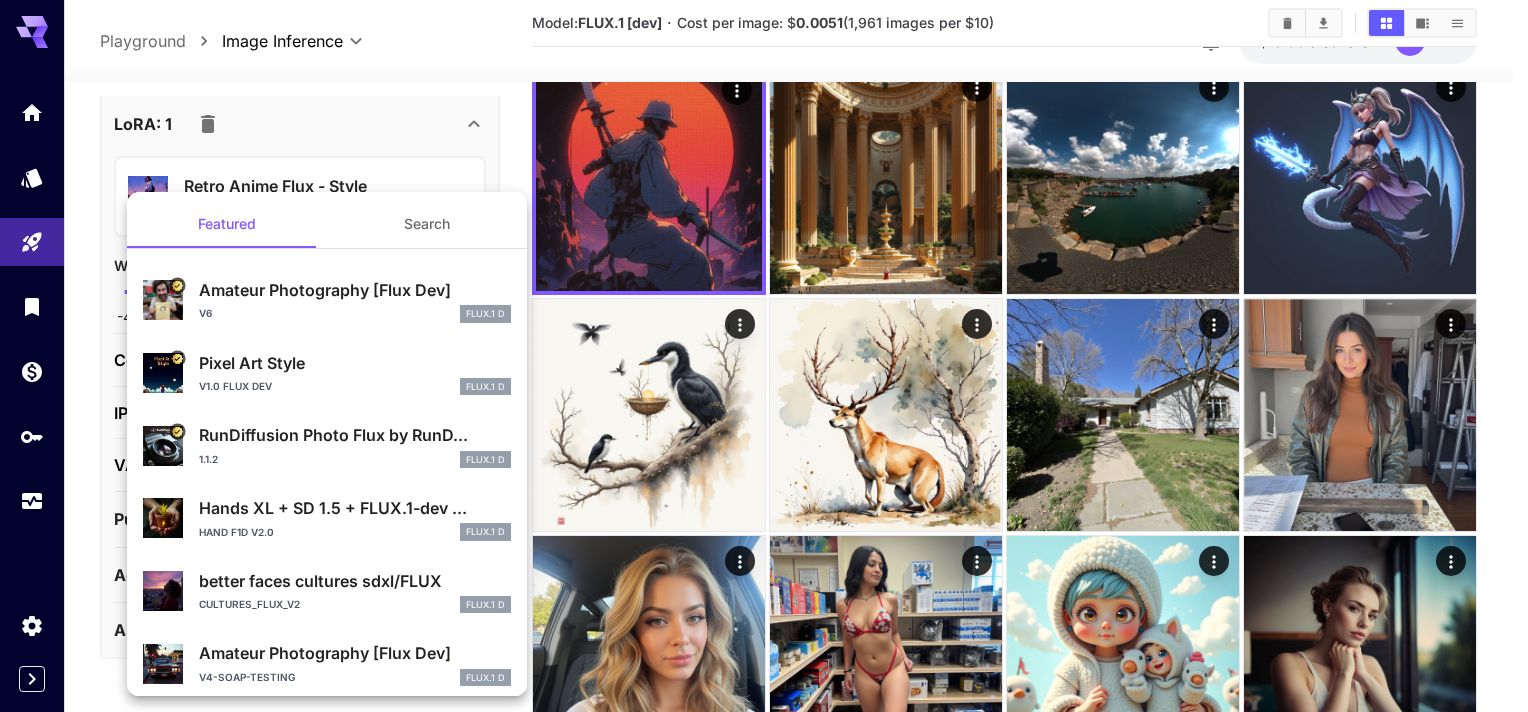 drag, startPoint x: 236, startPoint y: 186, endPoint x: 181, endPoint y: 182, distance: 55.145264 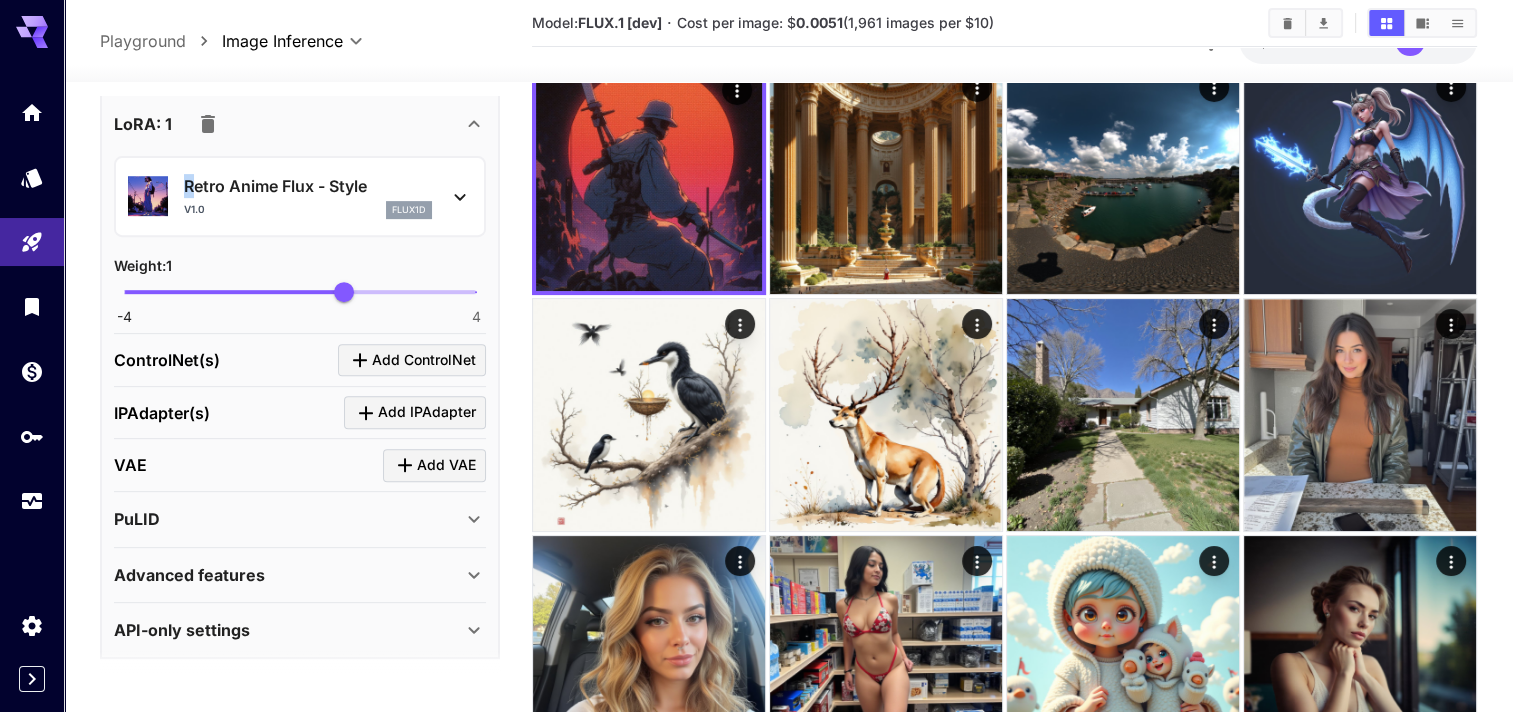drag, startPoint x: 280, startPoint y: 184, endPoint x: 191, endPoint y: 180, distance: 89.08984 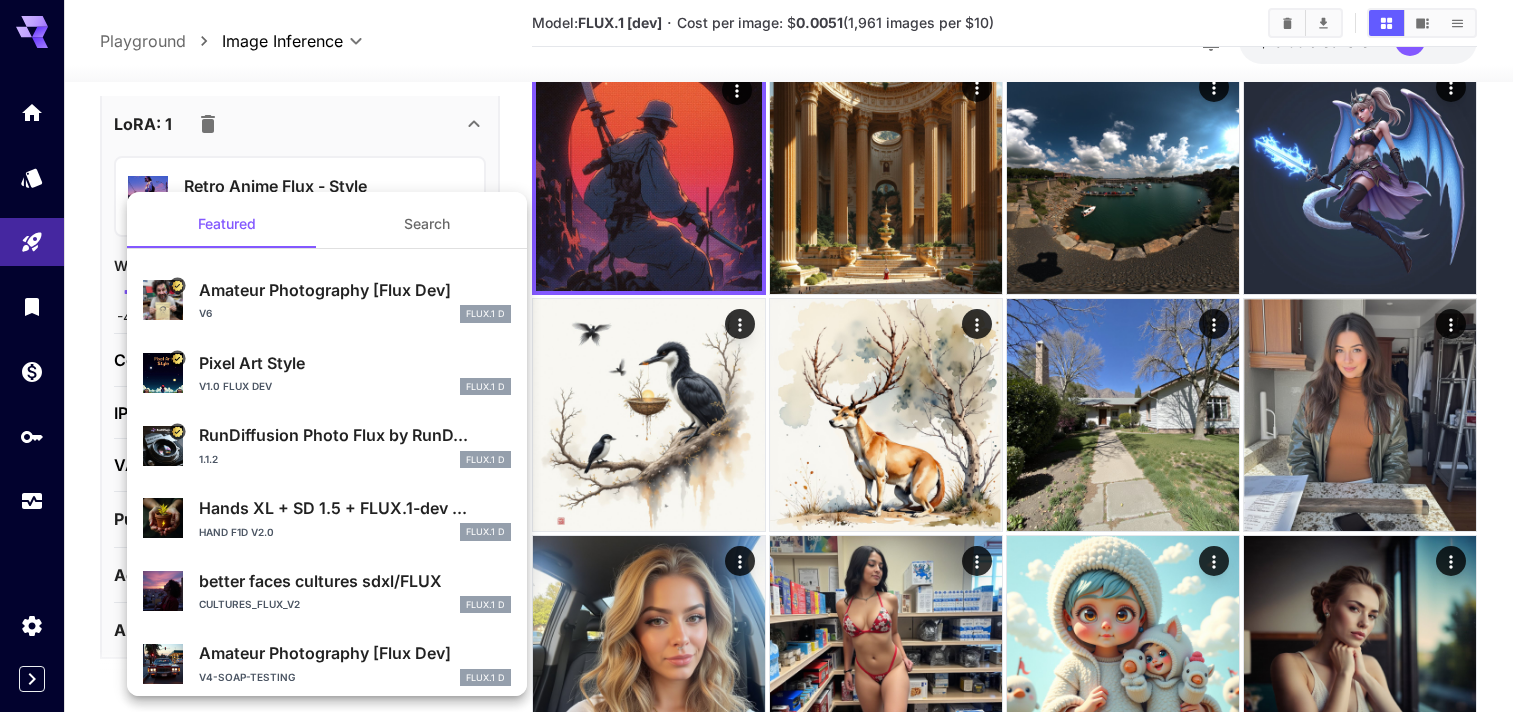 click at bounding box center (764, 356) 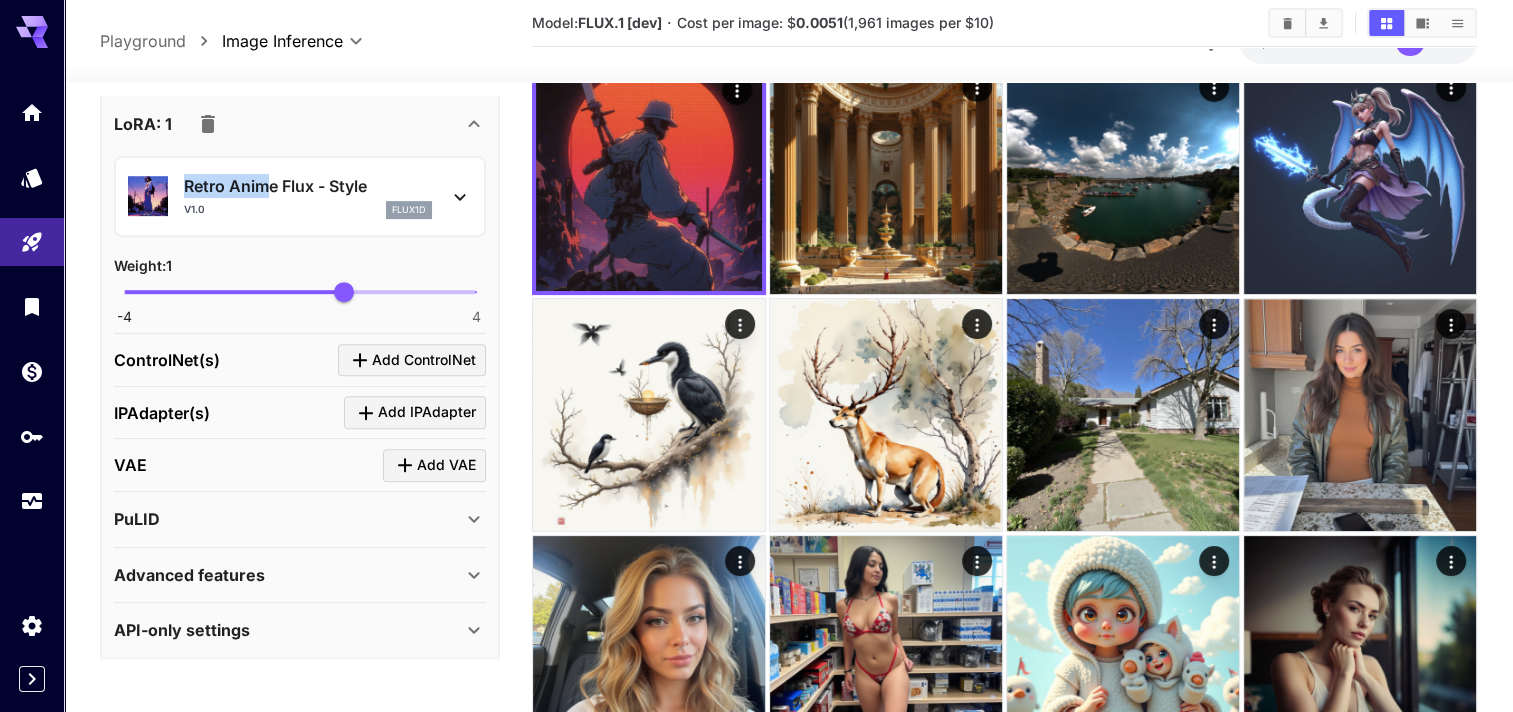 drag, startPoint x: 187, startPoint y: 184, endPoint x: 271, endPoint y: 192, distance: 84.38009 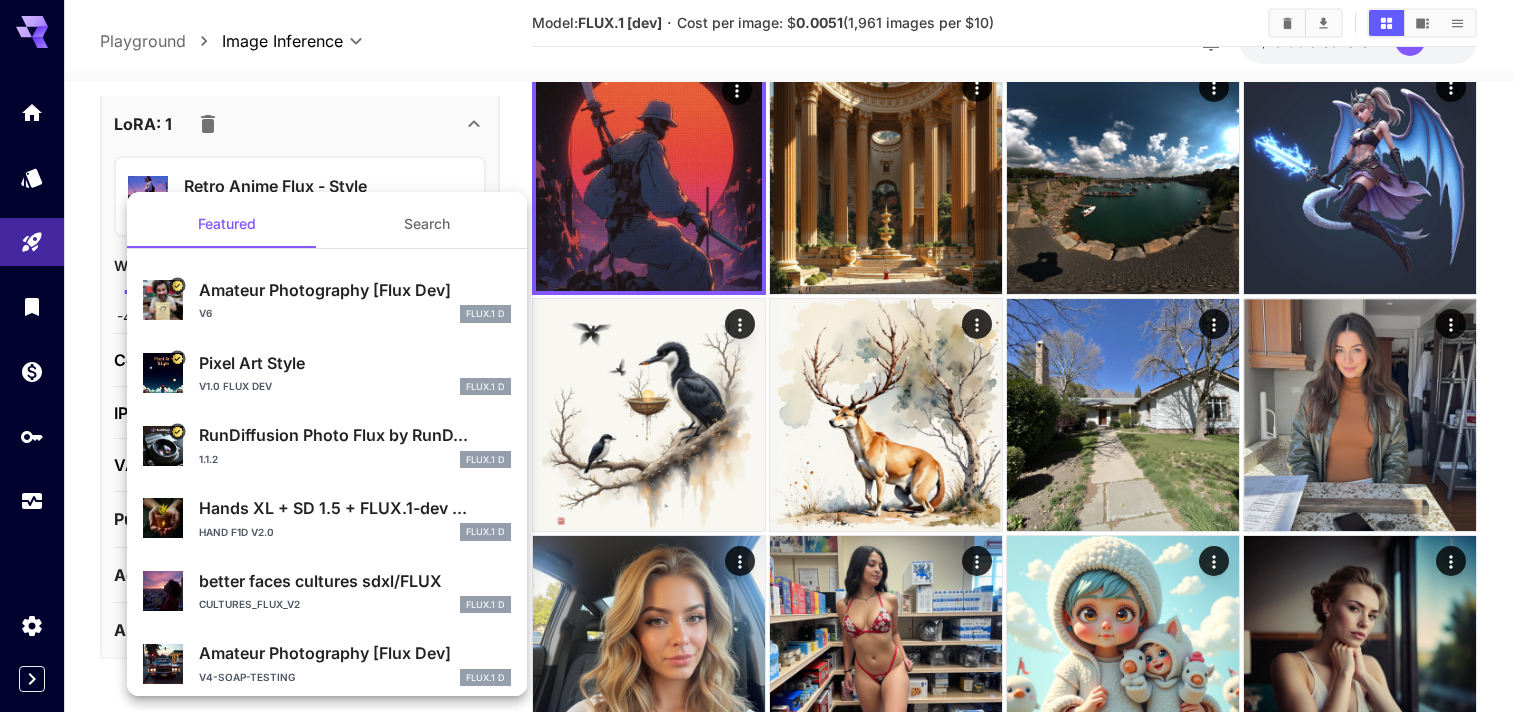 drag, startPoint x: 271, startPoint y: 192, endPoint x: 196, endPoint y: 183, distance: 75.53807 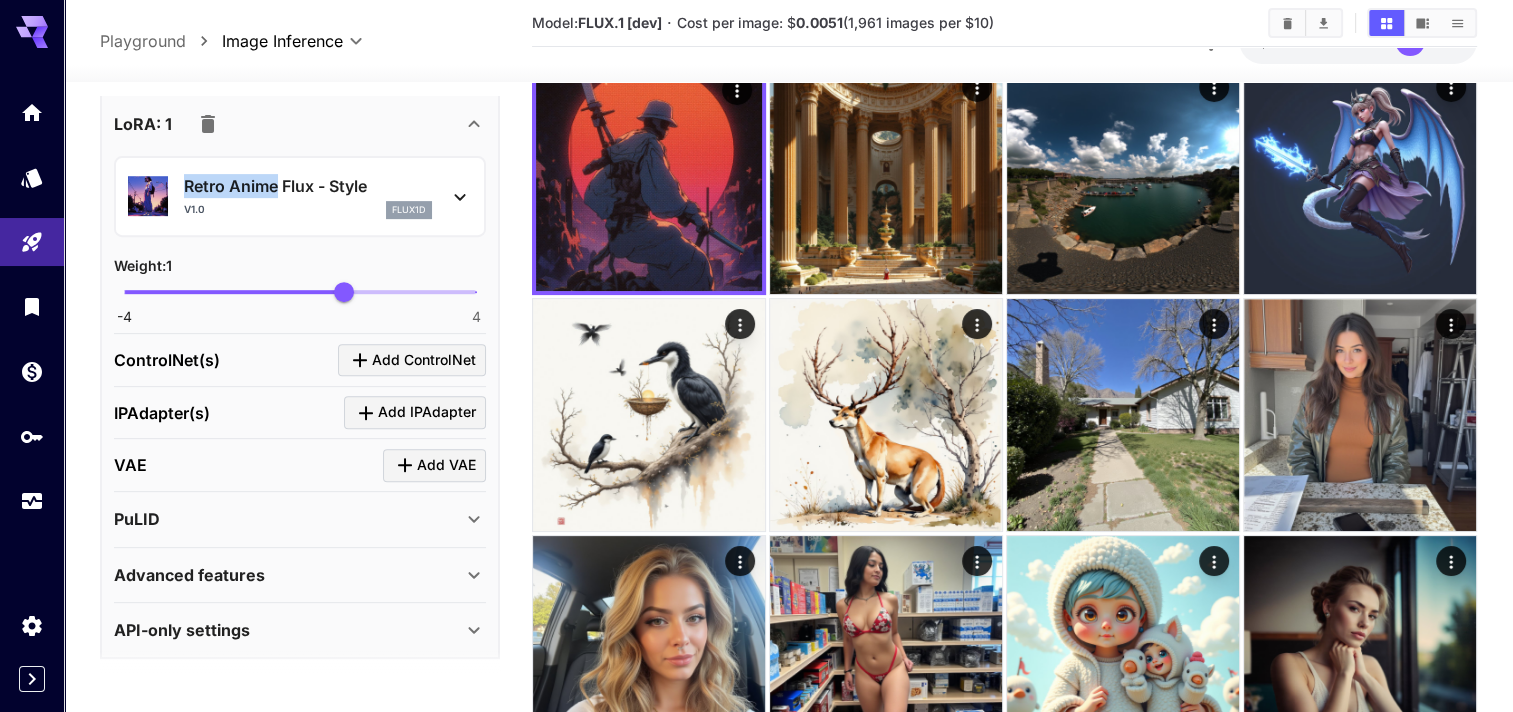 copy on "Retro Anime" 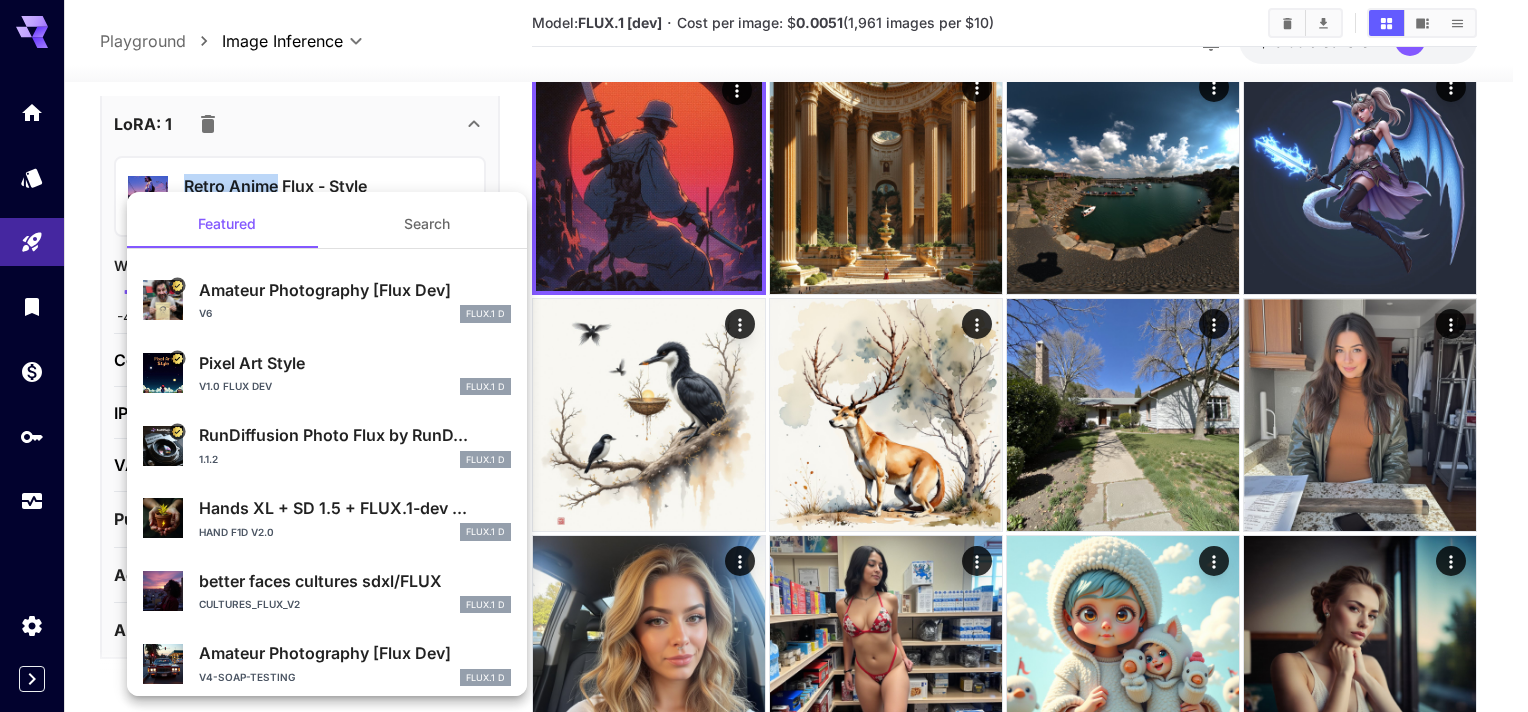 copy on "Retro Anime" 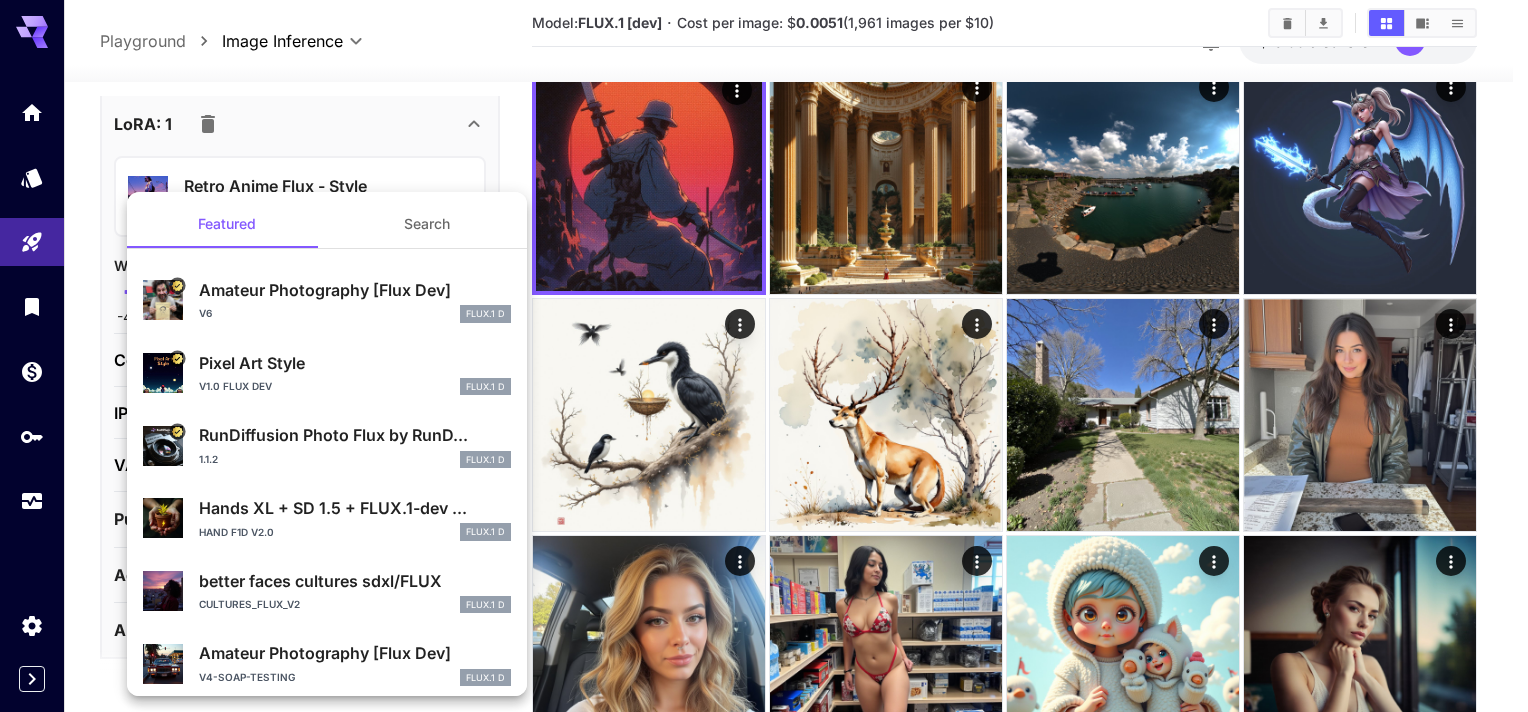 click at bounding box center [764, 356] 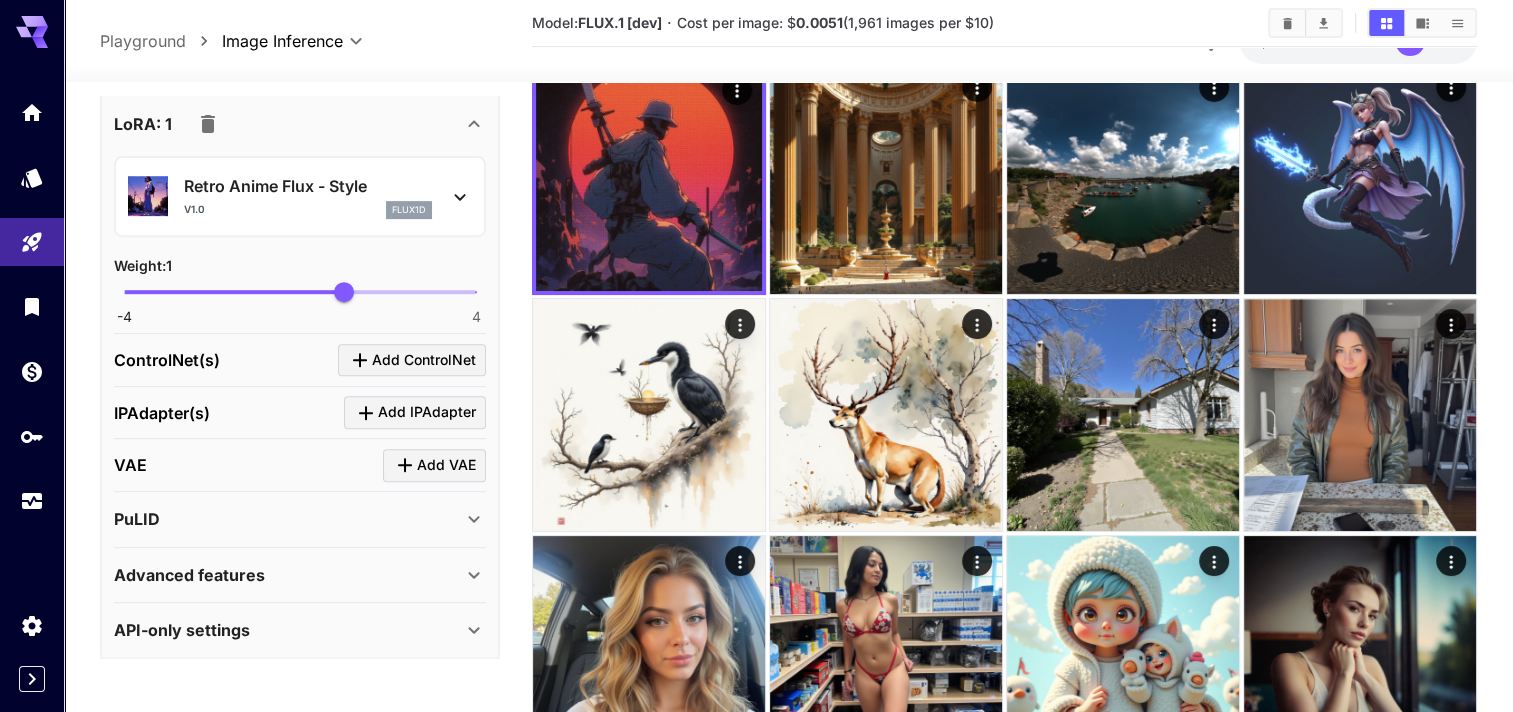 click on "**********" at bounding box center [788, 524] 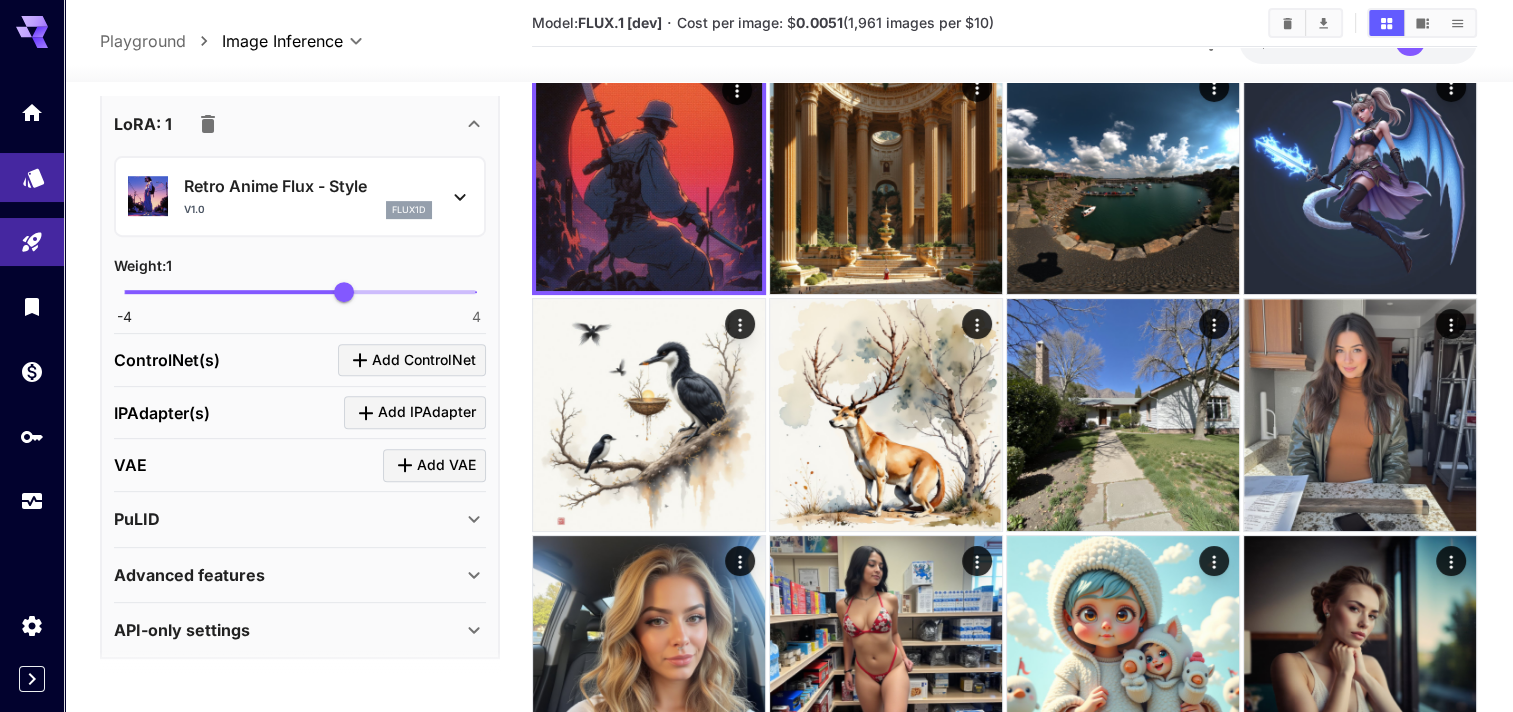 click at bounding box center (32, 177) 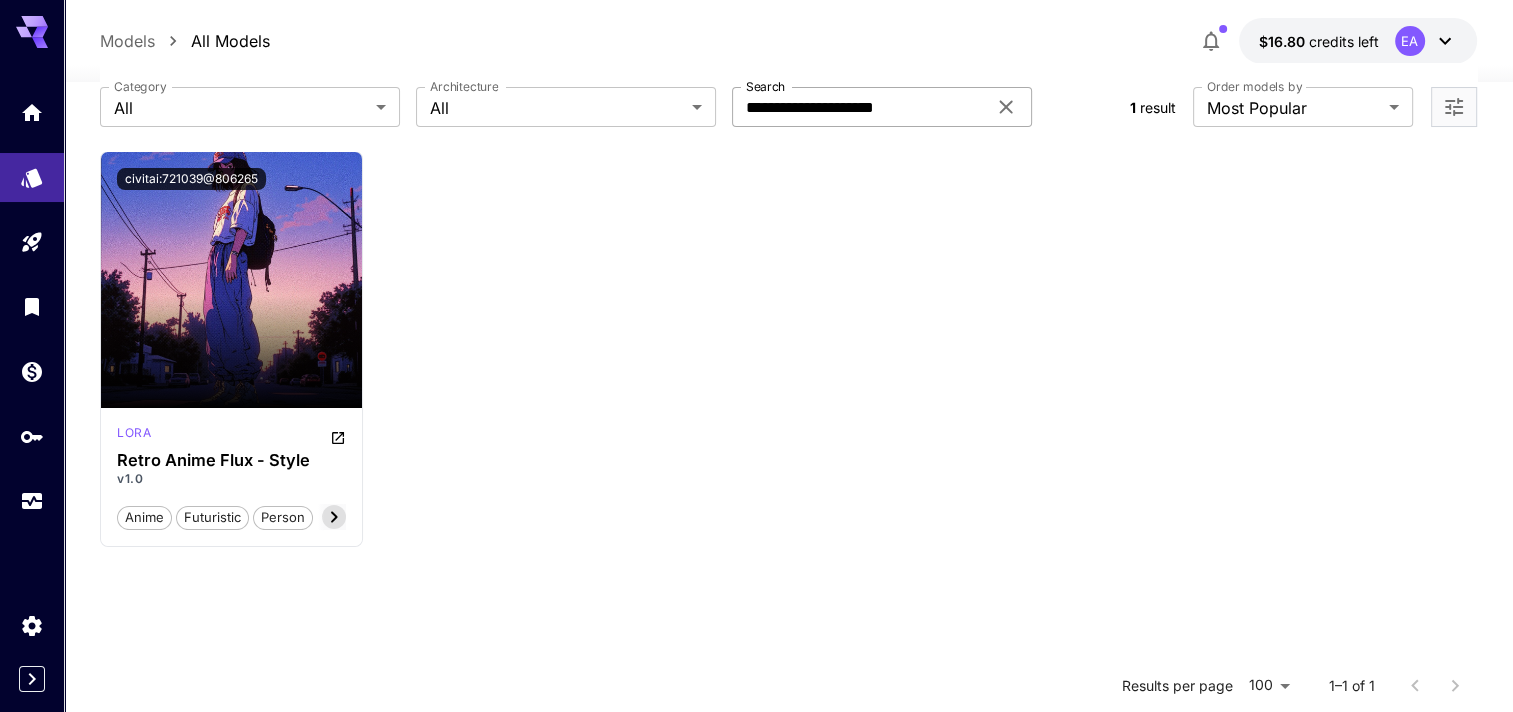 click 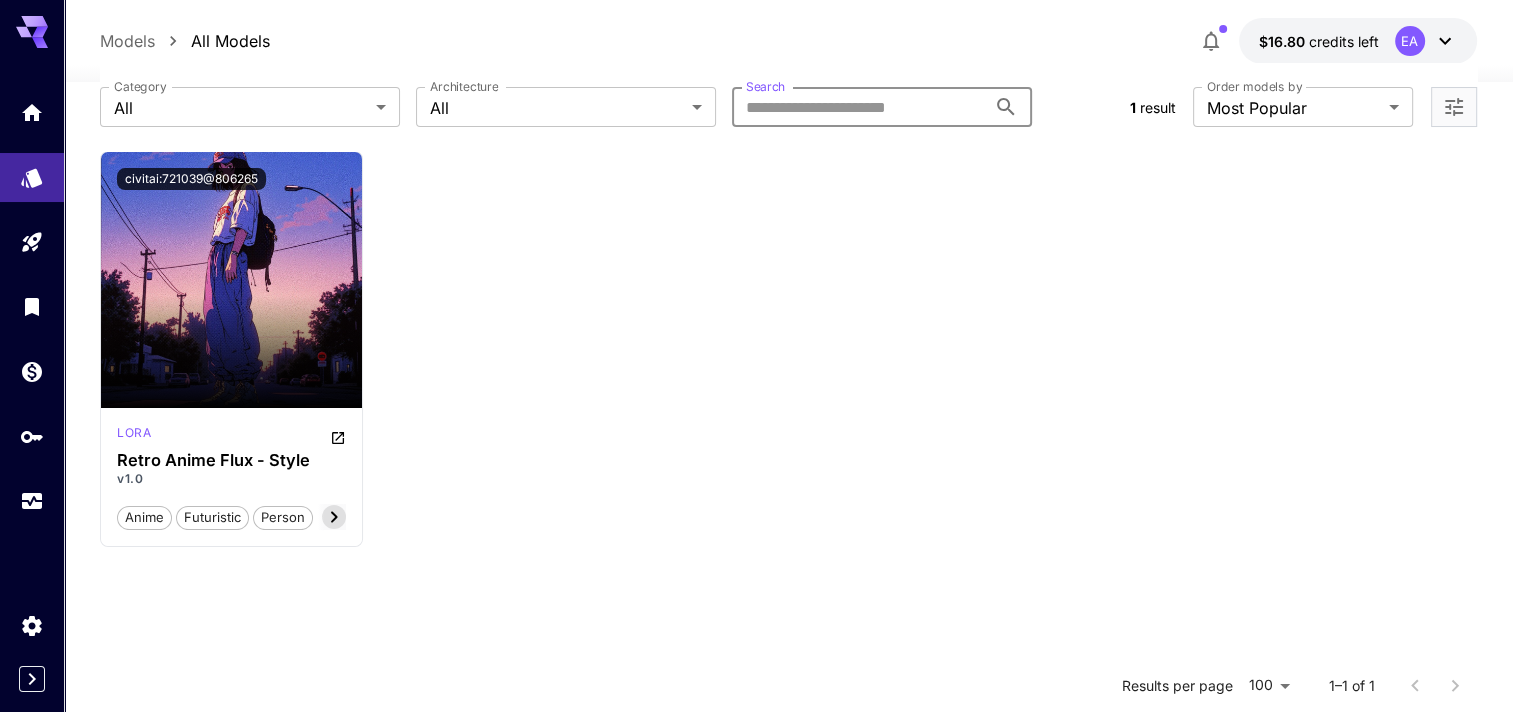 click on "Search" at bounding box center (859, 107) 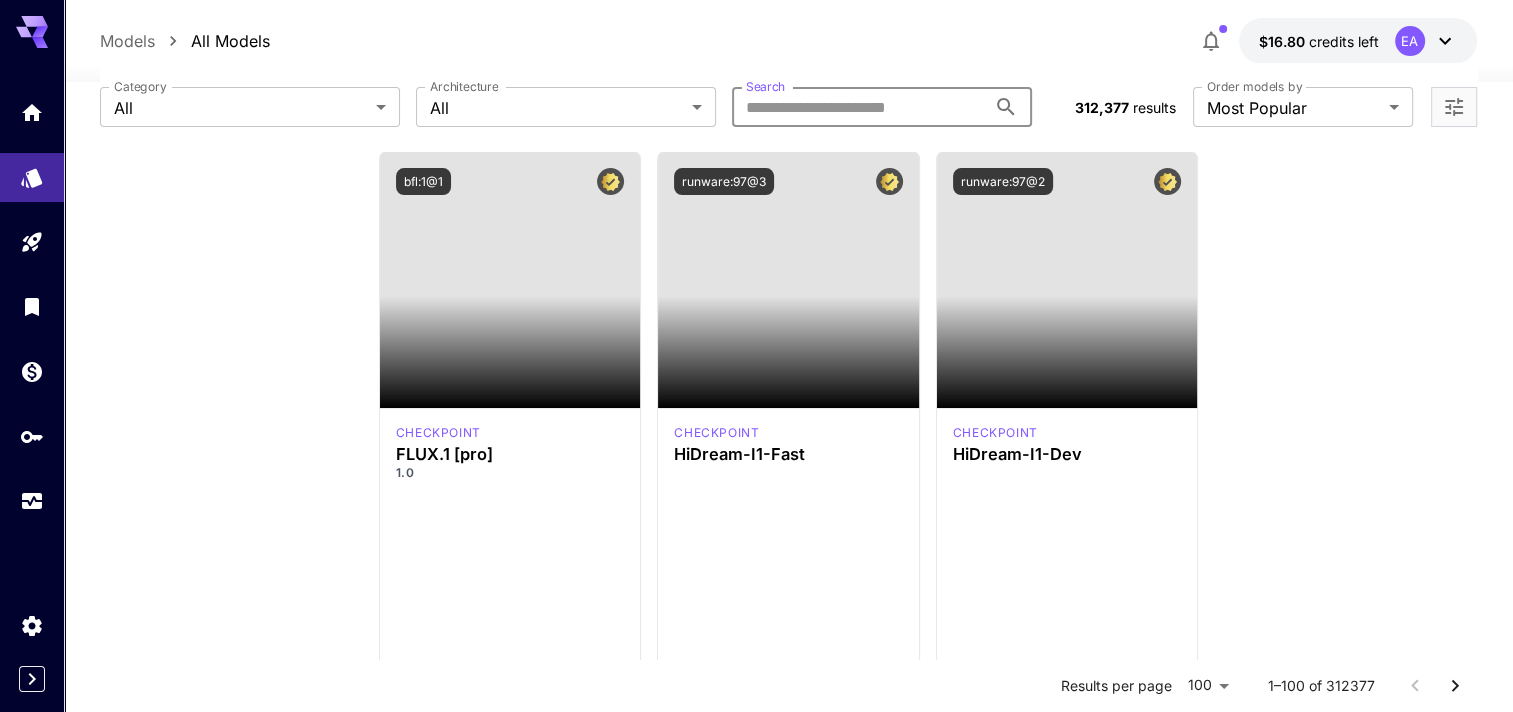 paste on "**********" 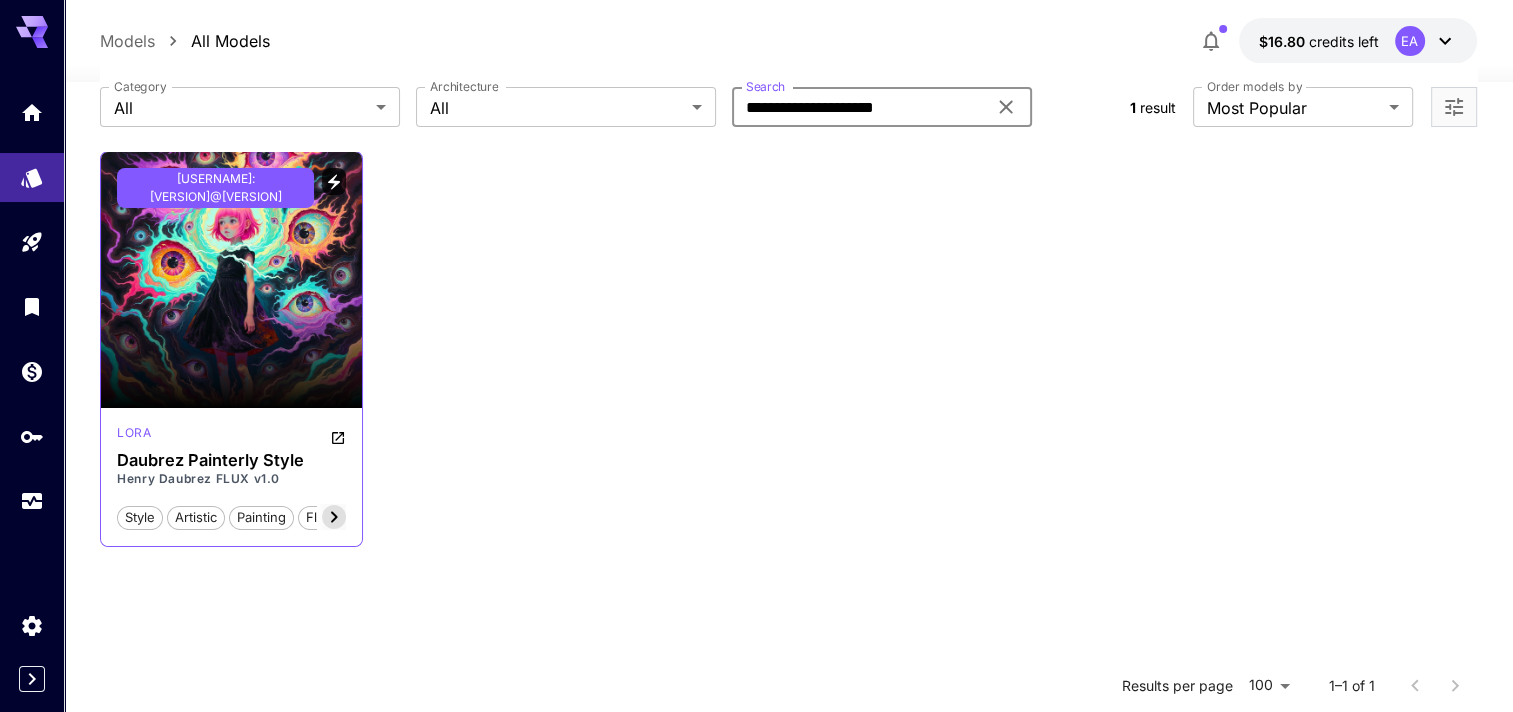 type on "**********" 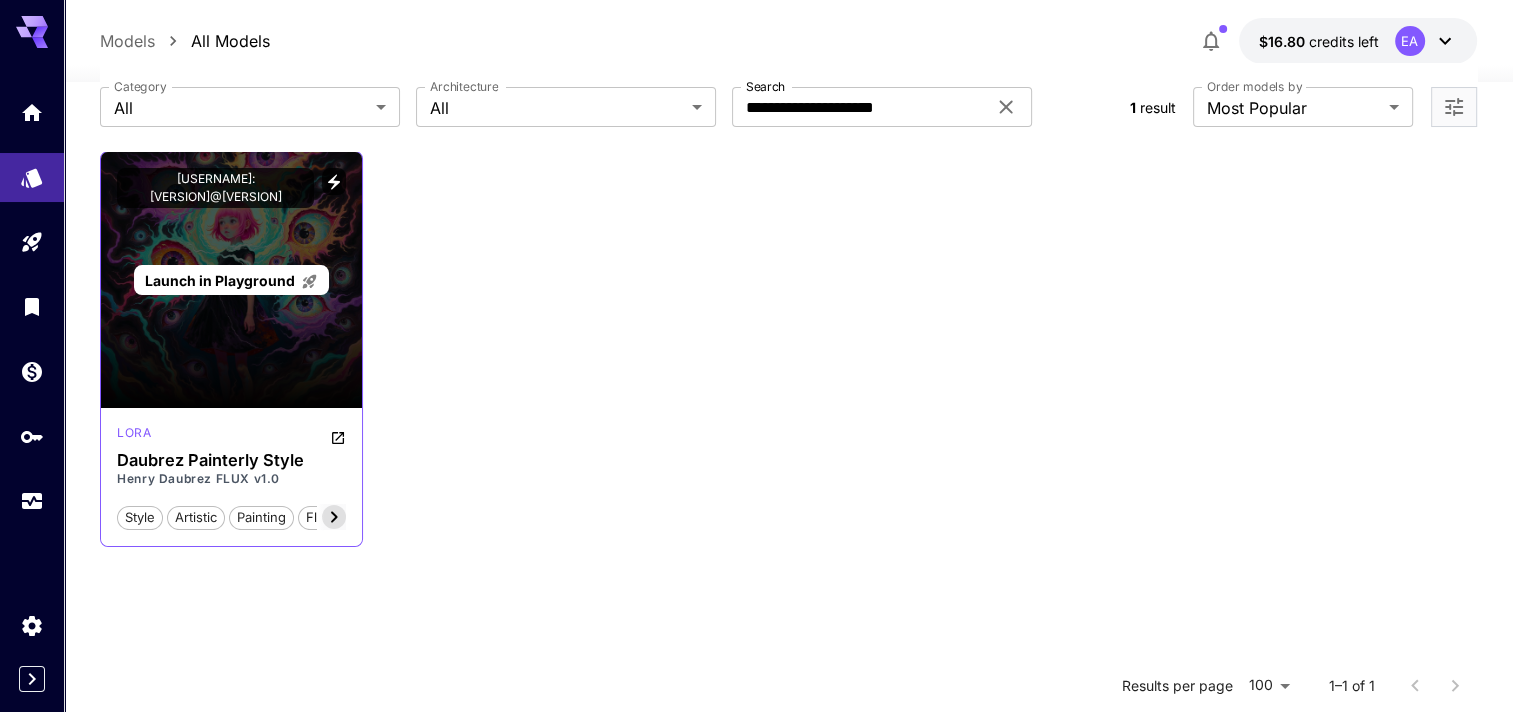 click on "Launch in Playground" at bounding box center (220, 280) 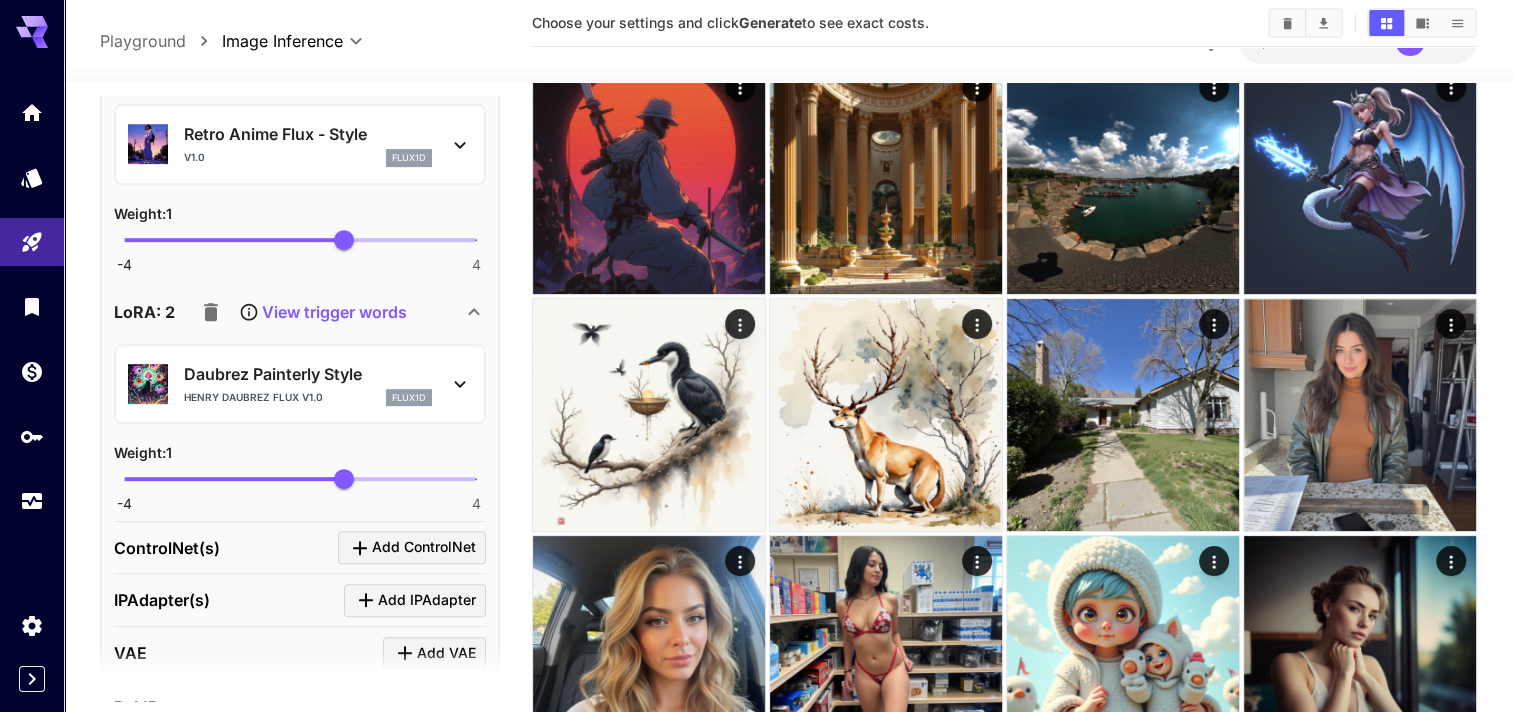 scroll, scrollTop: 800, scrollLeft: 0, axis: vertical 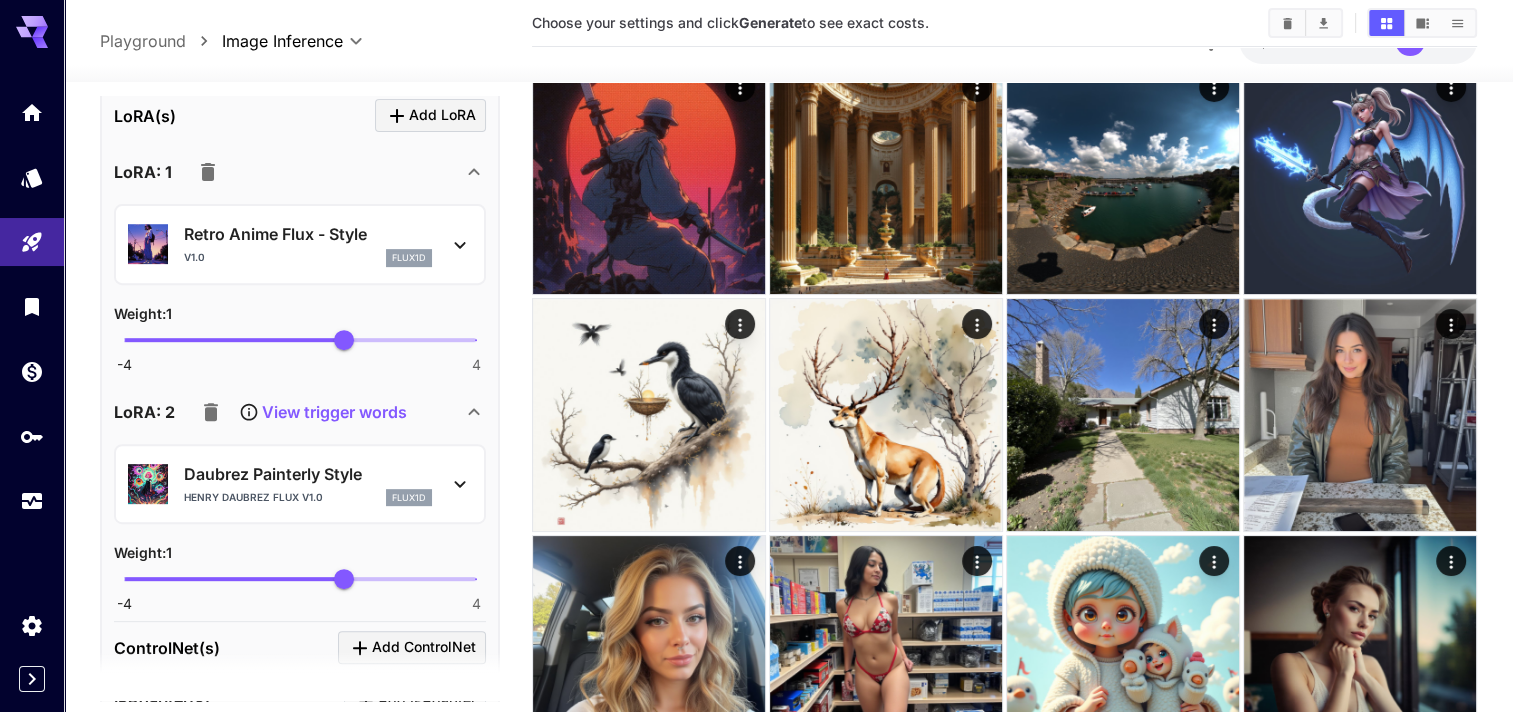 click at bounding box center (208, 172) 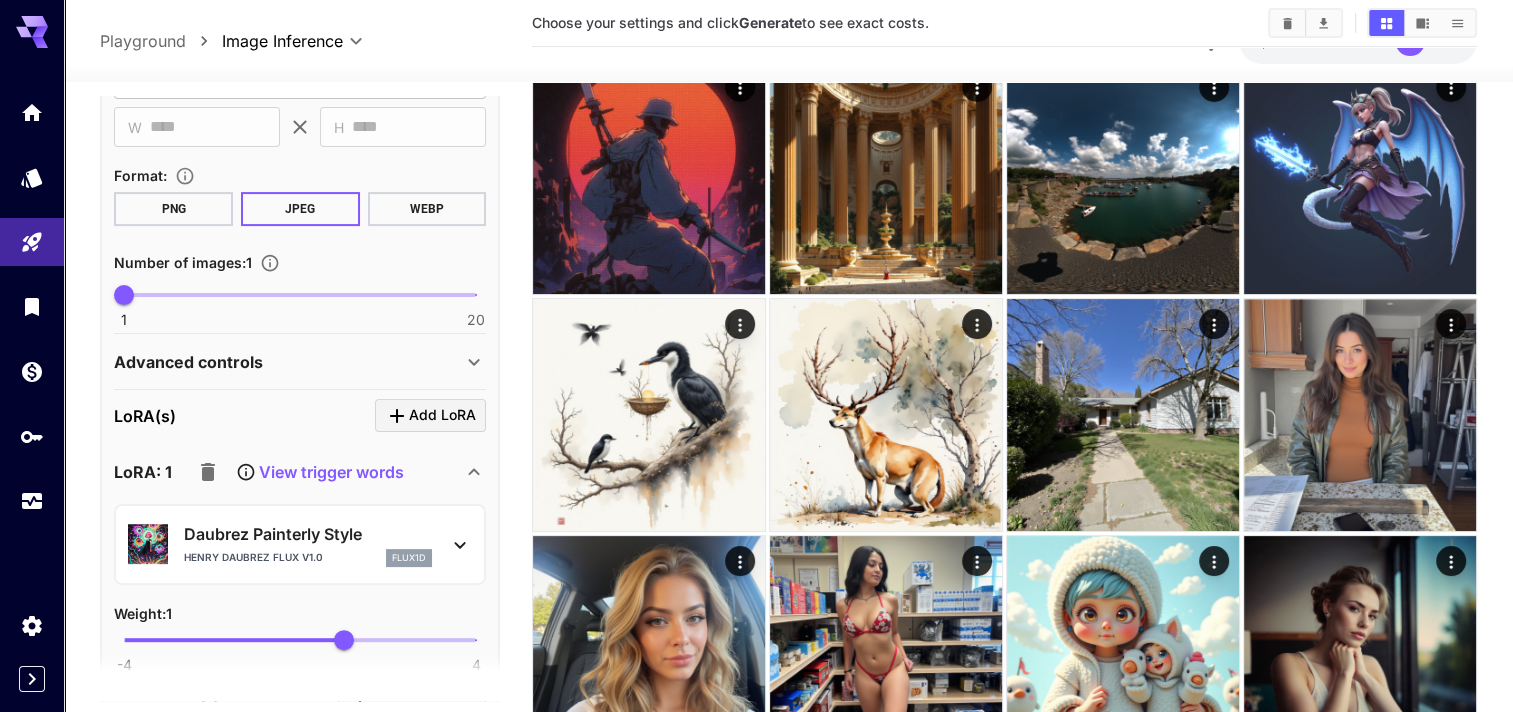 scroll, scrollTop: 600, scrollLeft: 0, axis: vertical 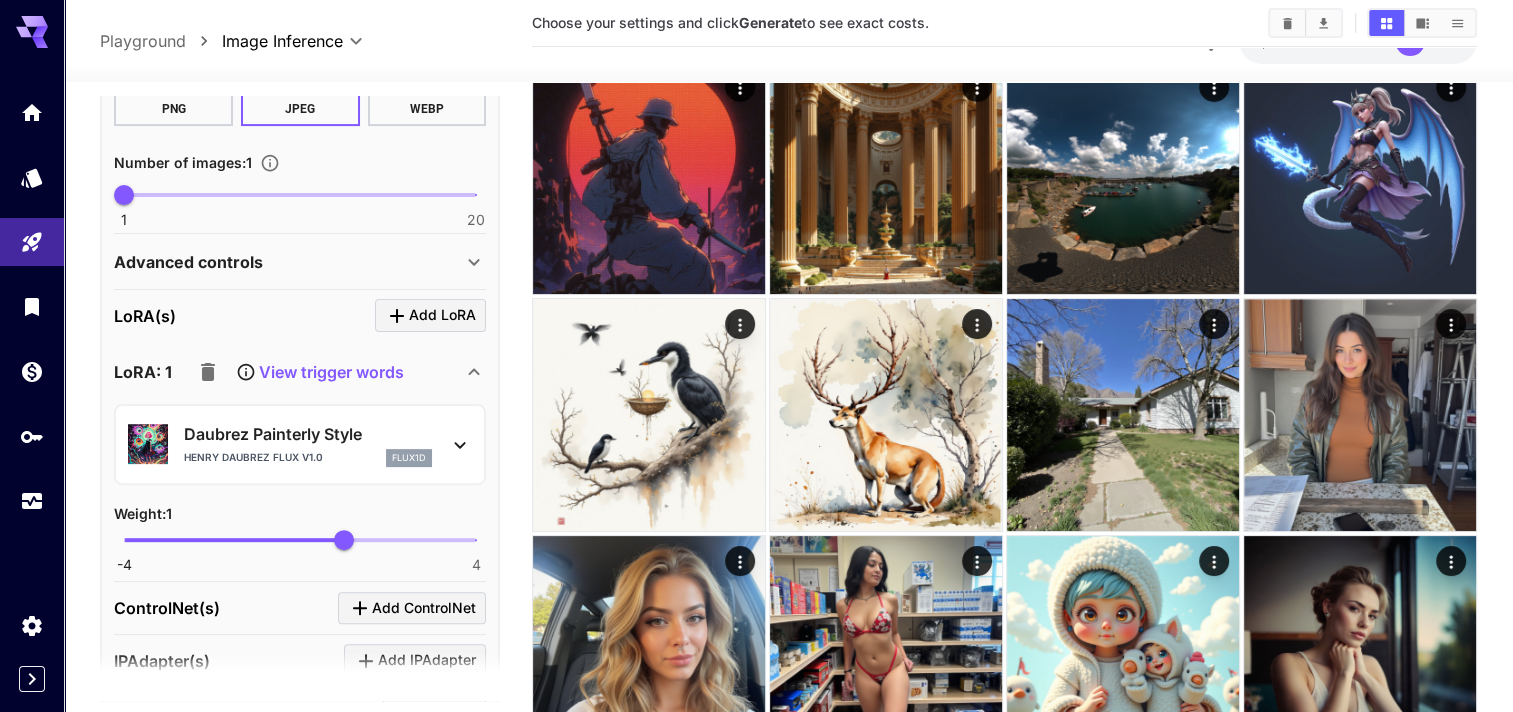 click on "View trigger words" at bounding box center (331, 372) 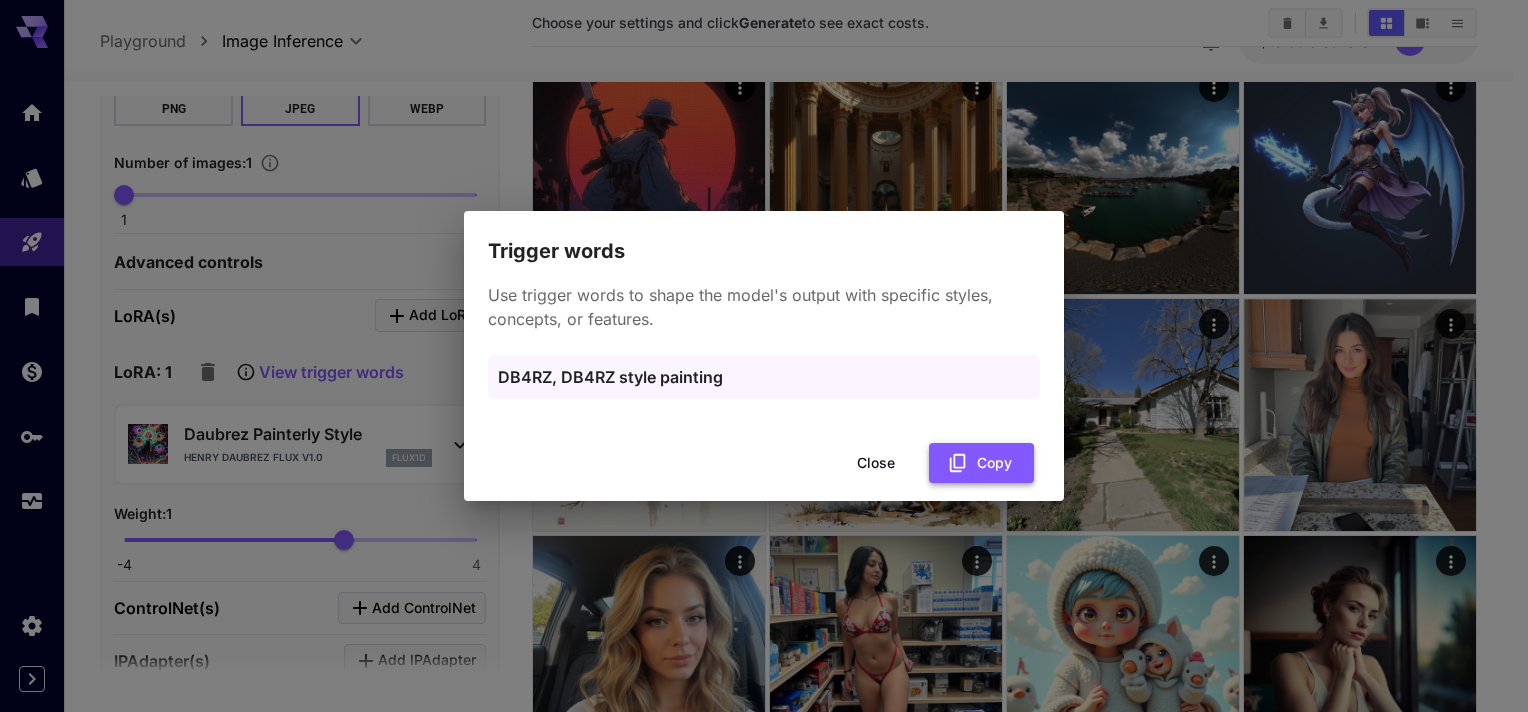 click on "Copy" at bounding box center (981, 463) 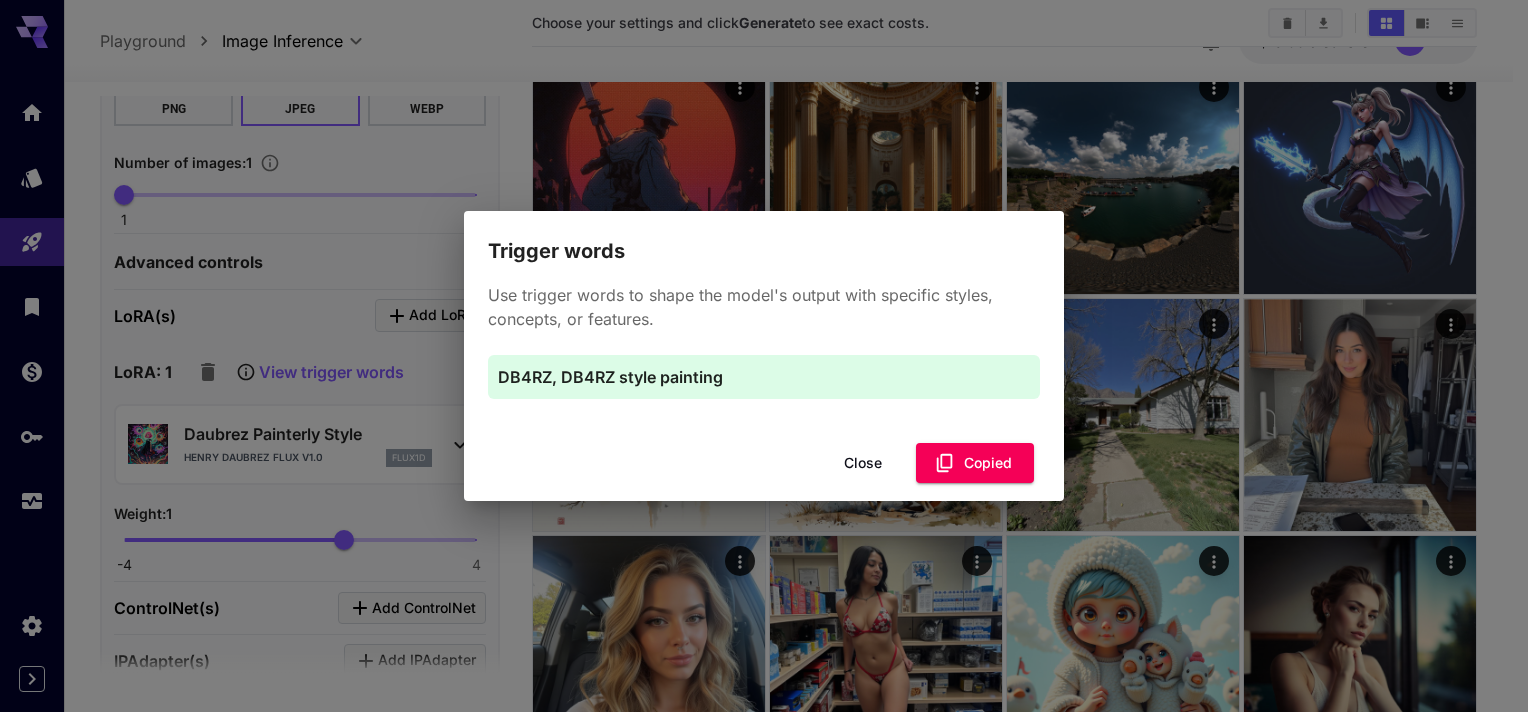 click on "Close" at bounding box center (863, 463) 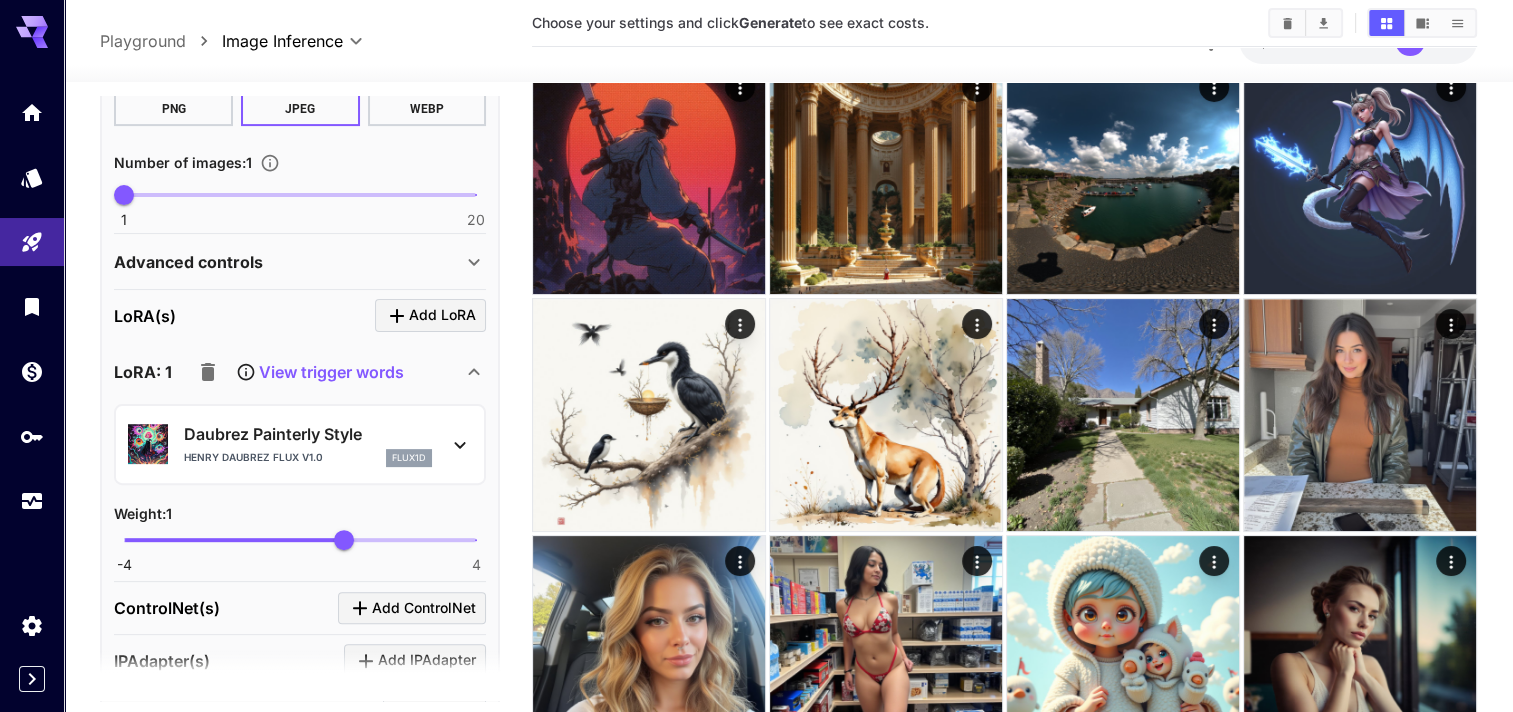 scroll, scrollTop: 0, scrollLeft: 0, axis: both 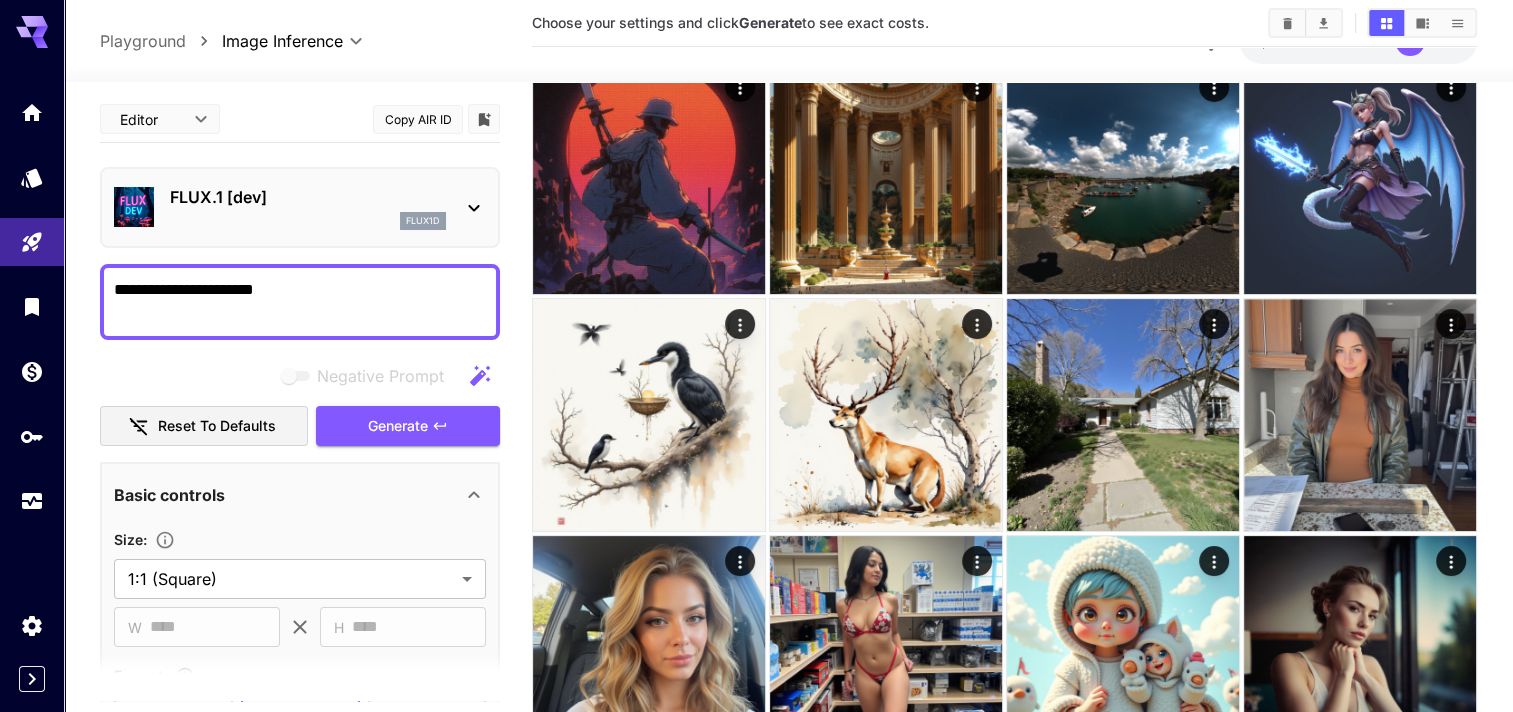 click on "**********" at bounding box center (300, 302) 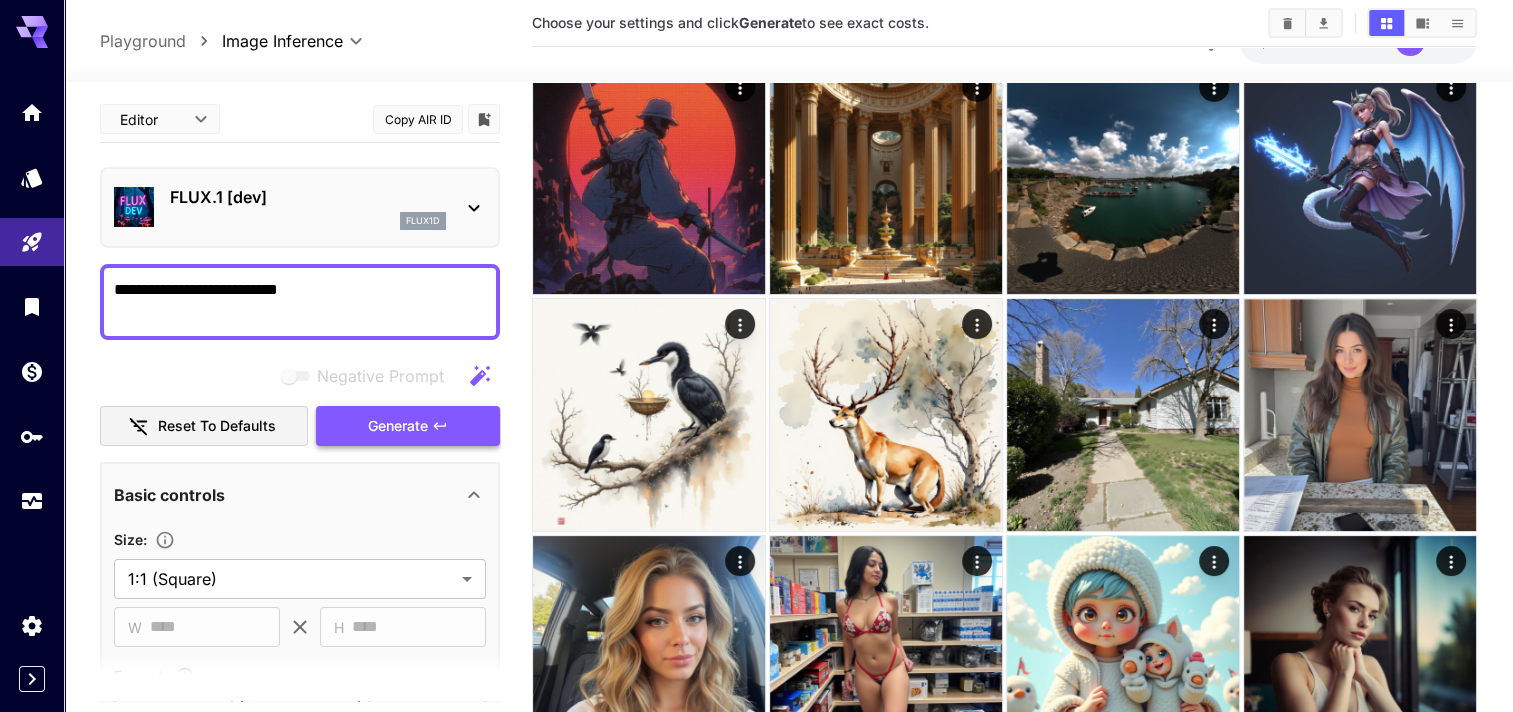 type on "**********" 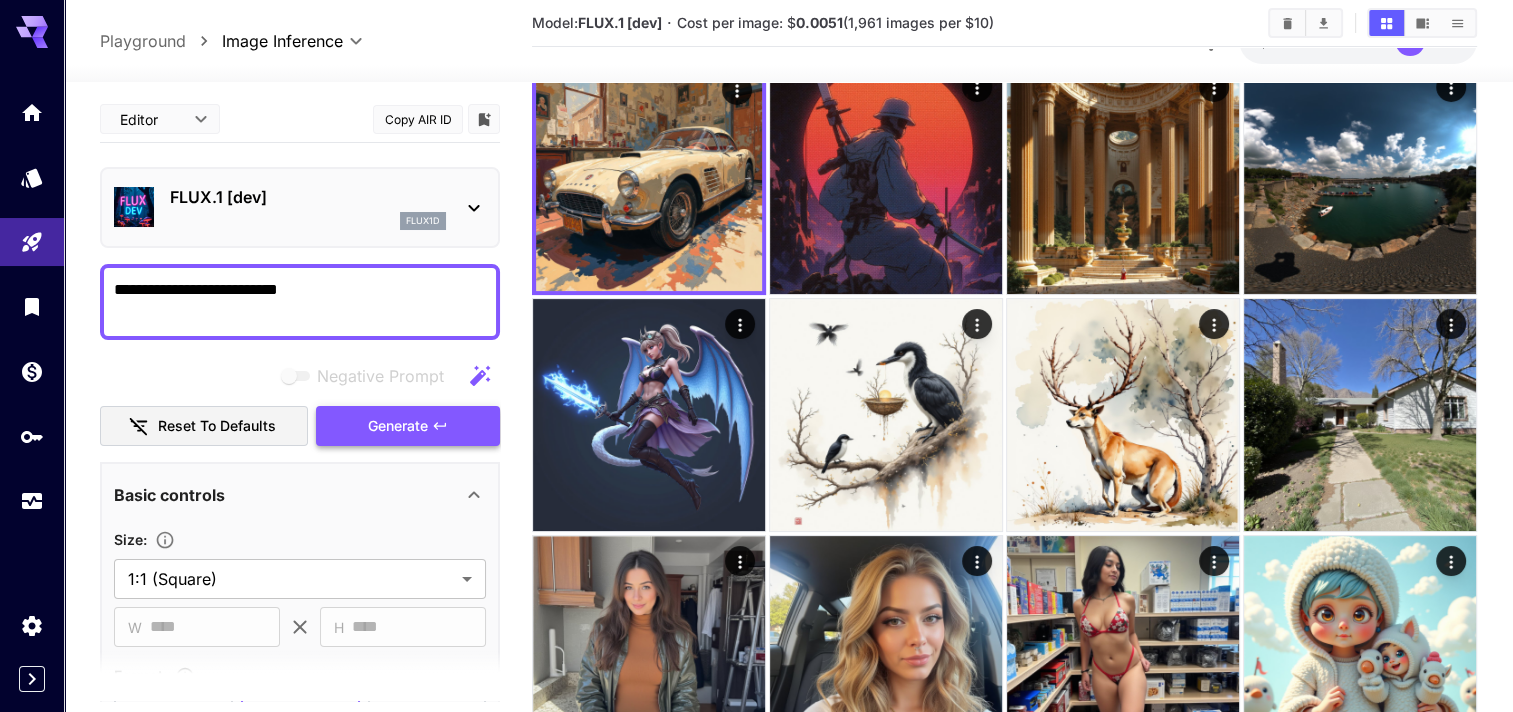 scroll, scrollTop: 500, scrollLeft: 0, axis: vertical 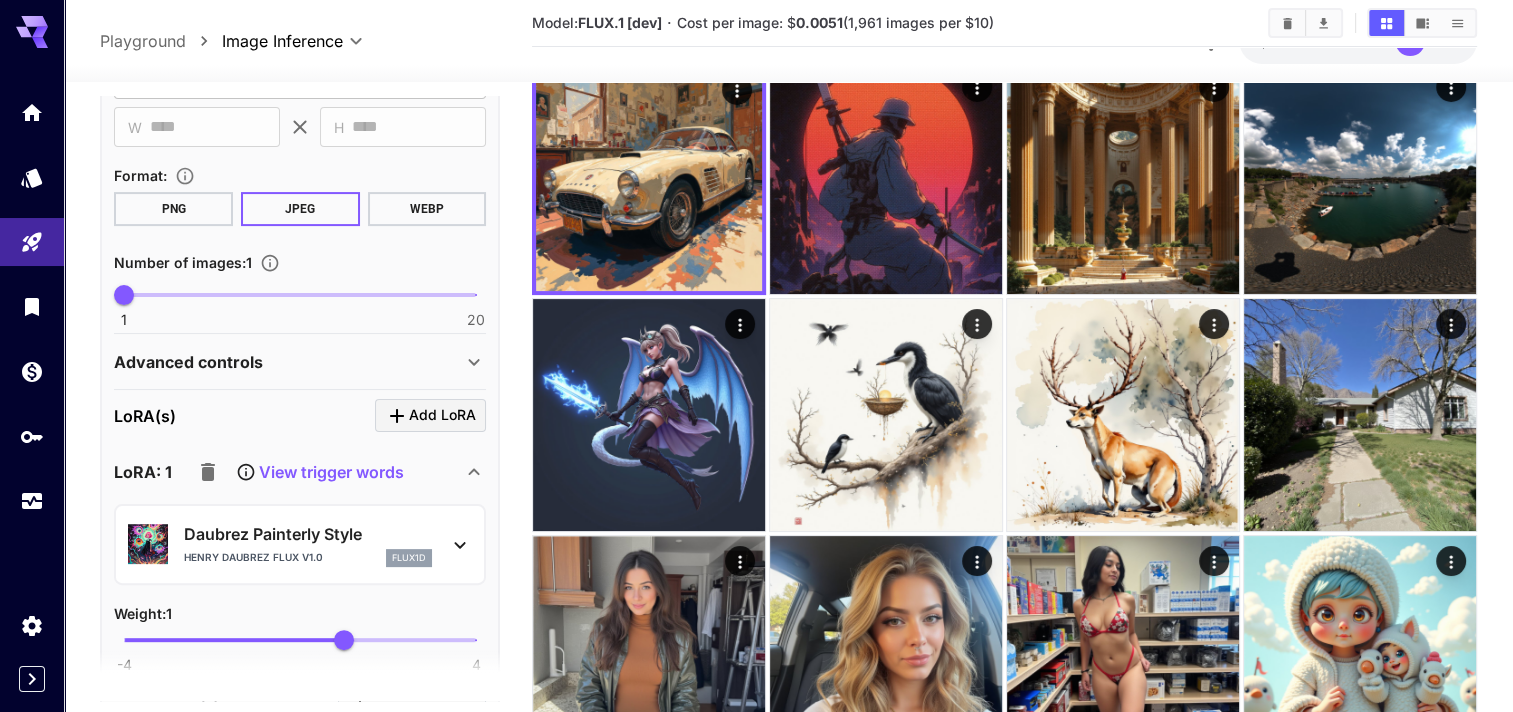 click on "View trigger words" at bounding box center [331, 472] 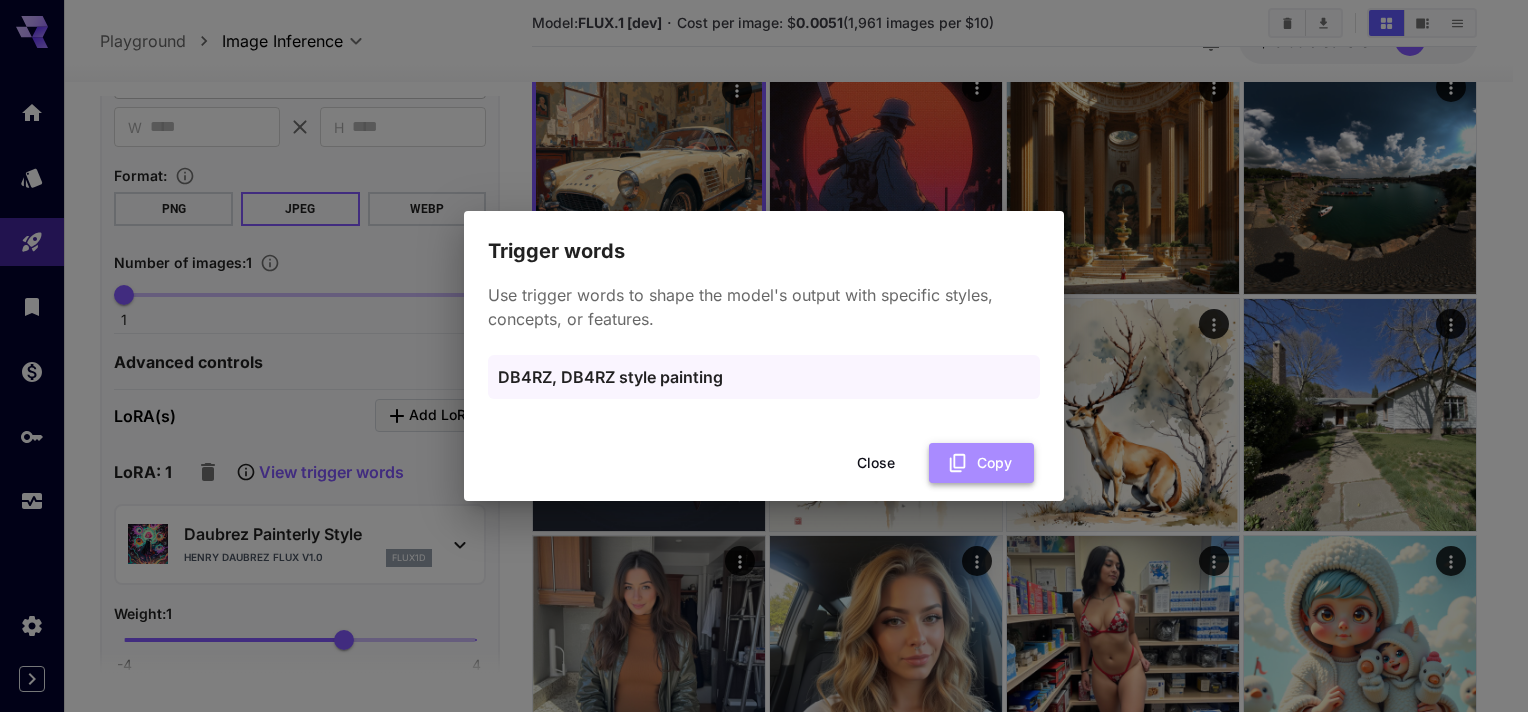 click on "Copy" at bounding box center (981, 463) 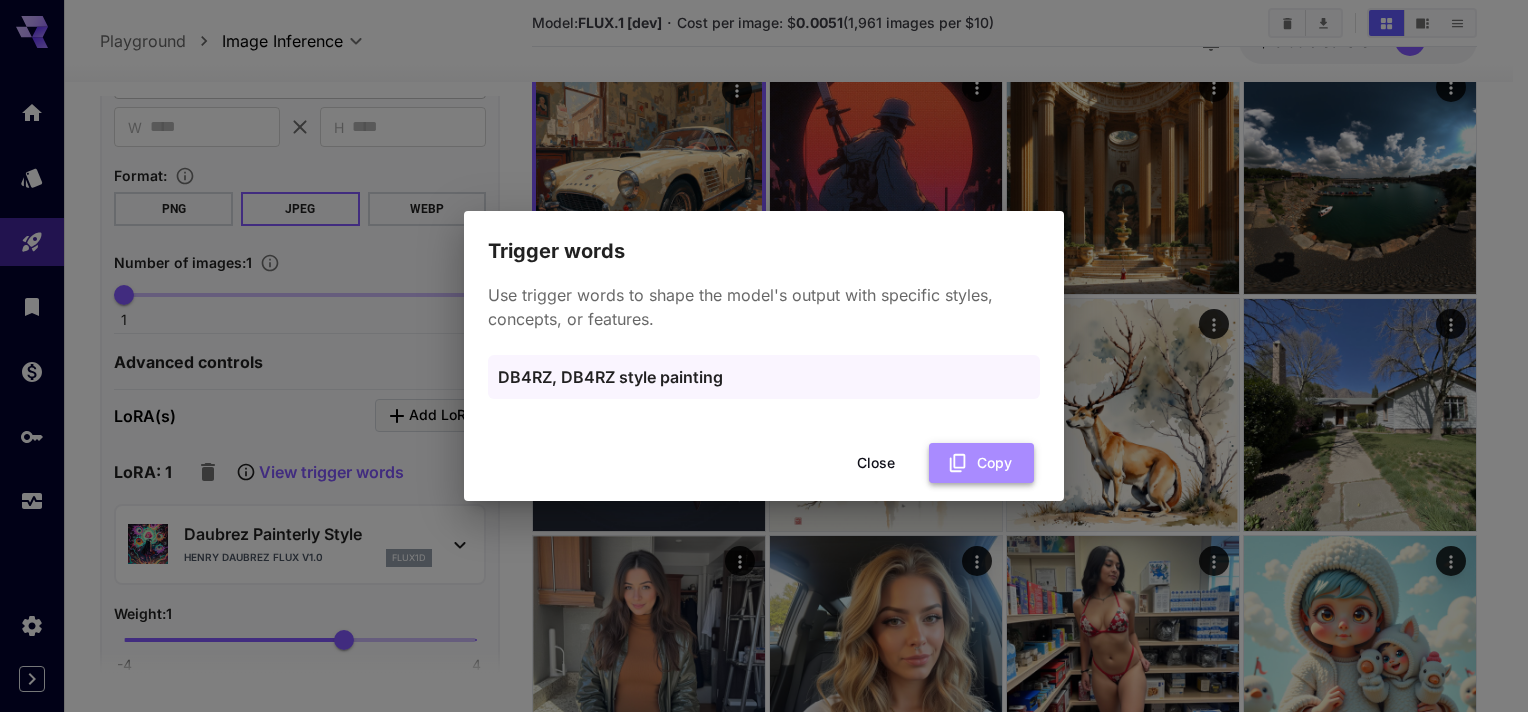 click on "Copy" at bounding box center [981, 463] 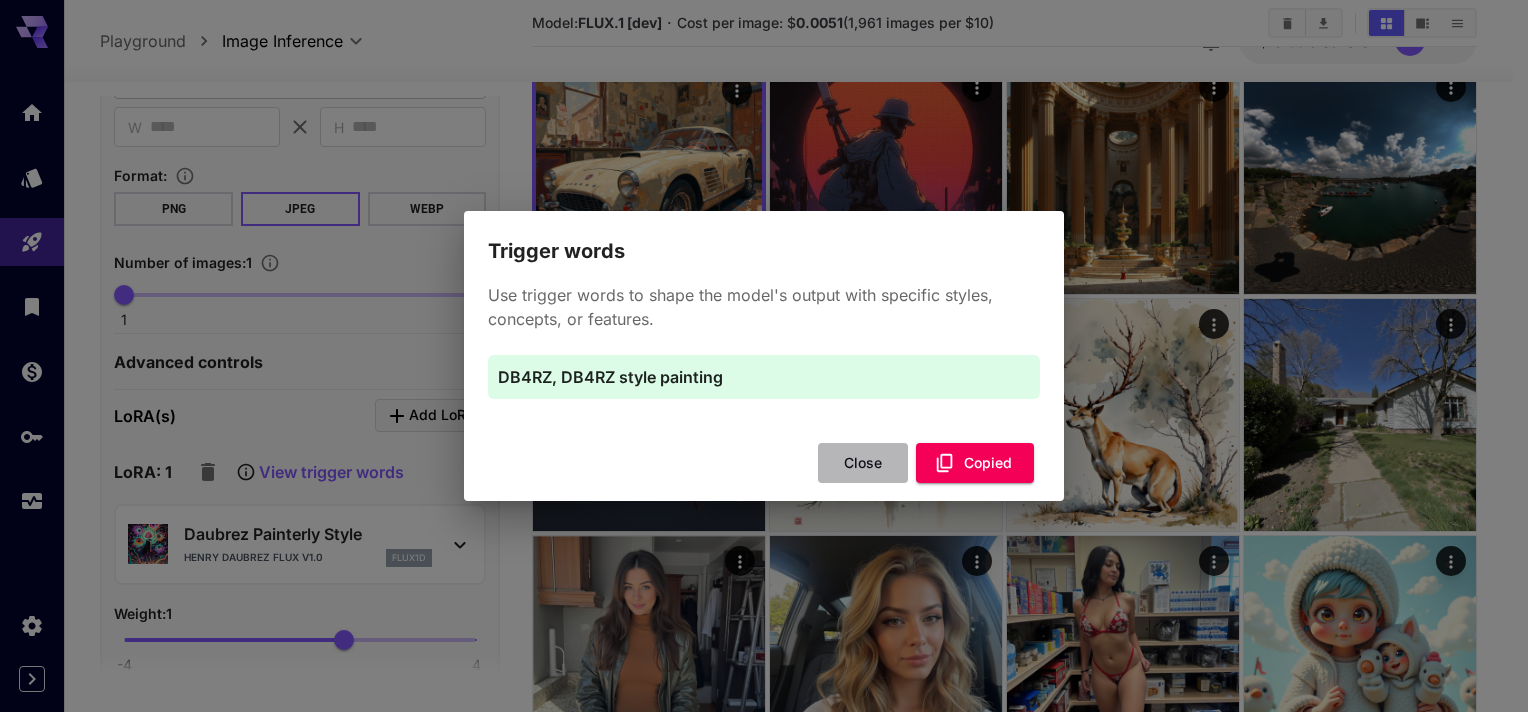 click on "Close" at bounding box center [863, 463] 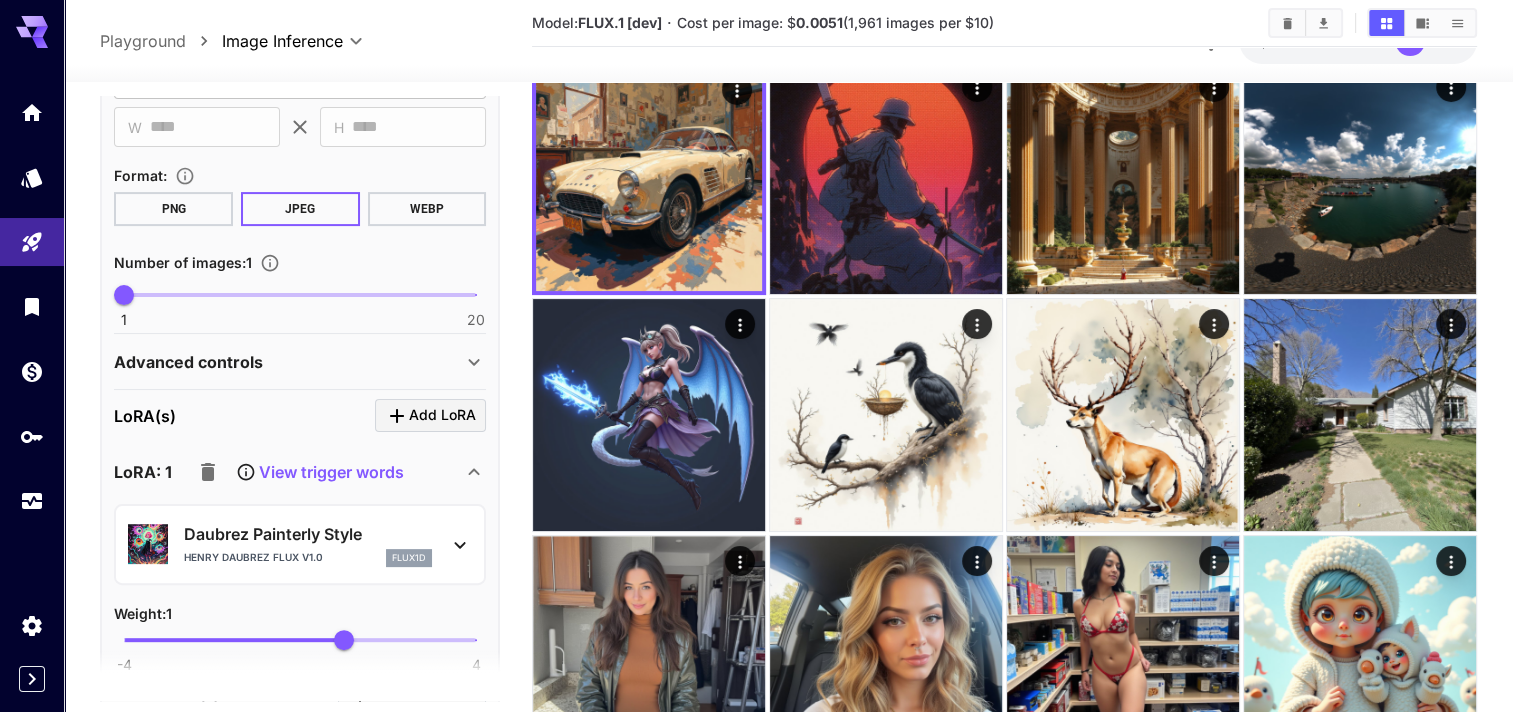 click on "View trigger words" at bounding box center [296, 472] 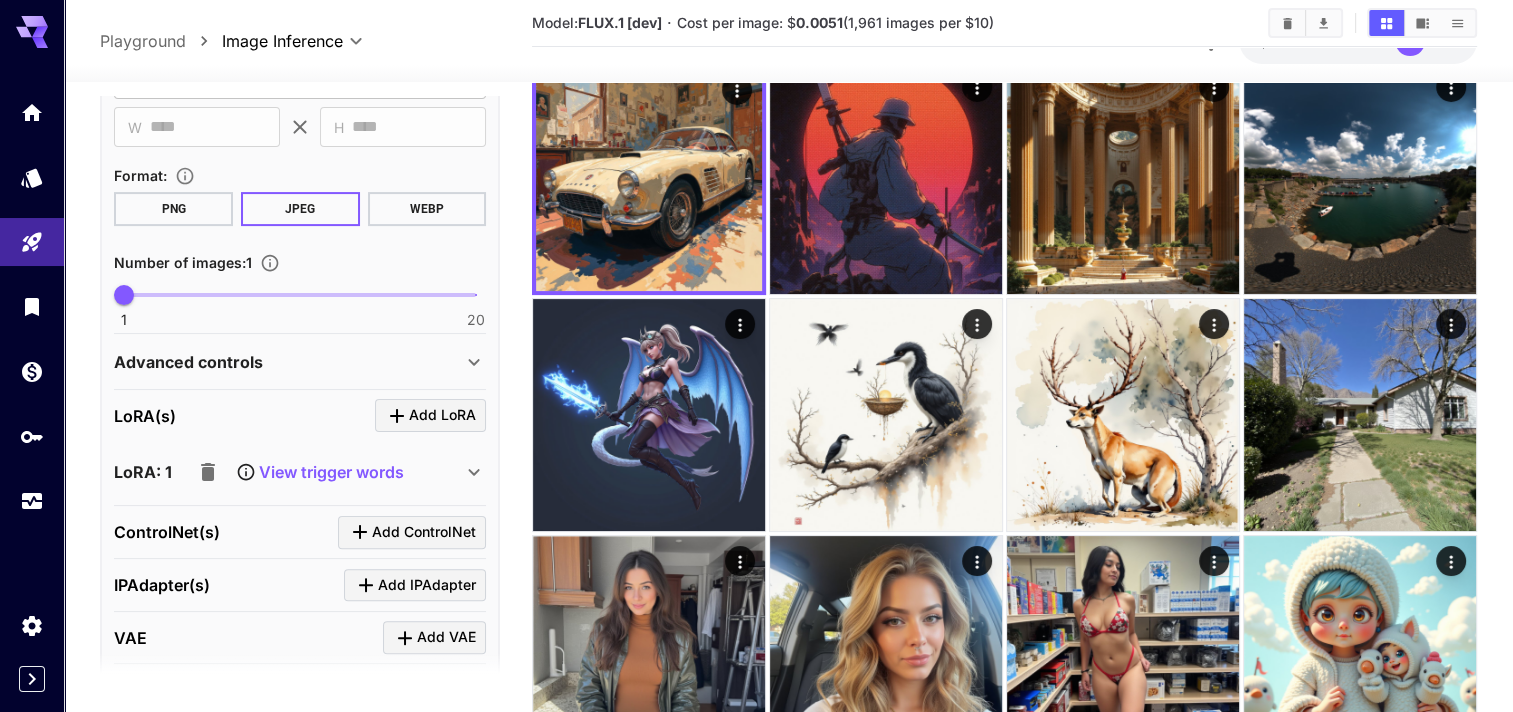 click on "View trigger words" at bounding box center [331, 472] 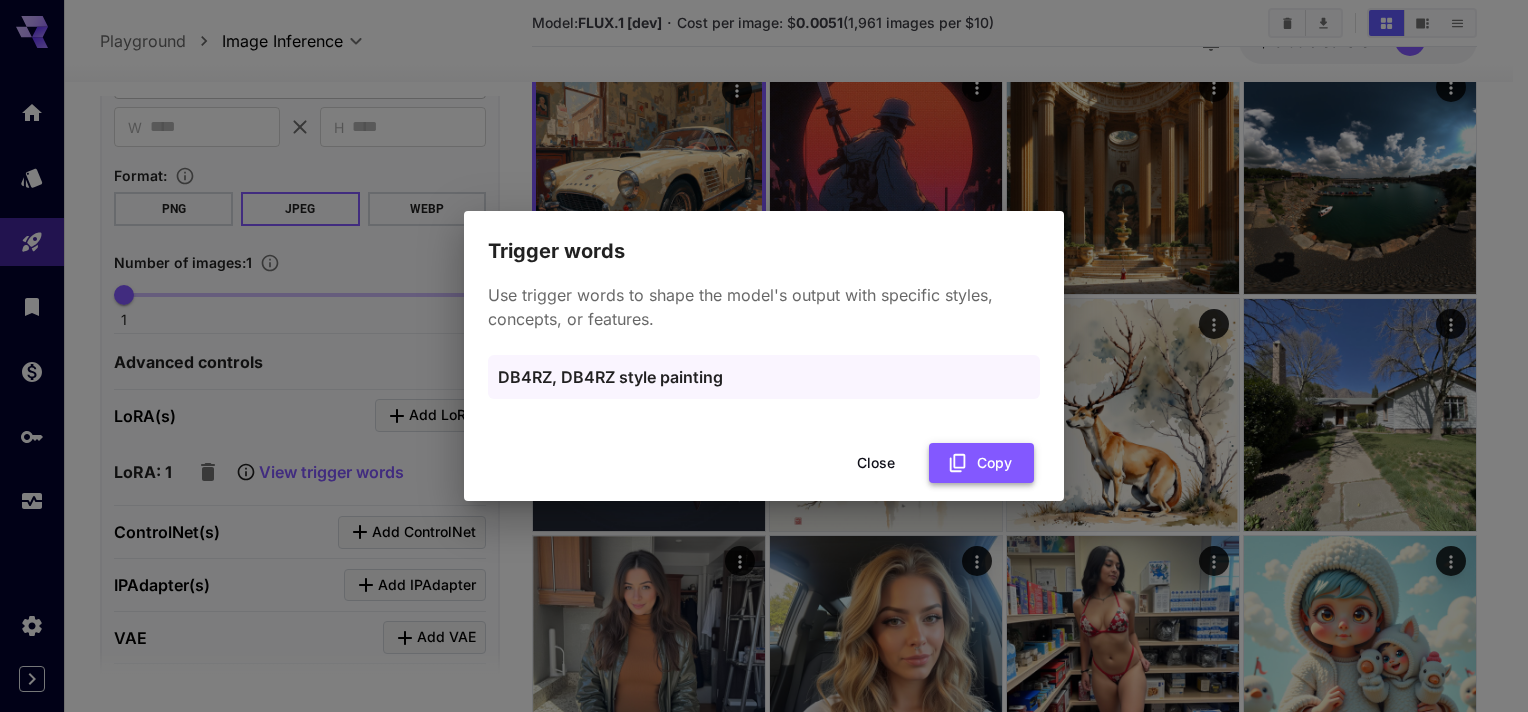 click 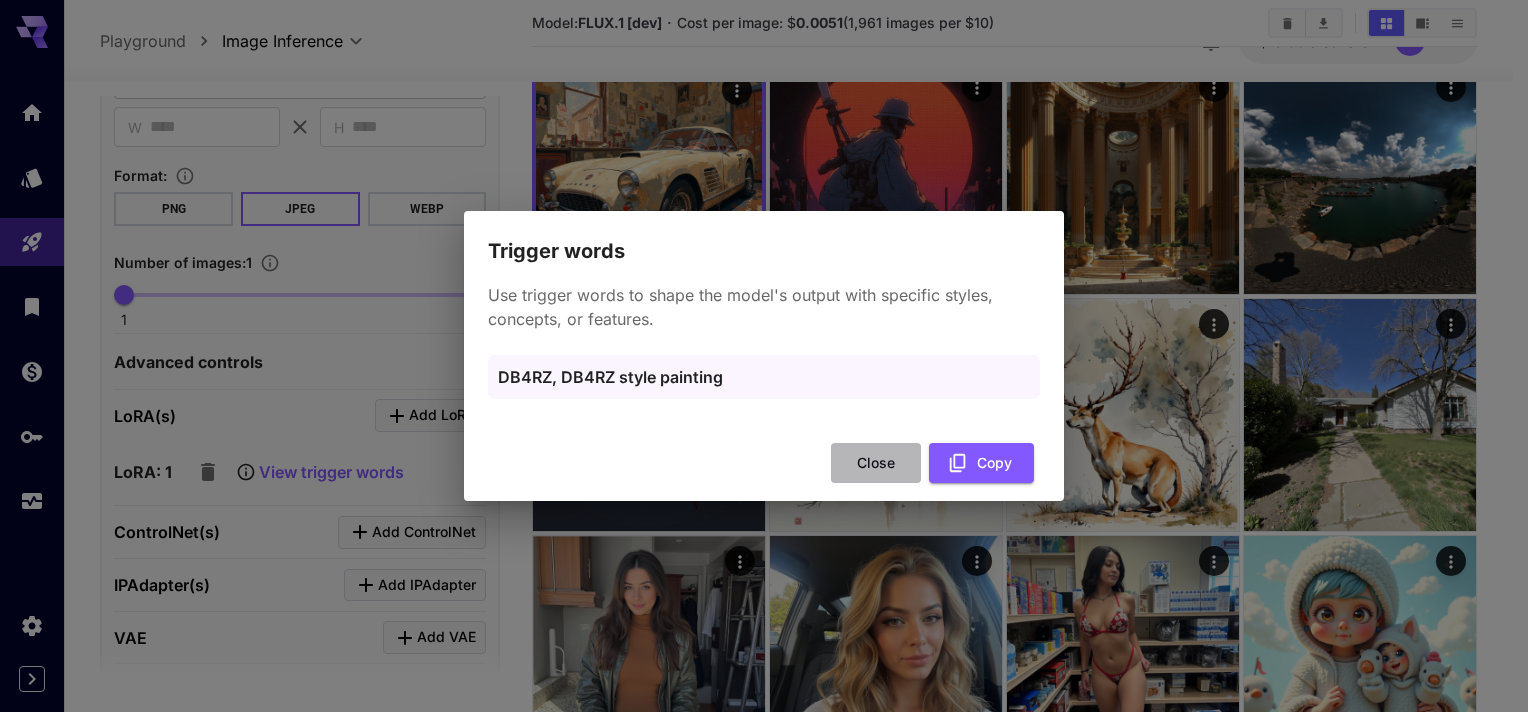 click on "Close" at bounding box center (876, 463) 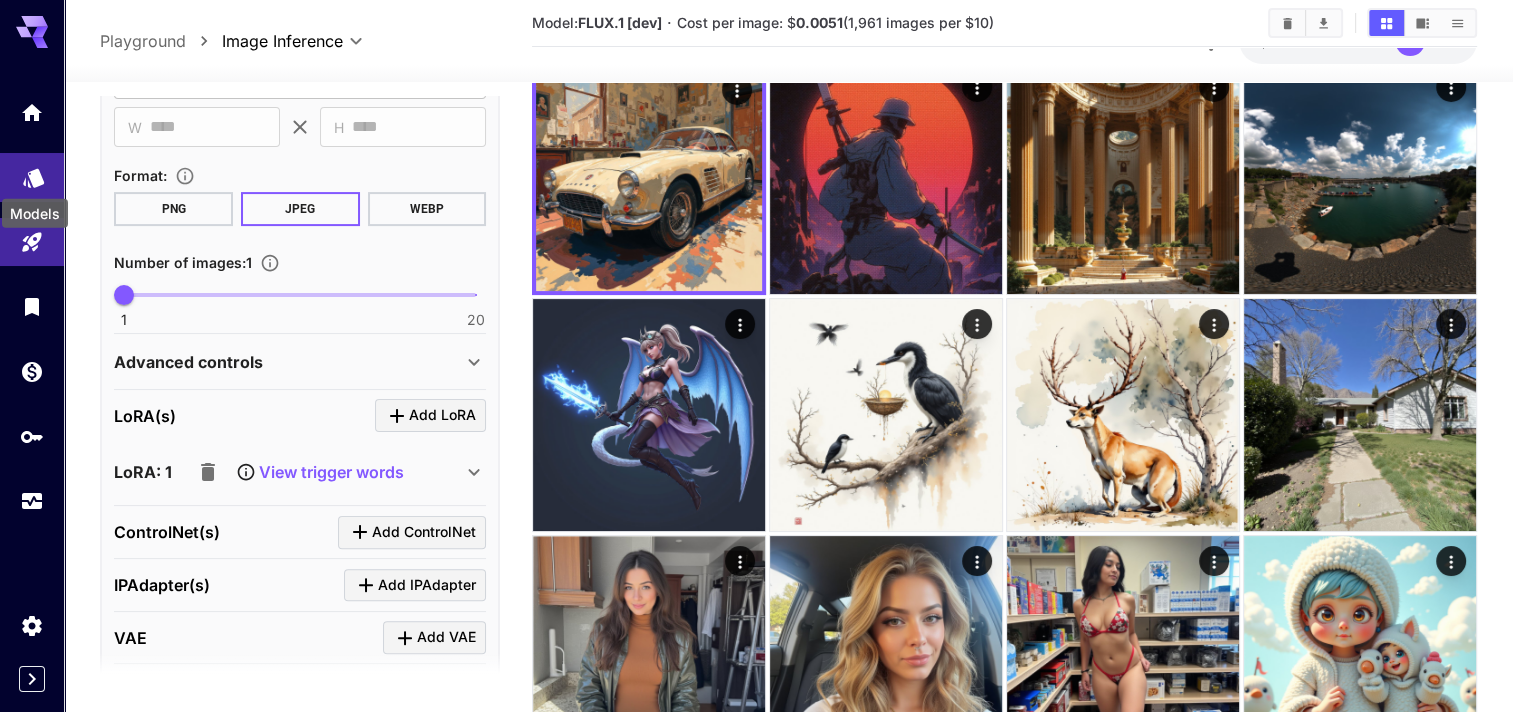 click 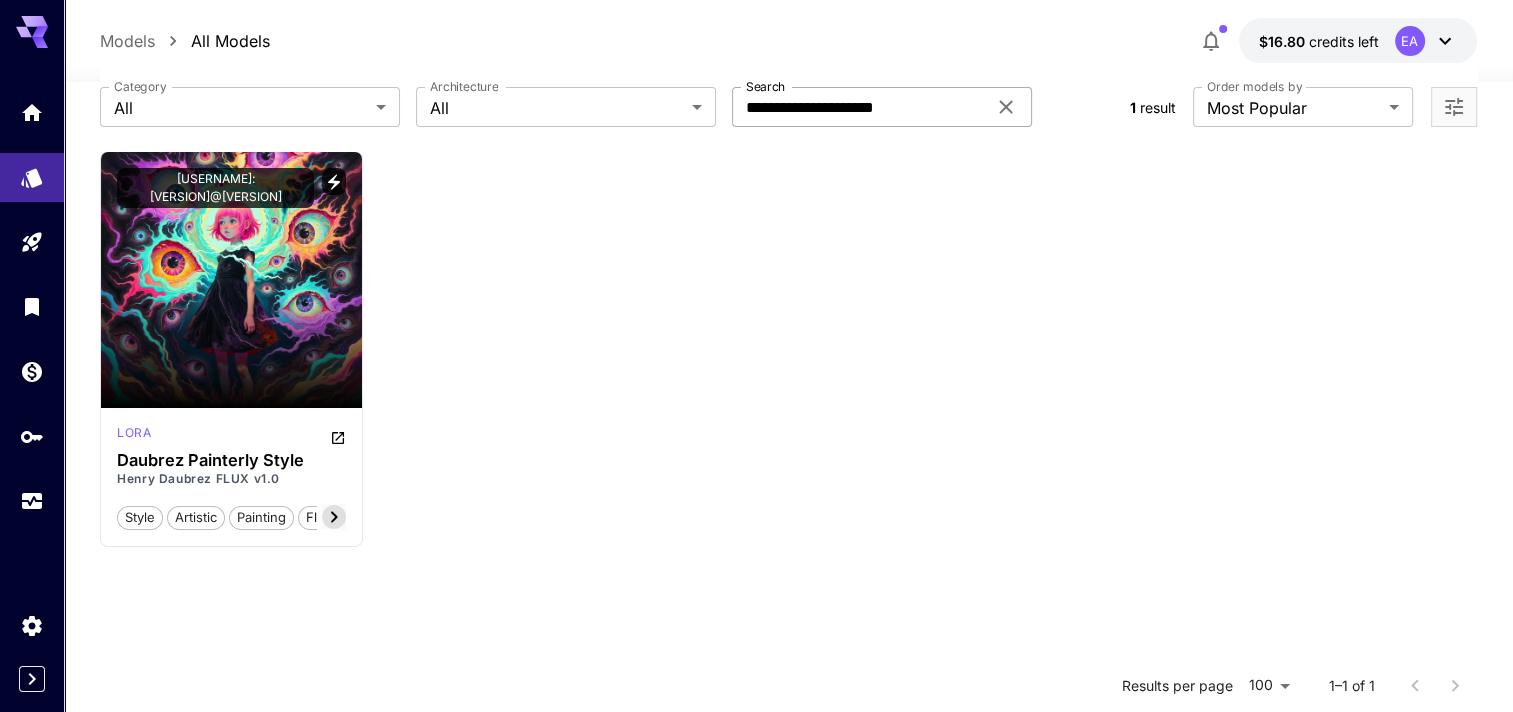 click 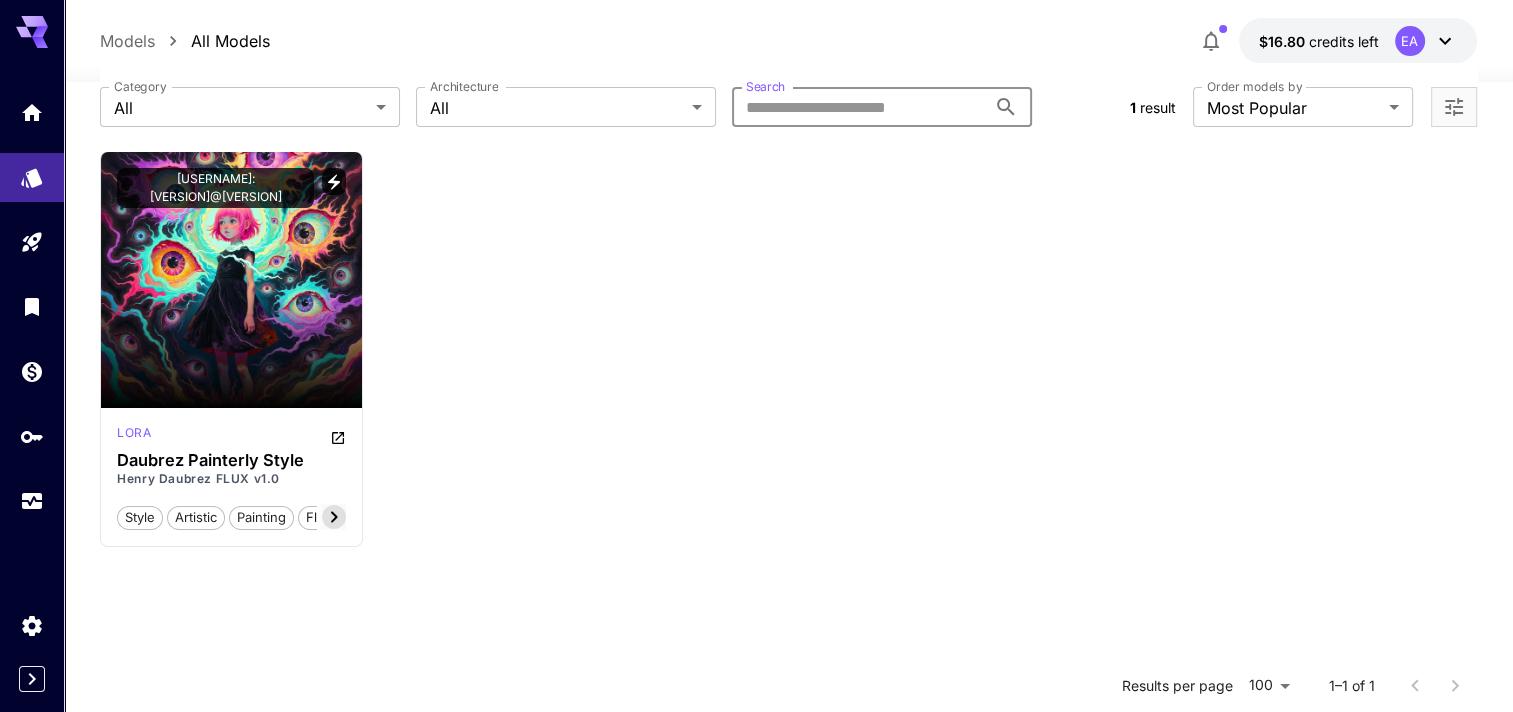 click on "Search" at bounding box center [859, 107] 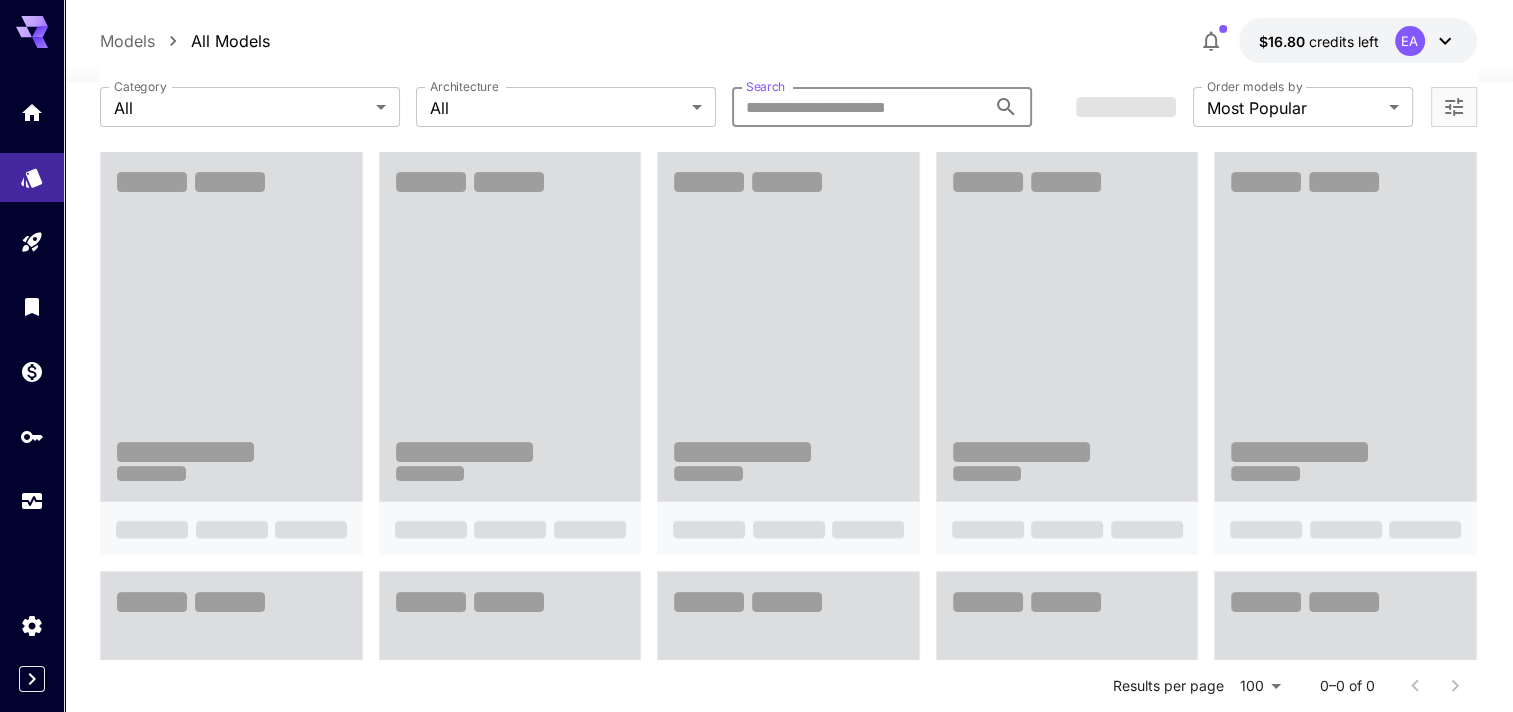 paste on "**********" 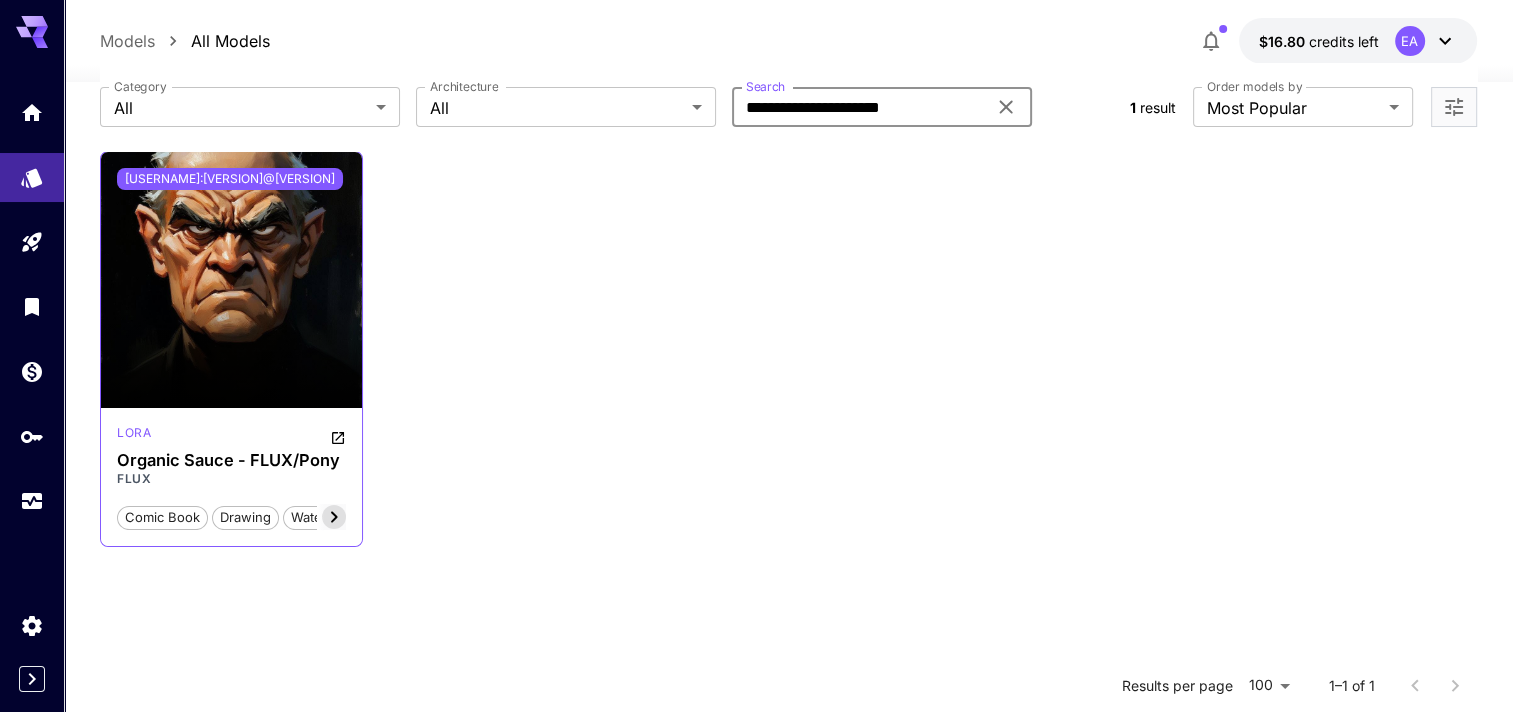 type on "**********" 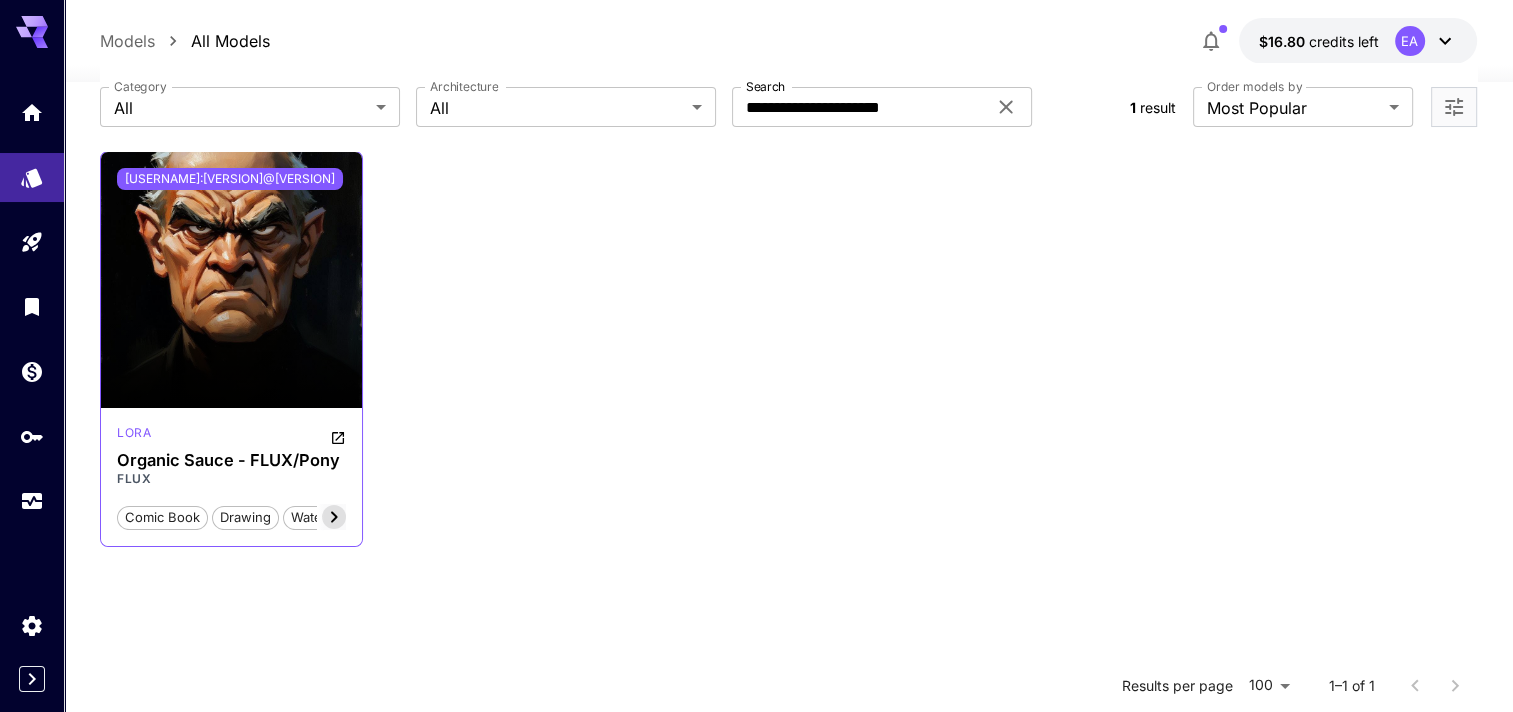 click on "[USERNAME]:[VERSION]@[VERSION]" at bounding box center [230, 179] 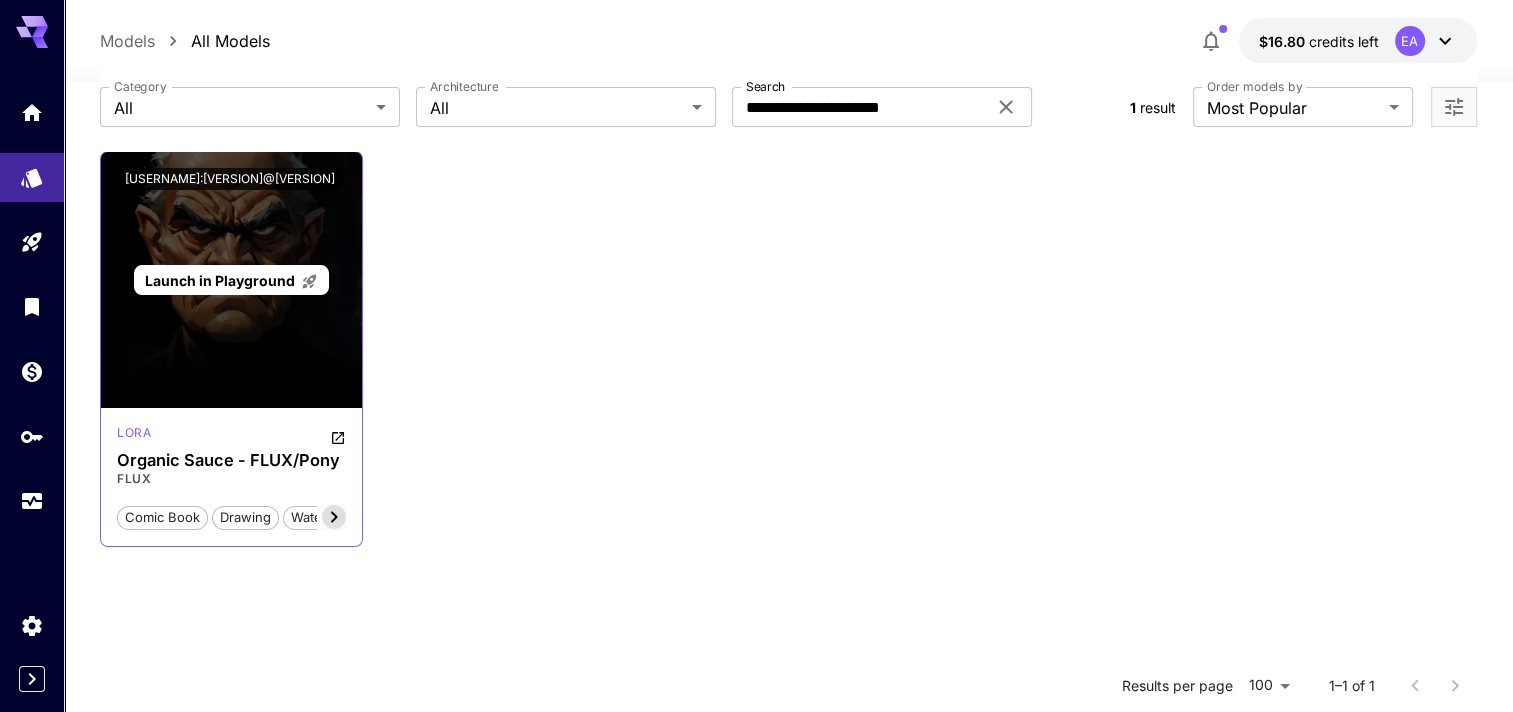 click on "Launch in Playground" at bounding box center (220, 280) 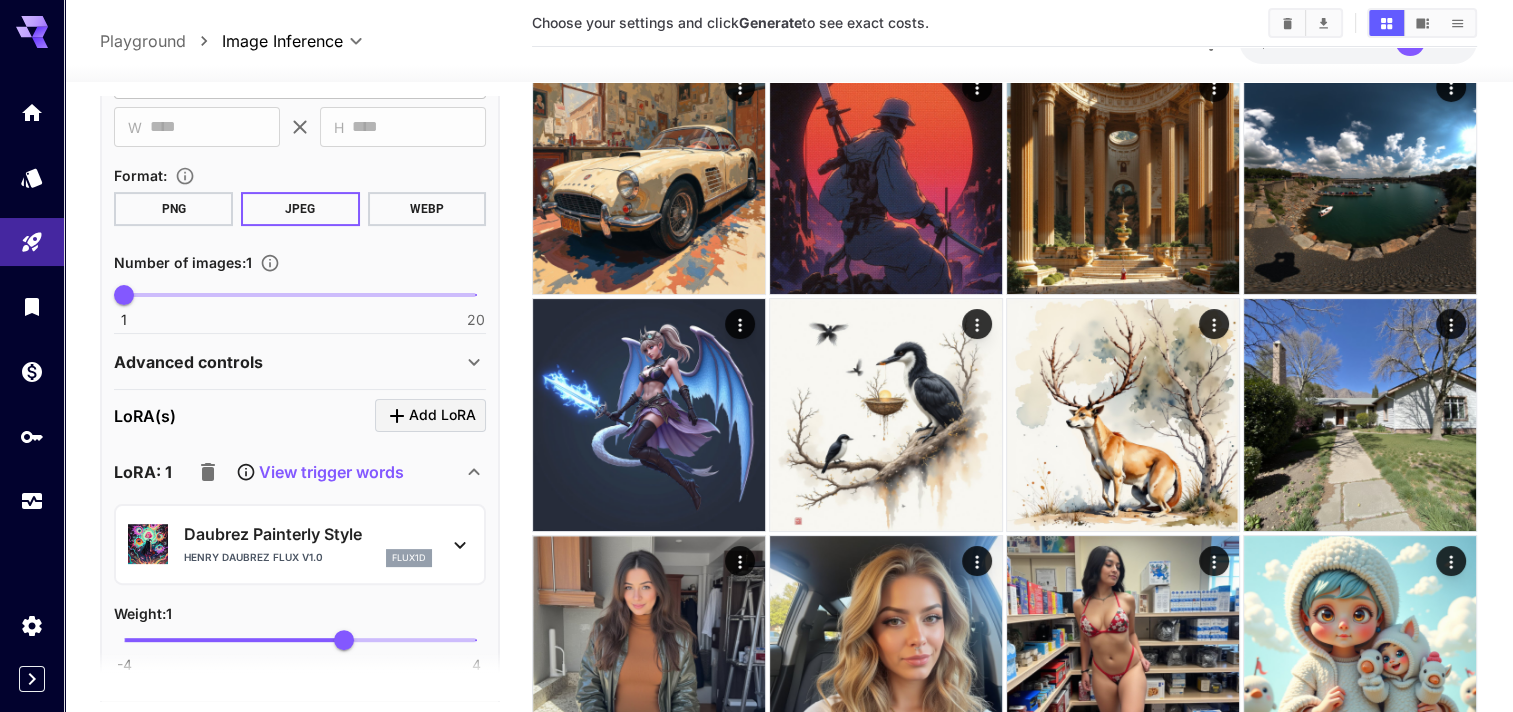 scroll, scrollTop: 300, scrollLeft: 0, axis: vertical 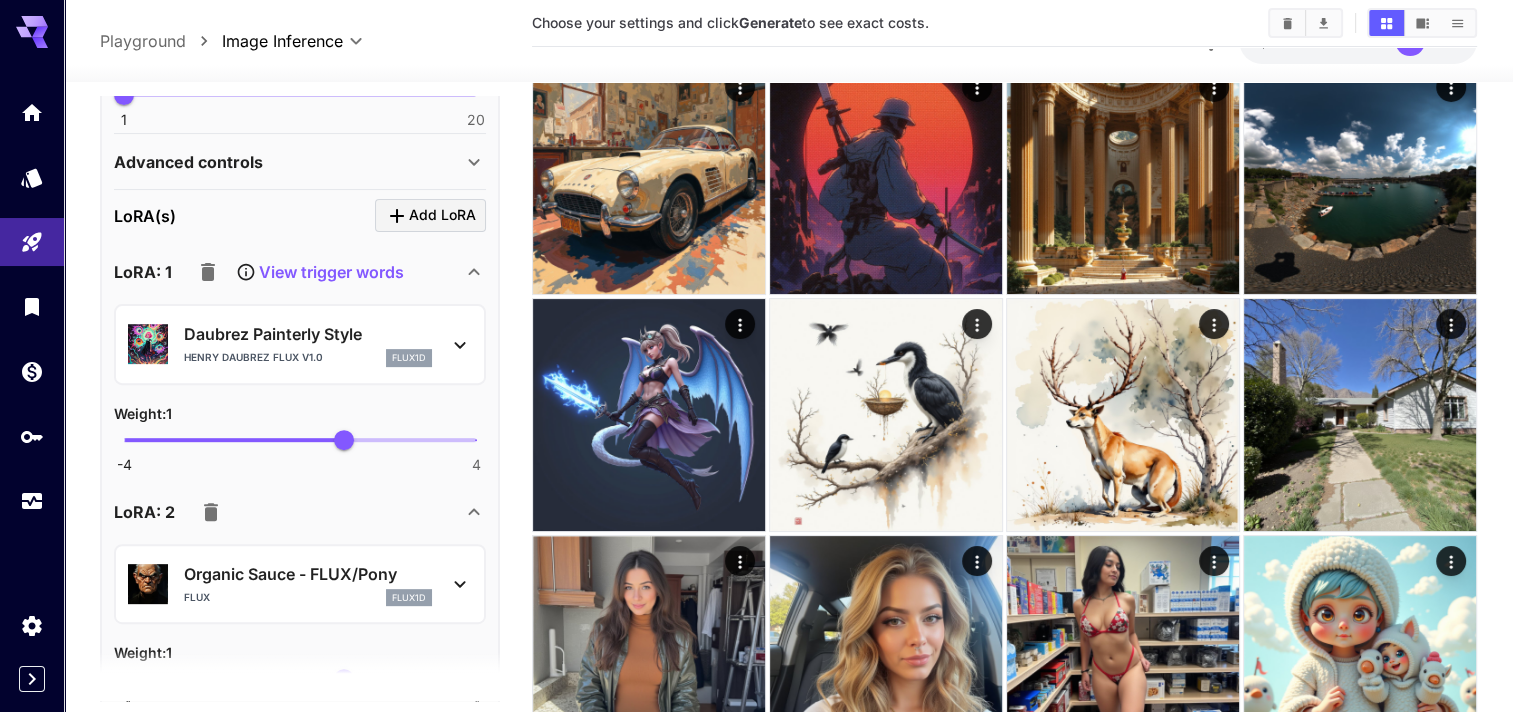 drag, startPoint x: 349, startPoint y: 202, endPoint x: 333, endPoint y: 270, distance: 69.856995 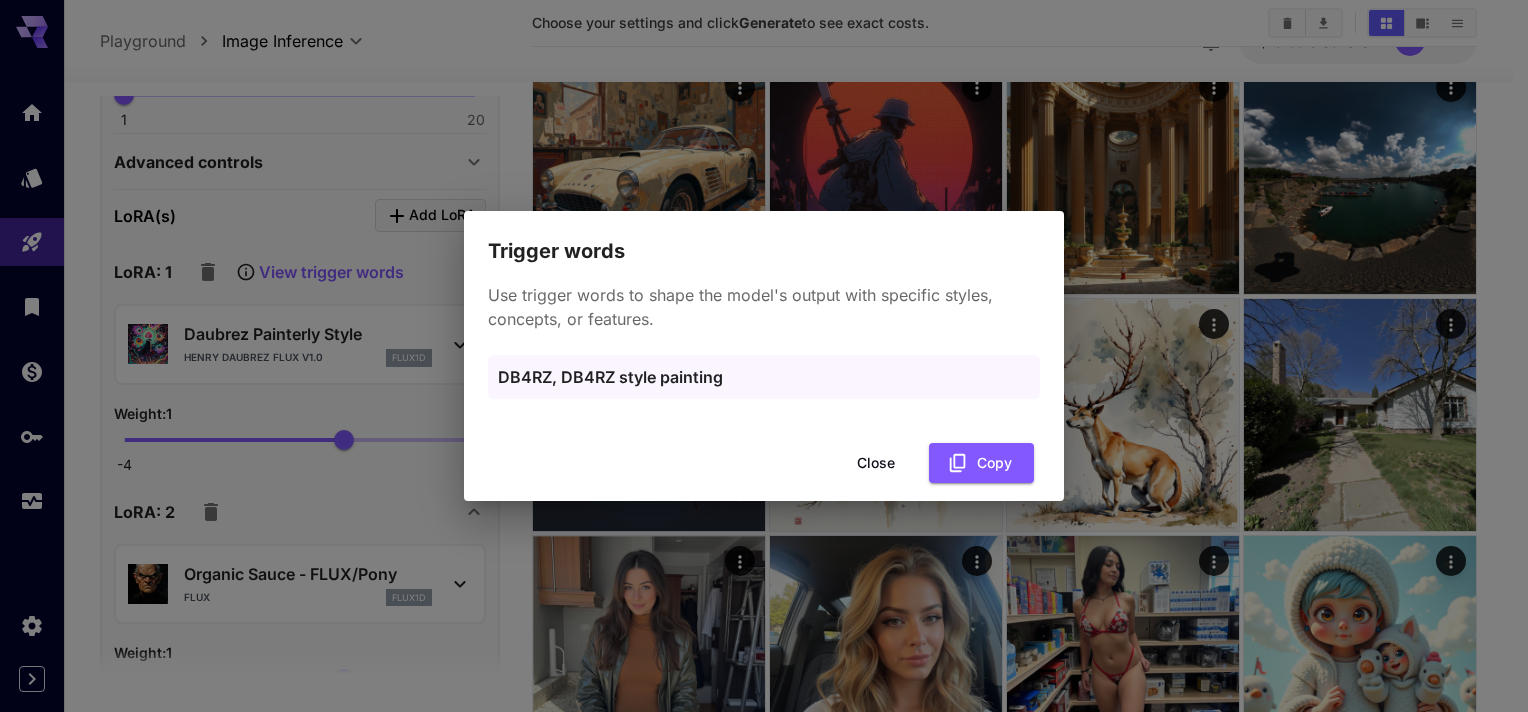 click on "Trigger words Use trigger words to shape the model's output with specific styles, concepts, or features. DB4RZ, DB4RZ style painting Close Copy" at bounding box center [764, 356] 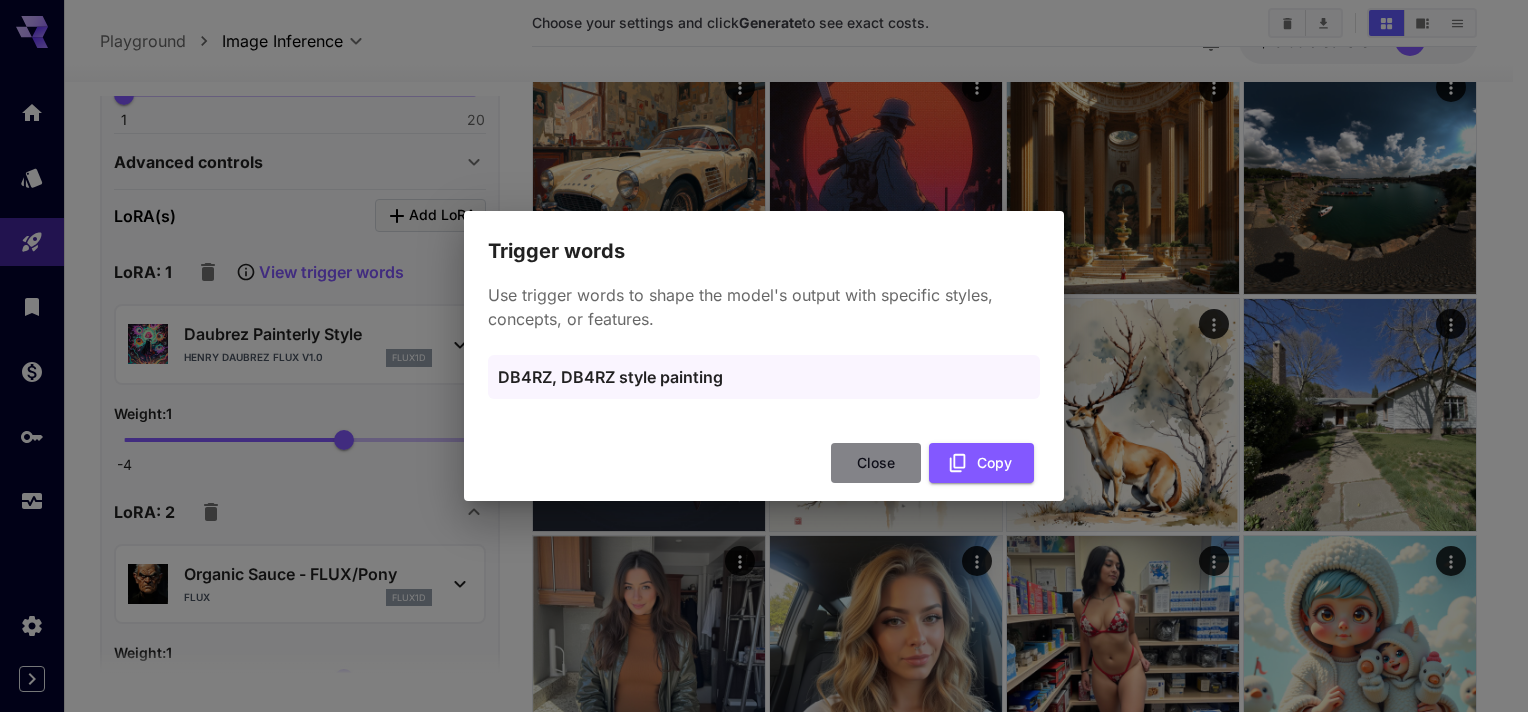 click on "Close" at bounding box center (876, 463) 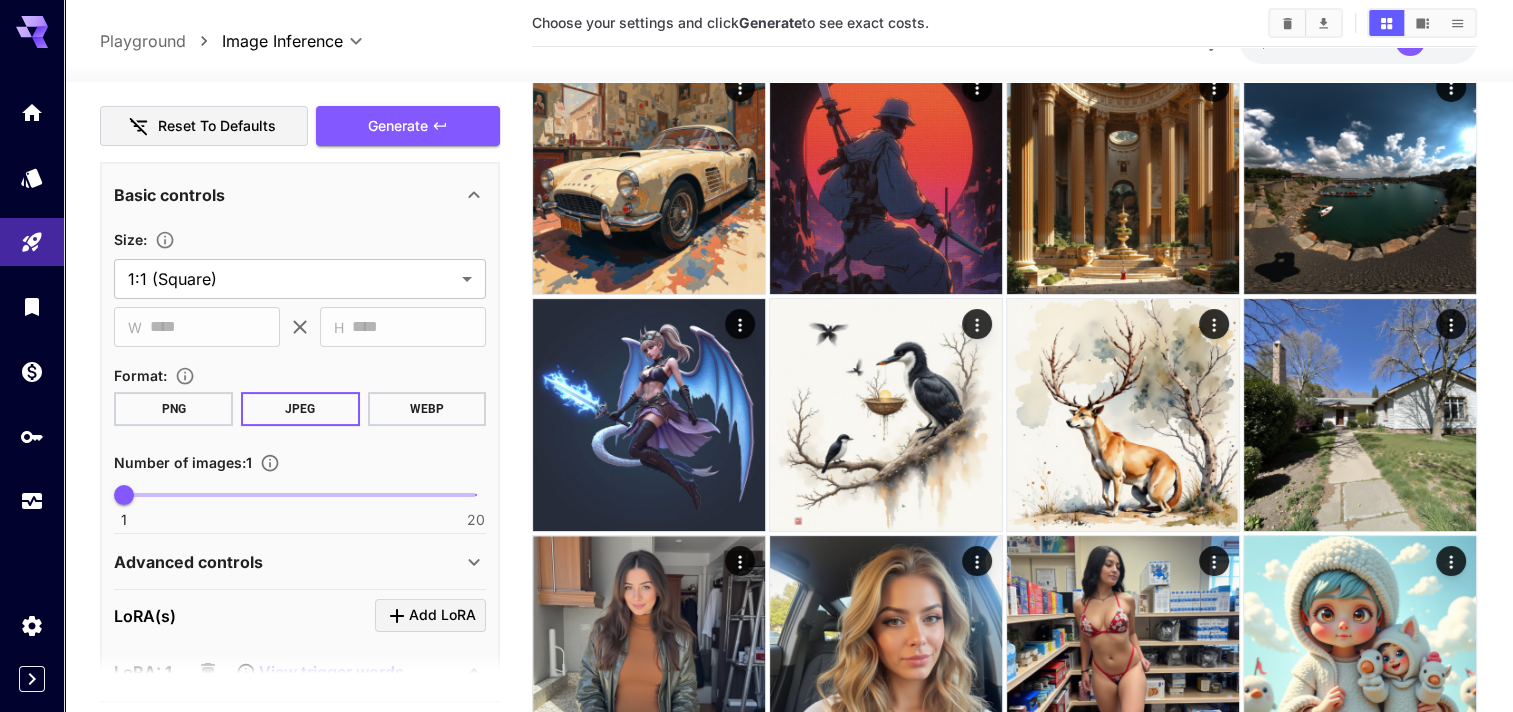 scroll, scrollTop: 0, scrollLeft: 0, axis: both 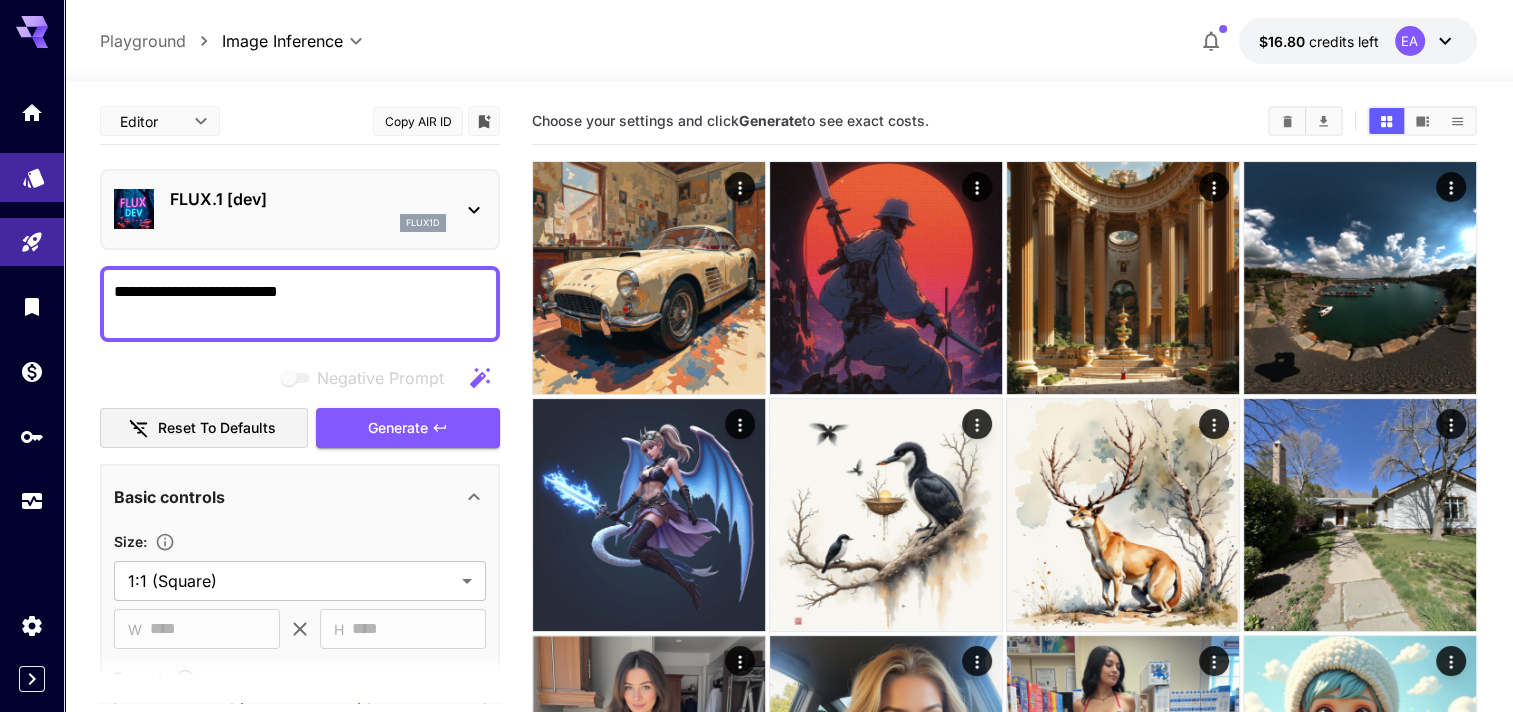 click at bounding box center (32, 177) 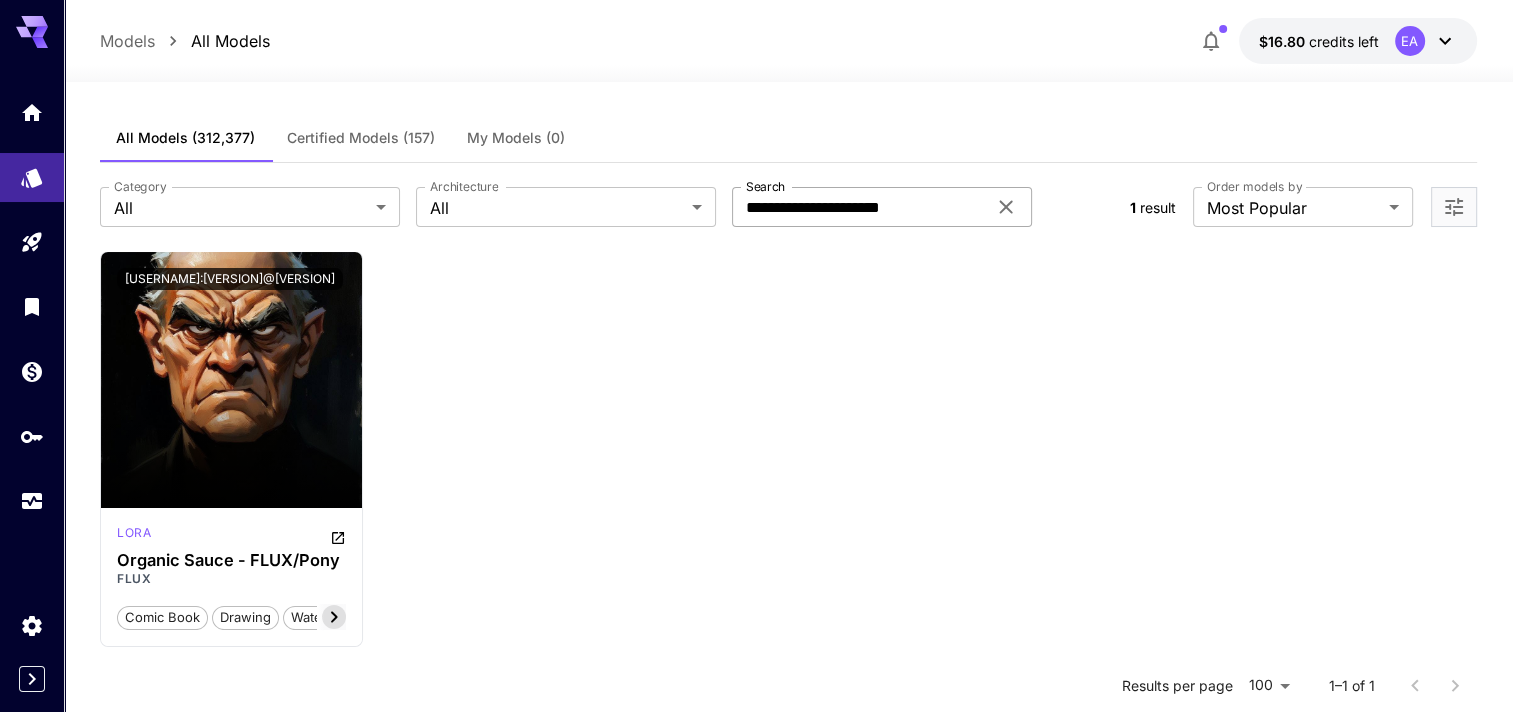click 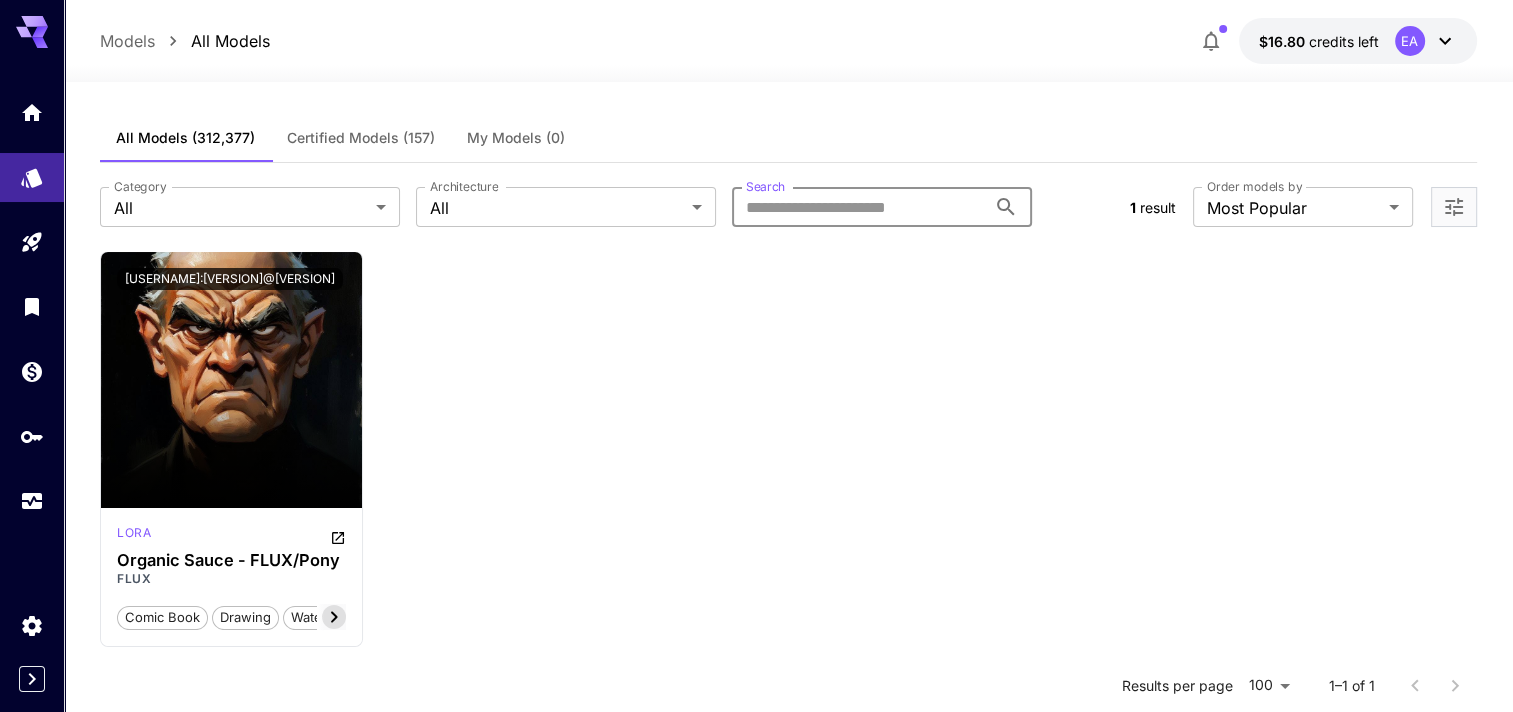 click on "Search" at bounding box center (859, 207) 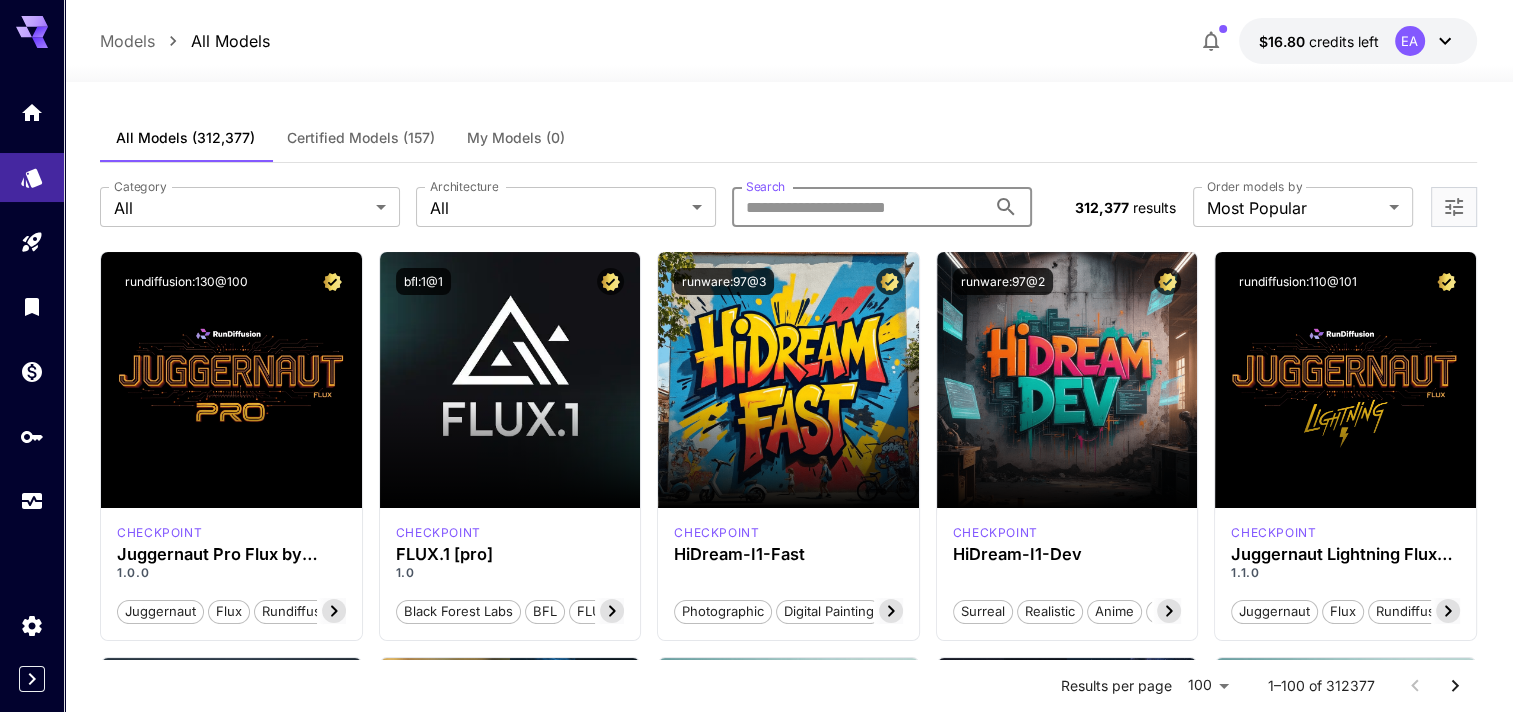 paste on "**********" 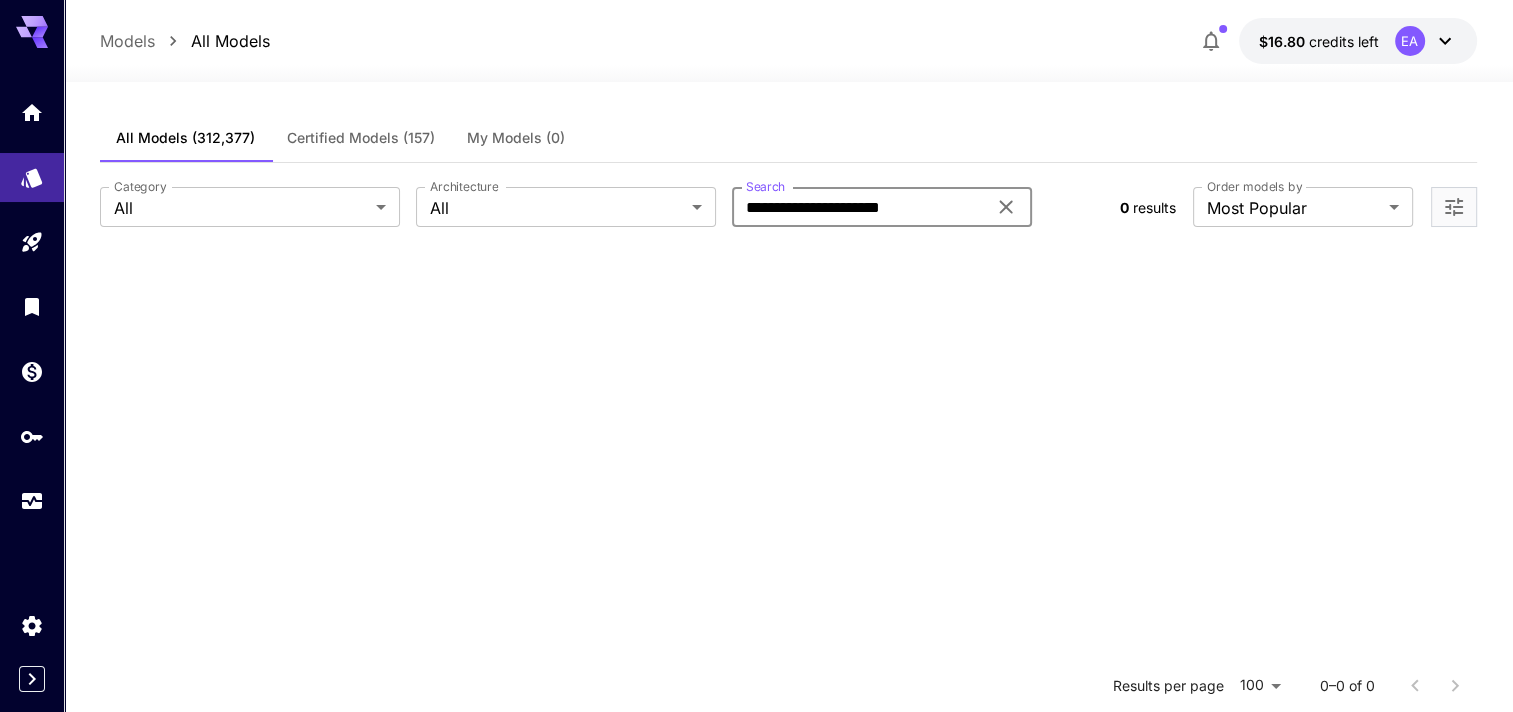 type on "**********" 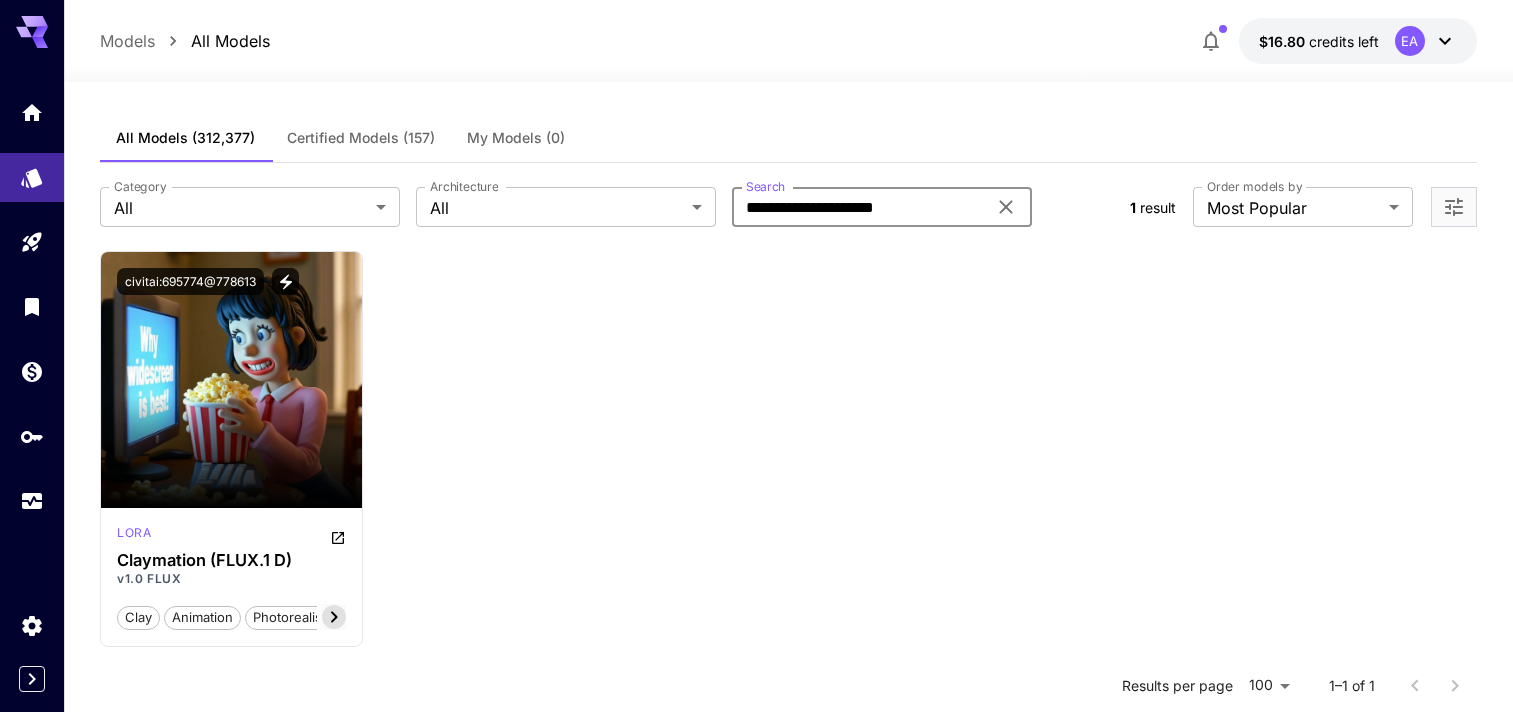 scroll, scrollTop: 0, scrollLeft: 0, axis: both 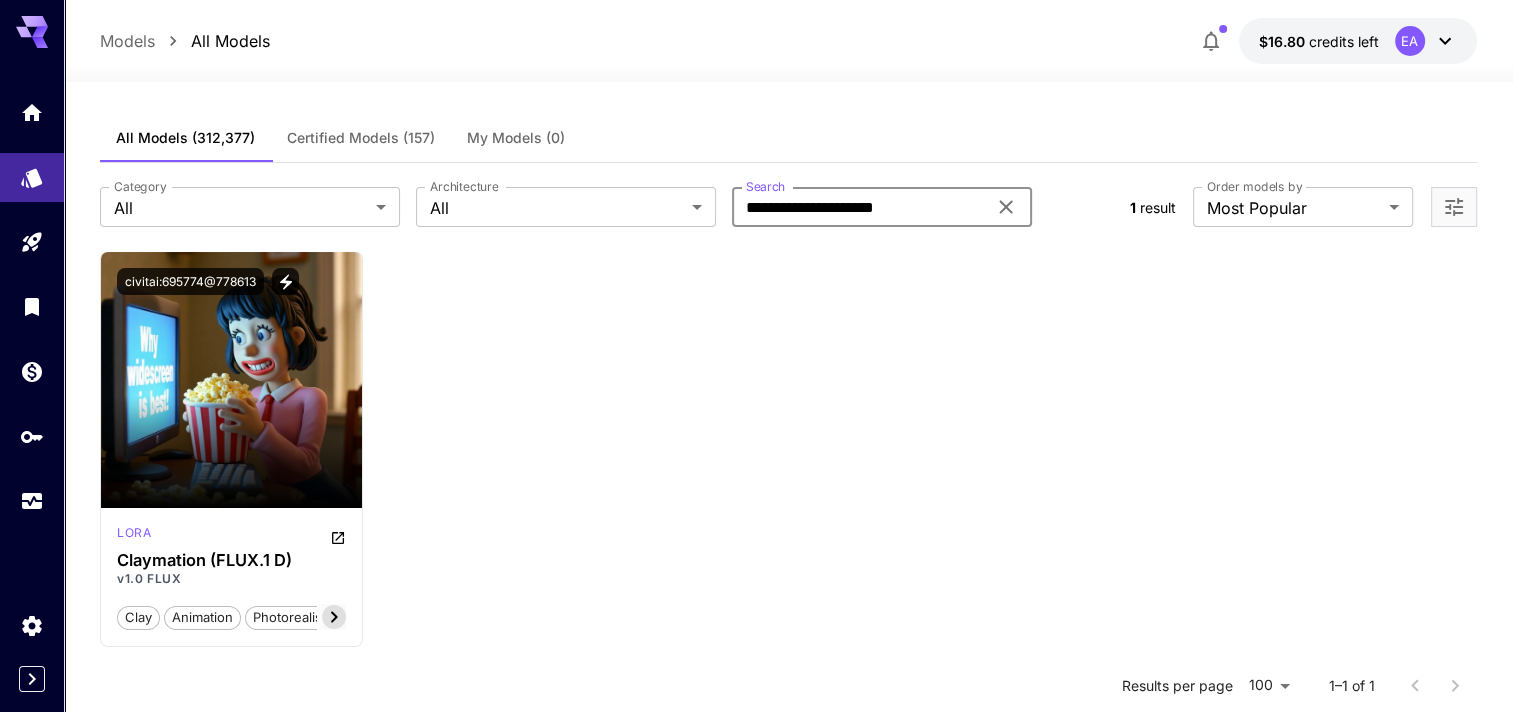 type on "**********" 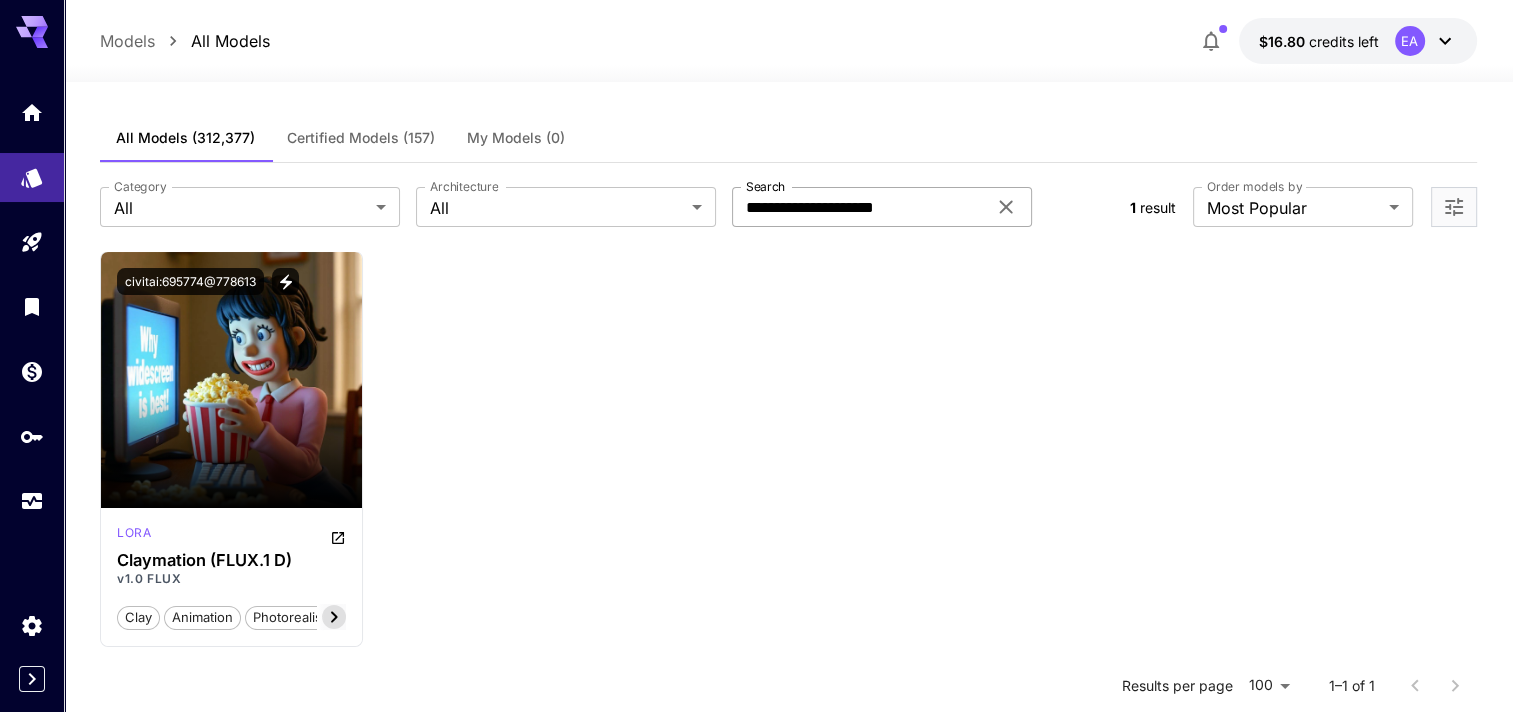 click 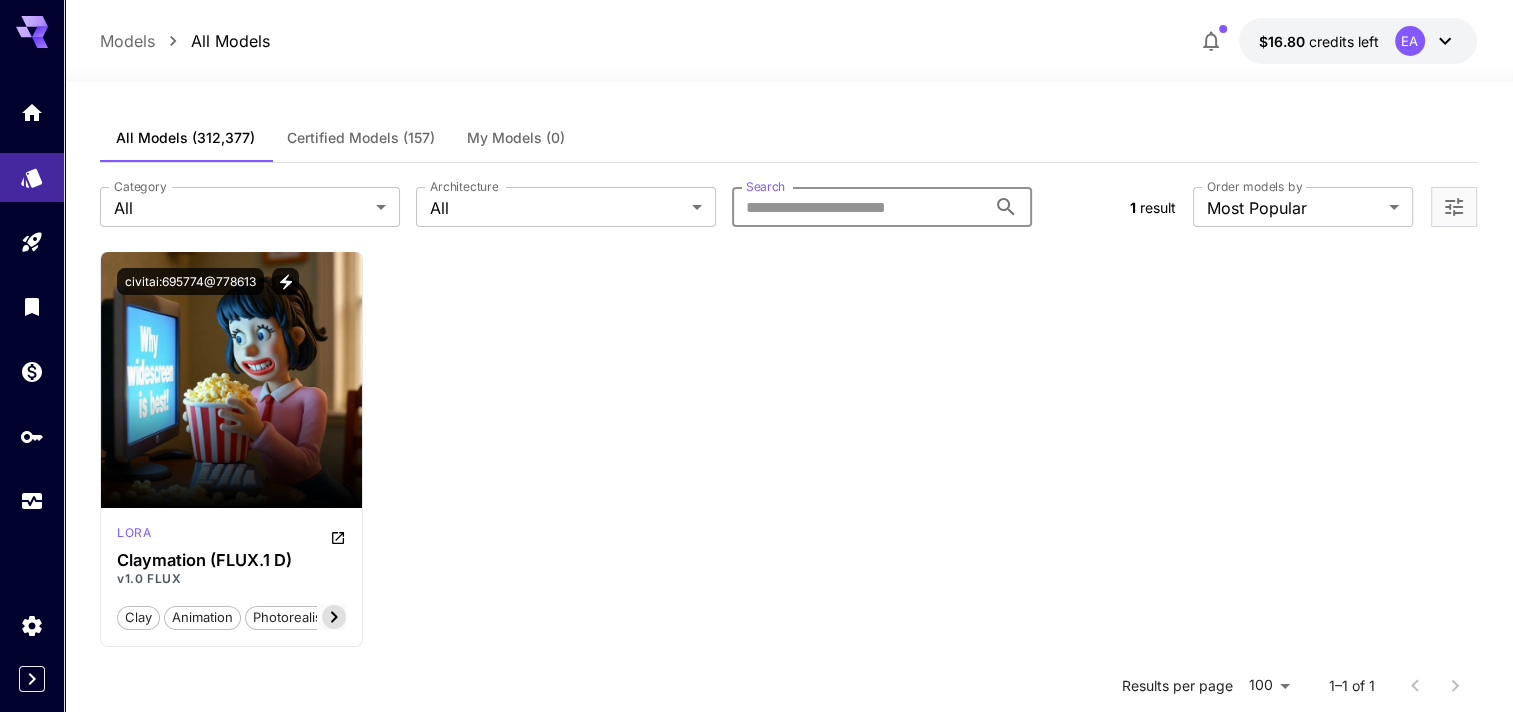 click on "Search" at bounding box center (859, 207) 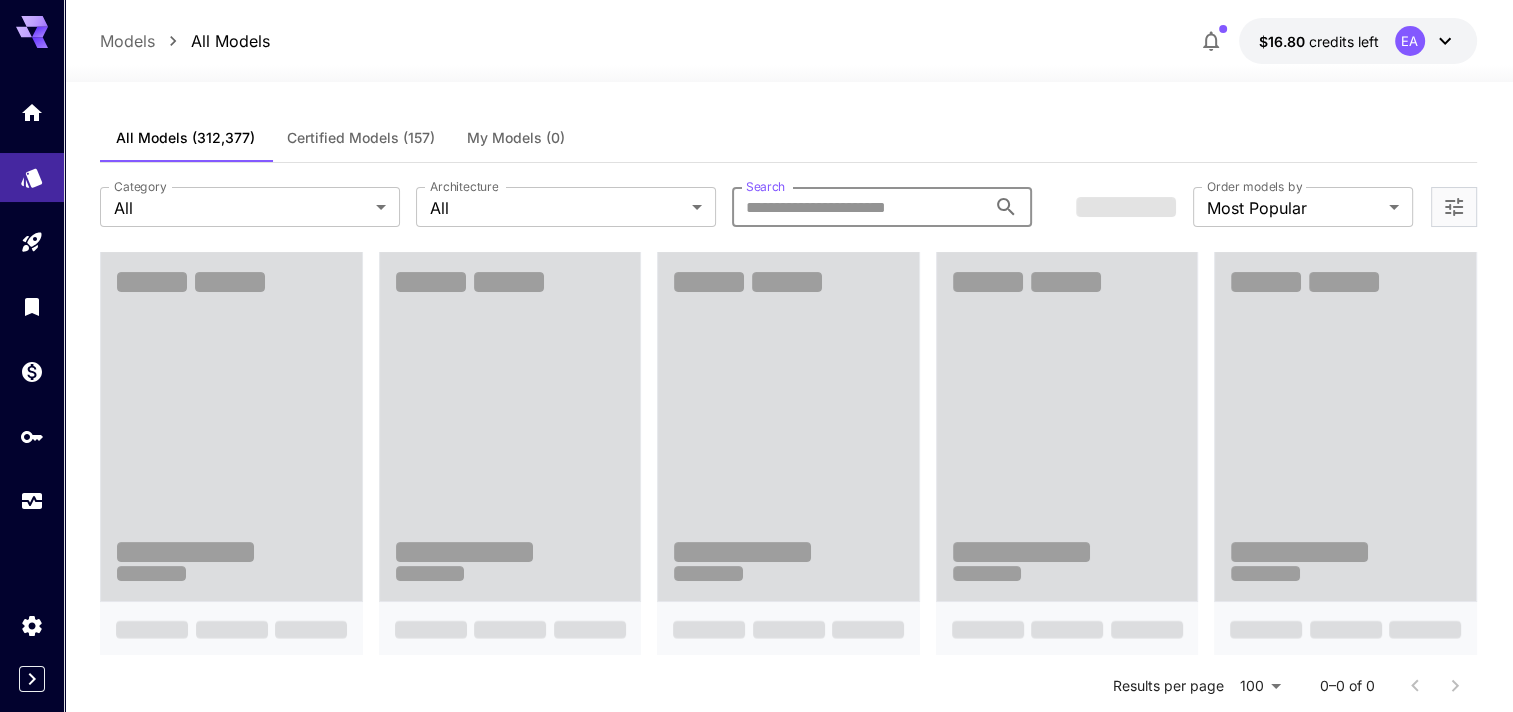 paste on "**********" 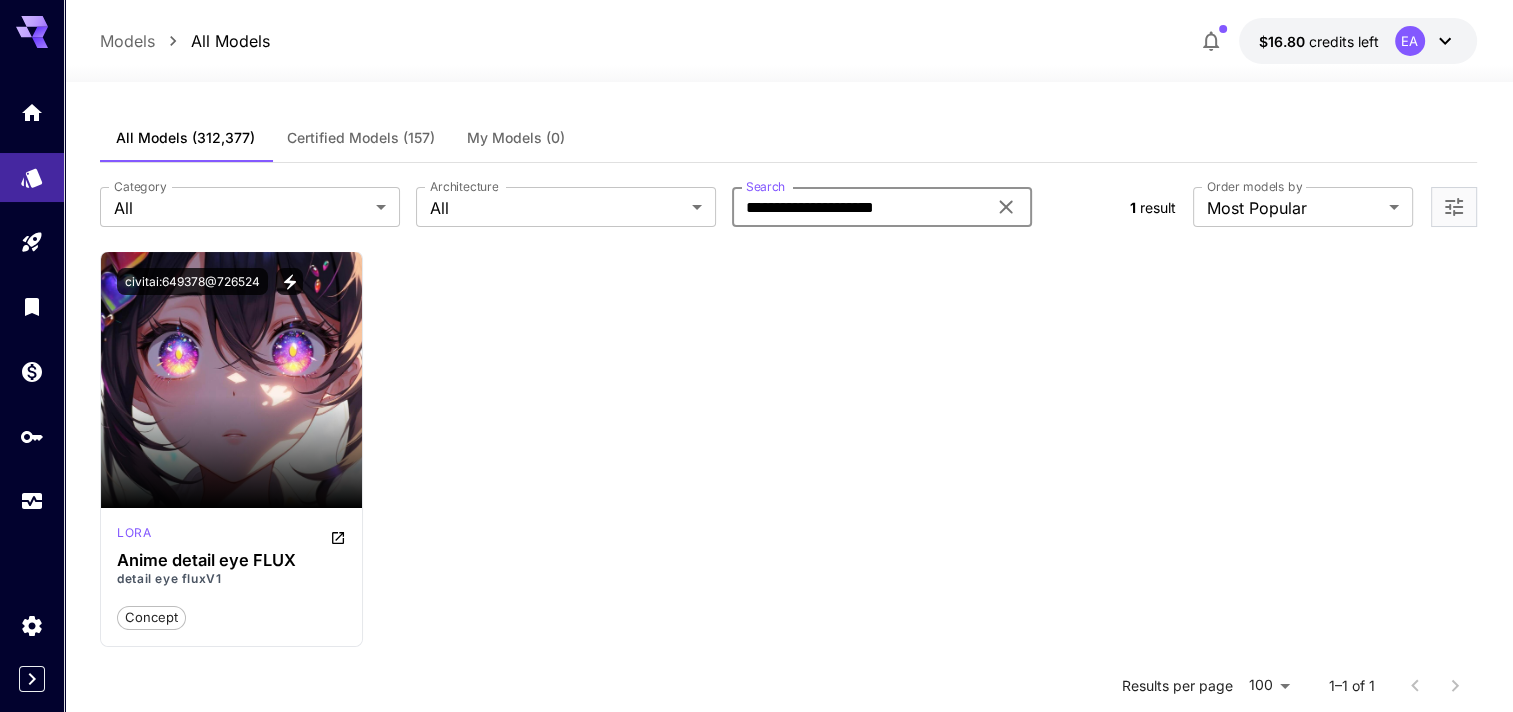 type on "**********" 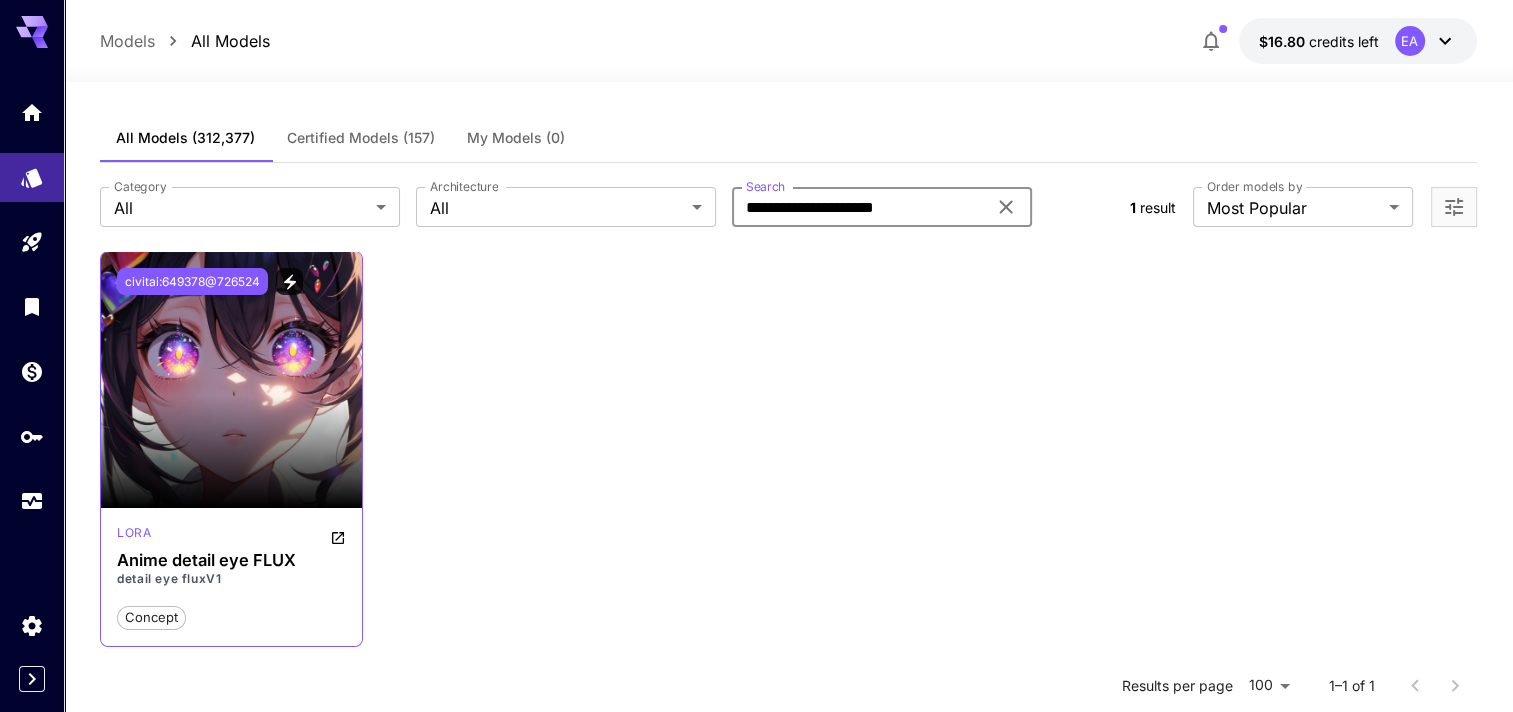 click on "civitai:649378@726524" at bounding box center (192, 281) 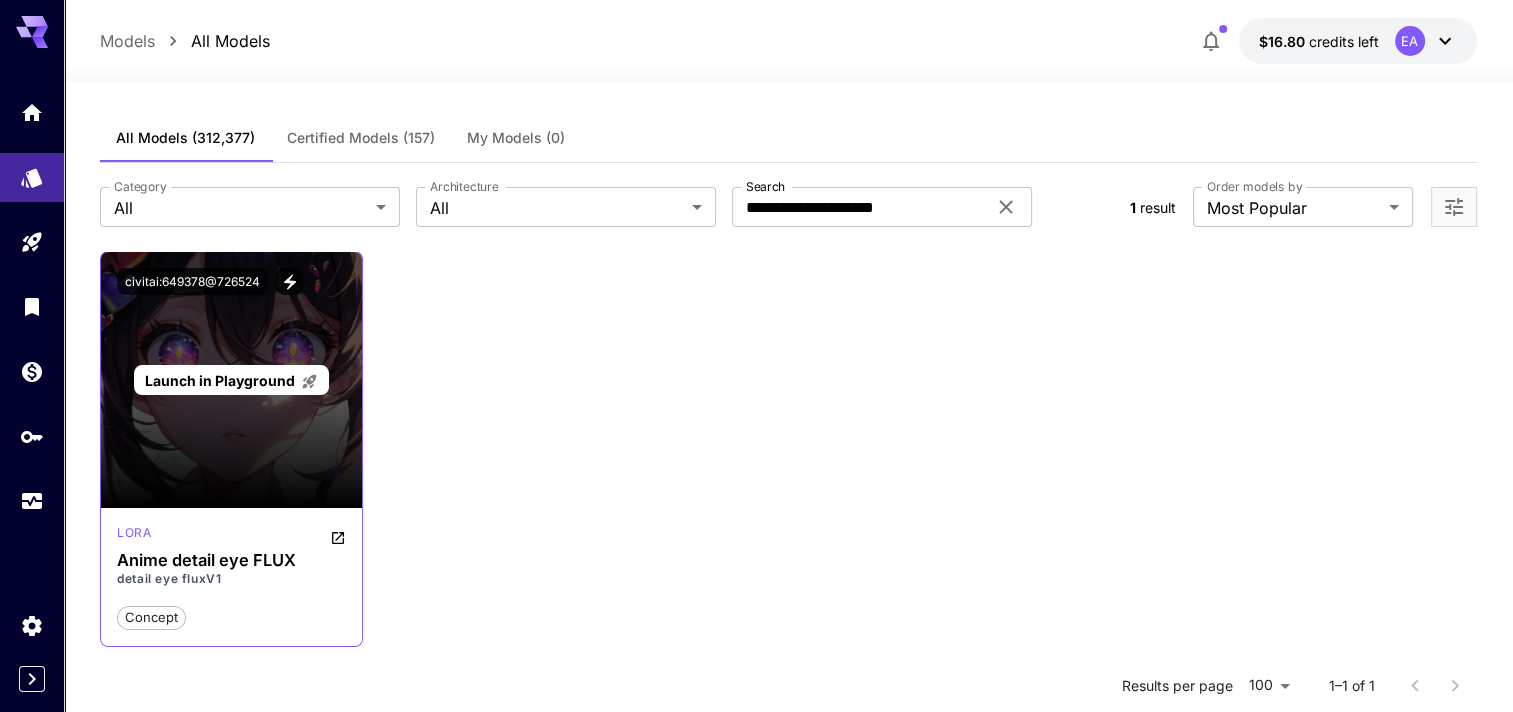 click on "Launch in Playground" at bounding box center [220, 380] 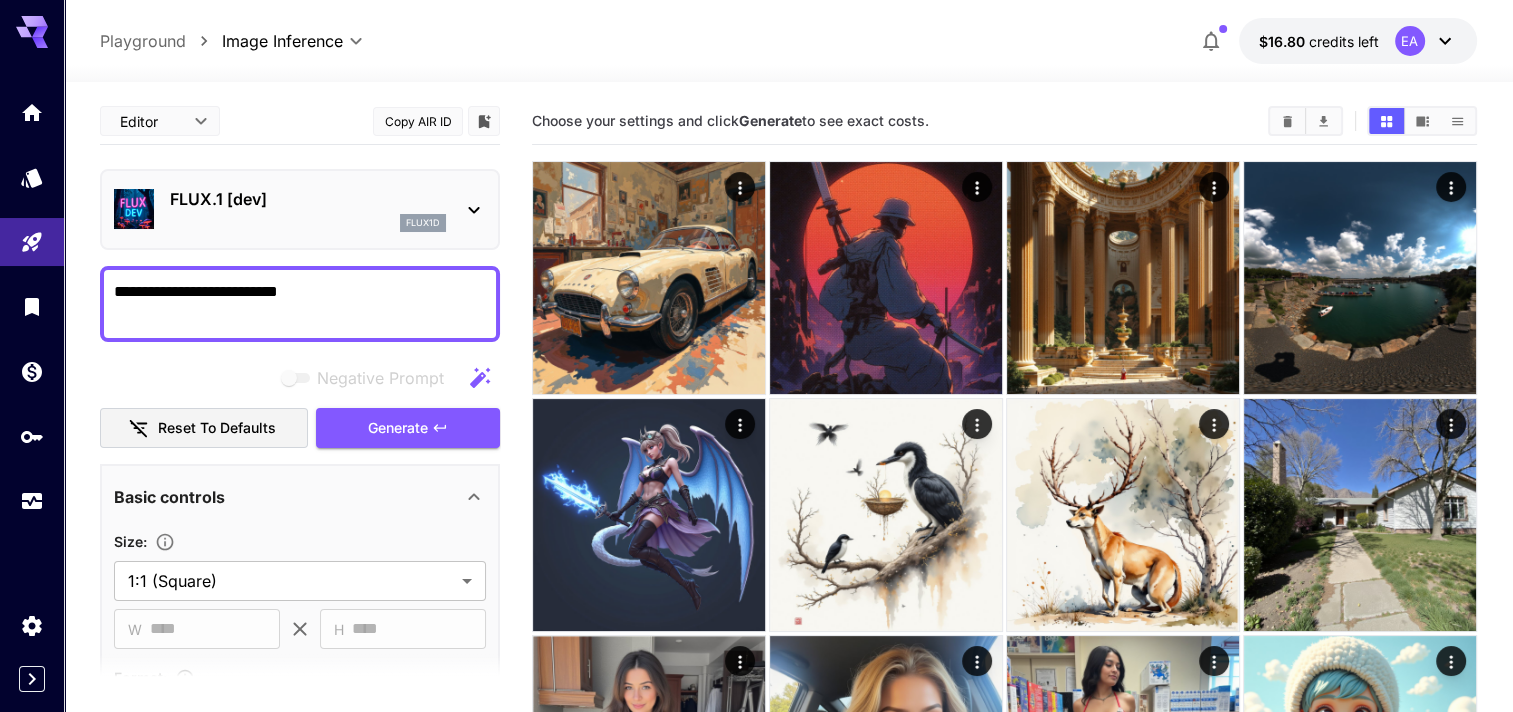 scroll, scrollTop: 600, scrollLeft: 0, axis: vertical 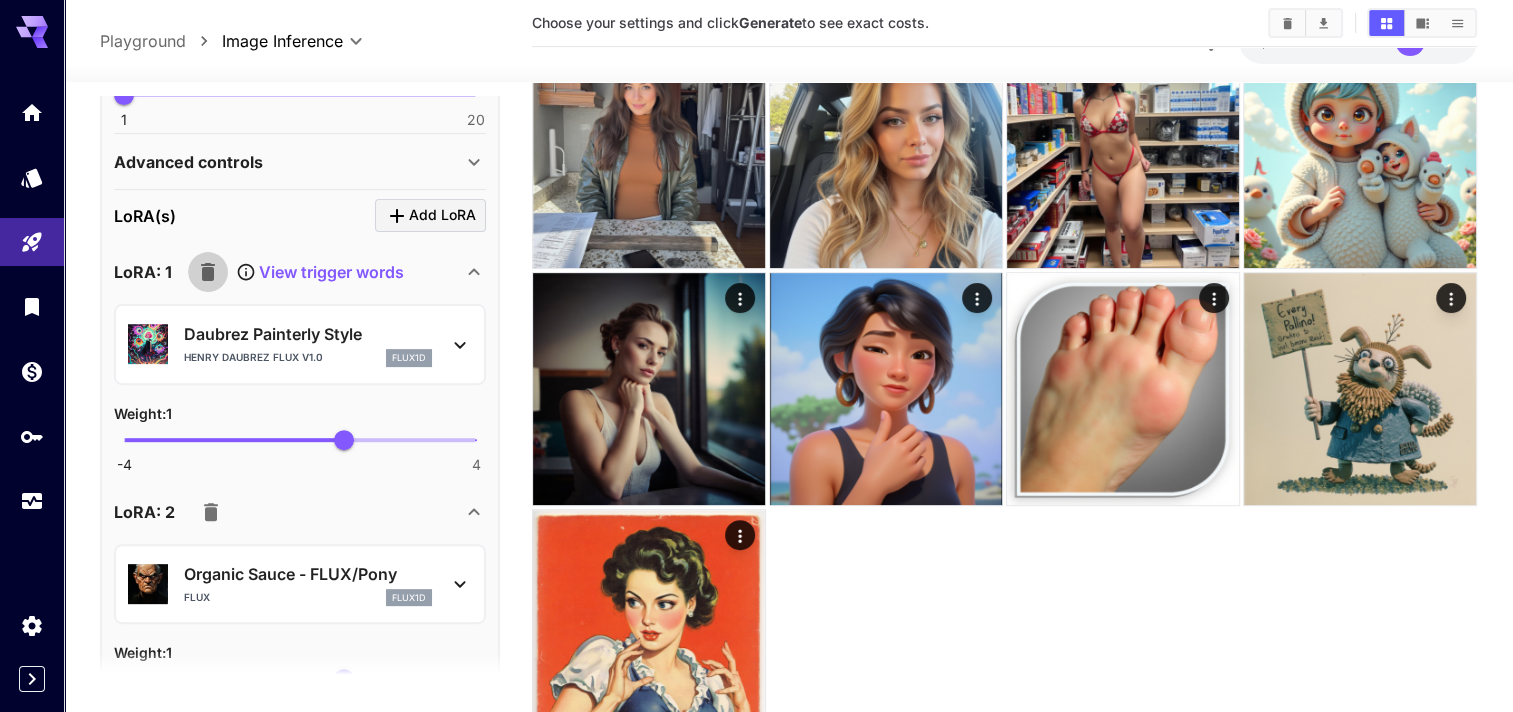 click 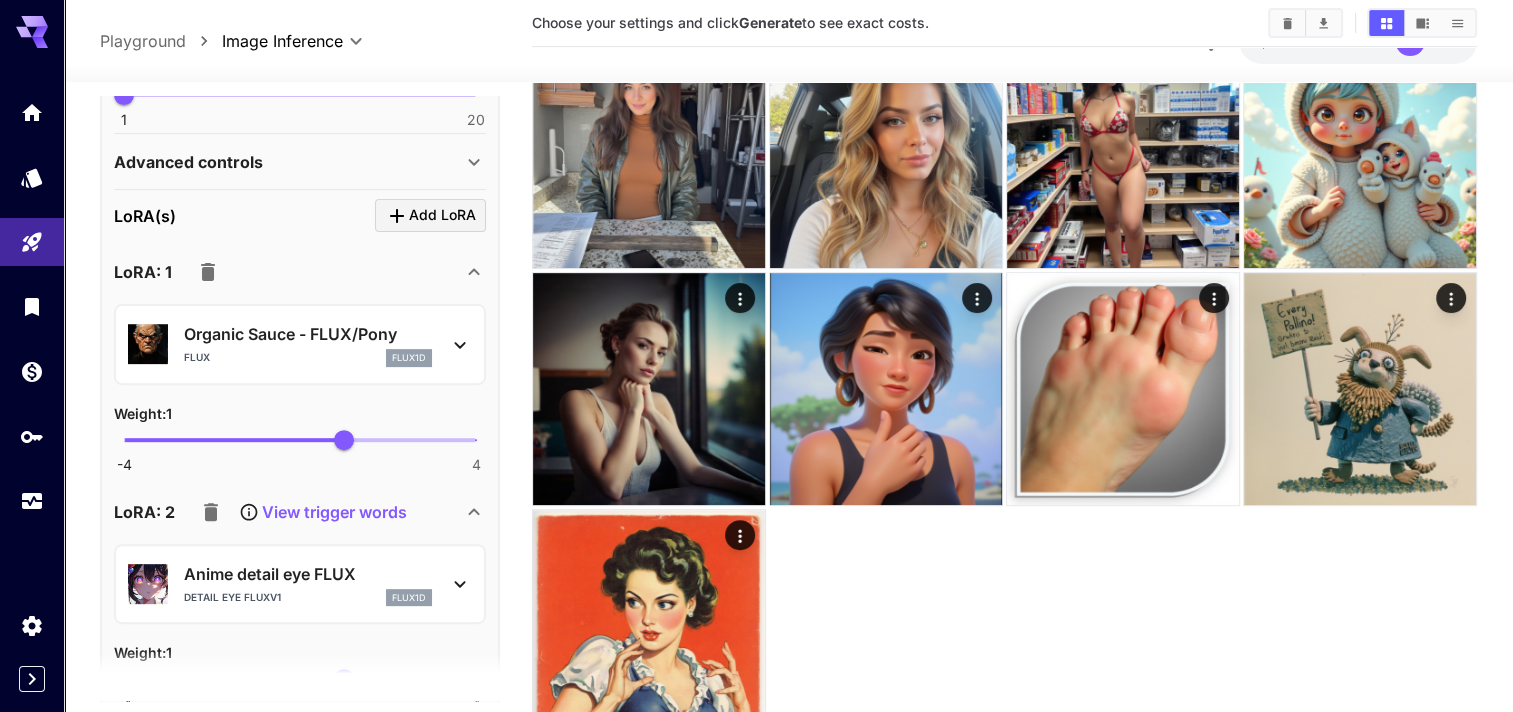 click 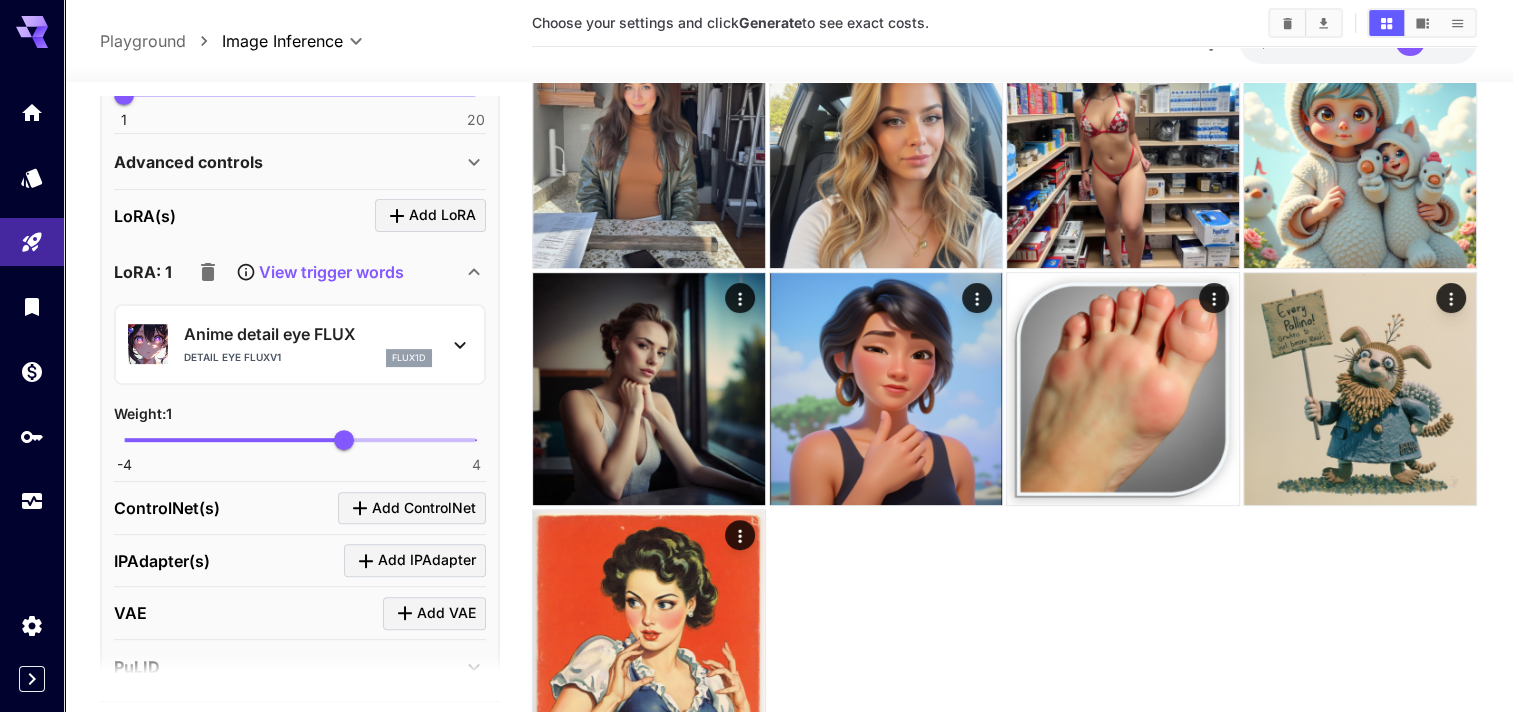 click on "View trigger words" at bounding box center (296, 272) 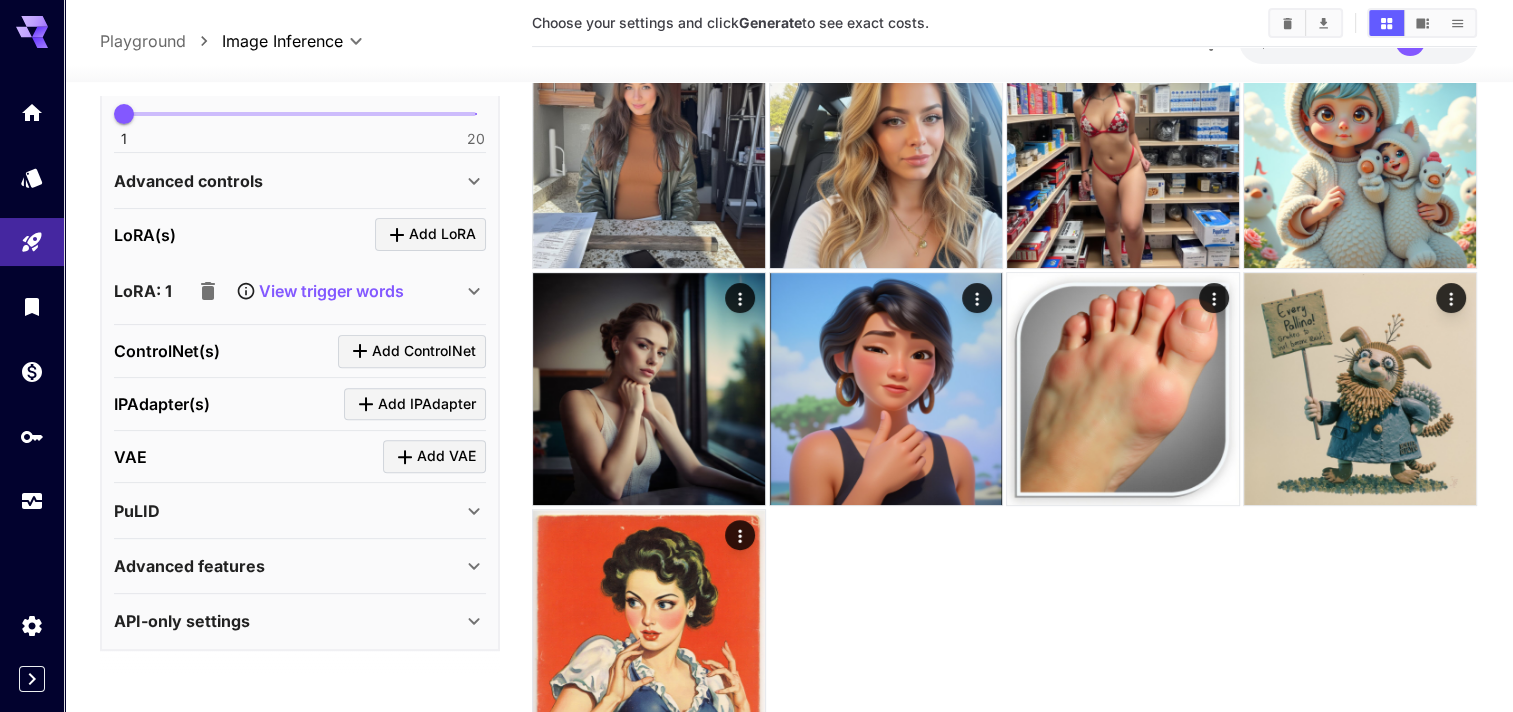 scroll, scrollTop: 673, scrollLeft: 0, axis: vertical 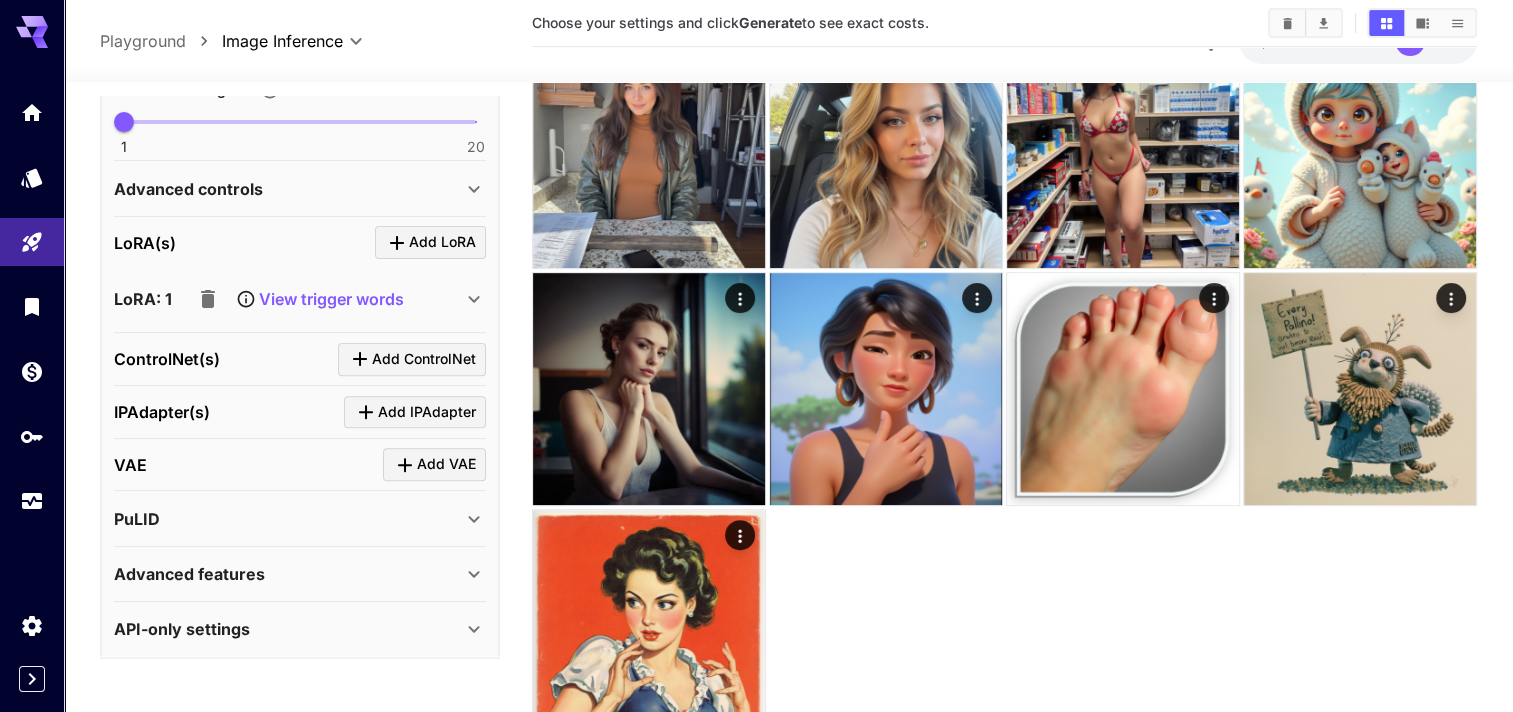 click on "View trigger words" at bounding box center (331, 299) 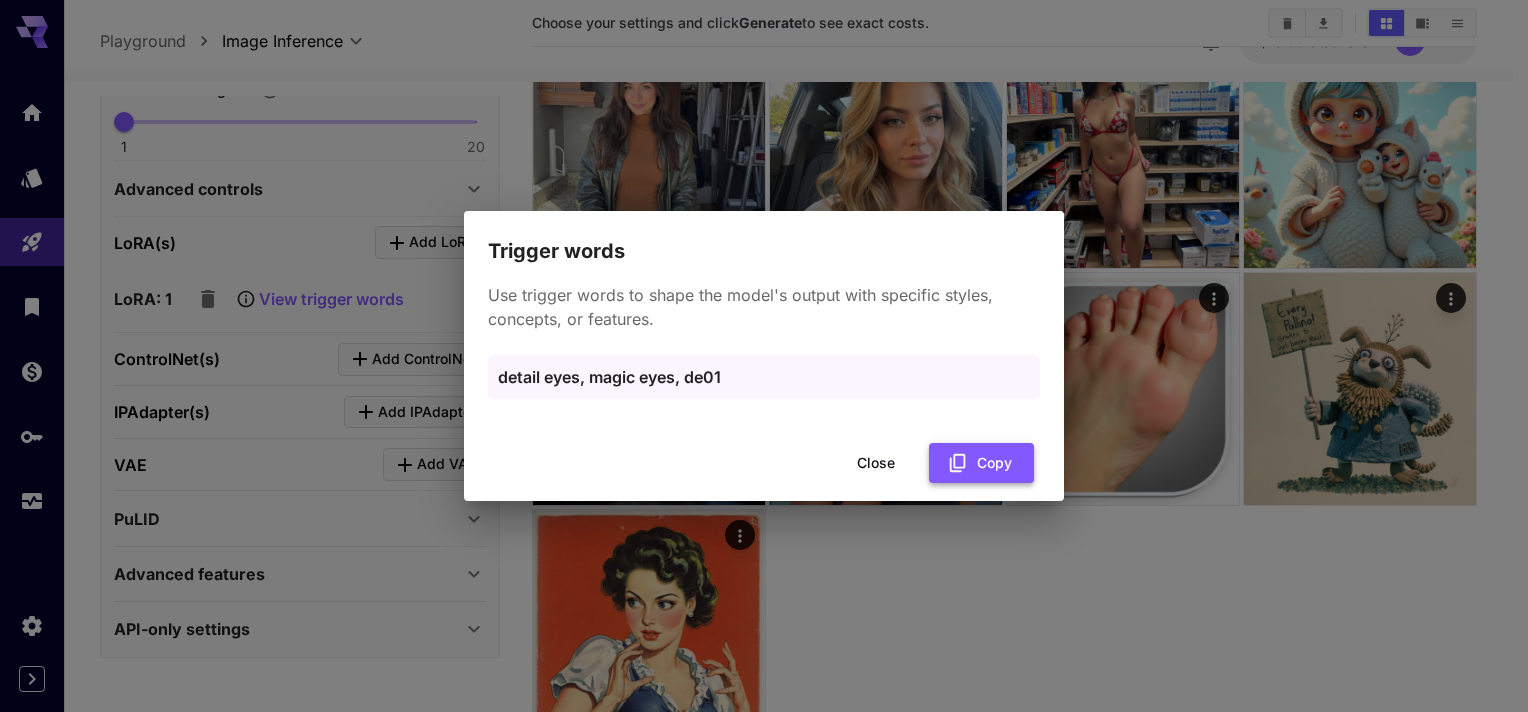 click on "Copy" at bounding box center (981, 463) 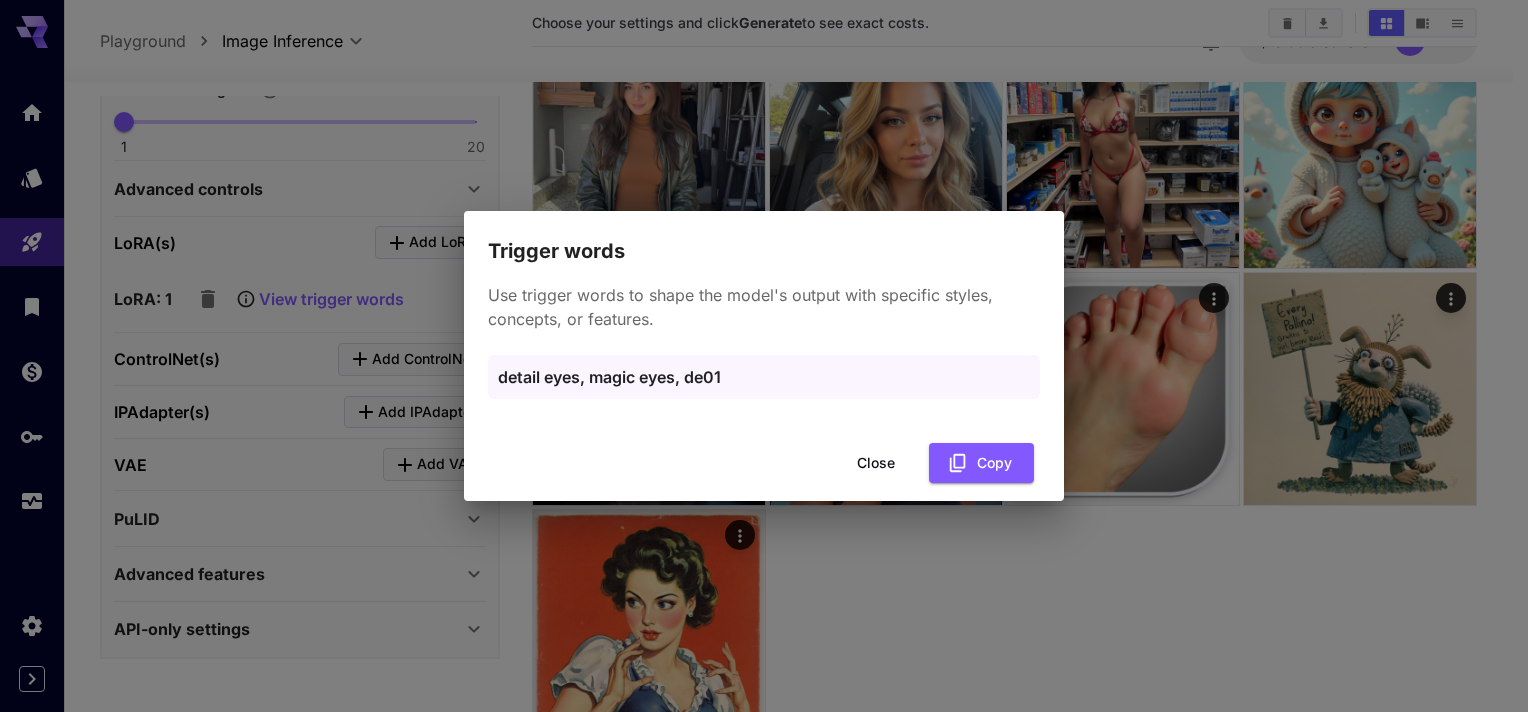 click on "Close" at bounding box center [876, 463] 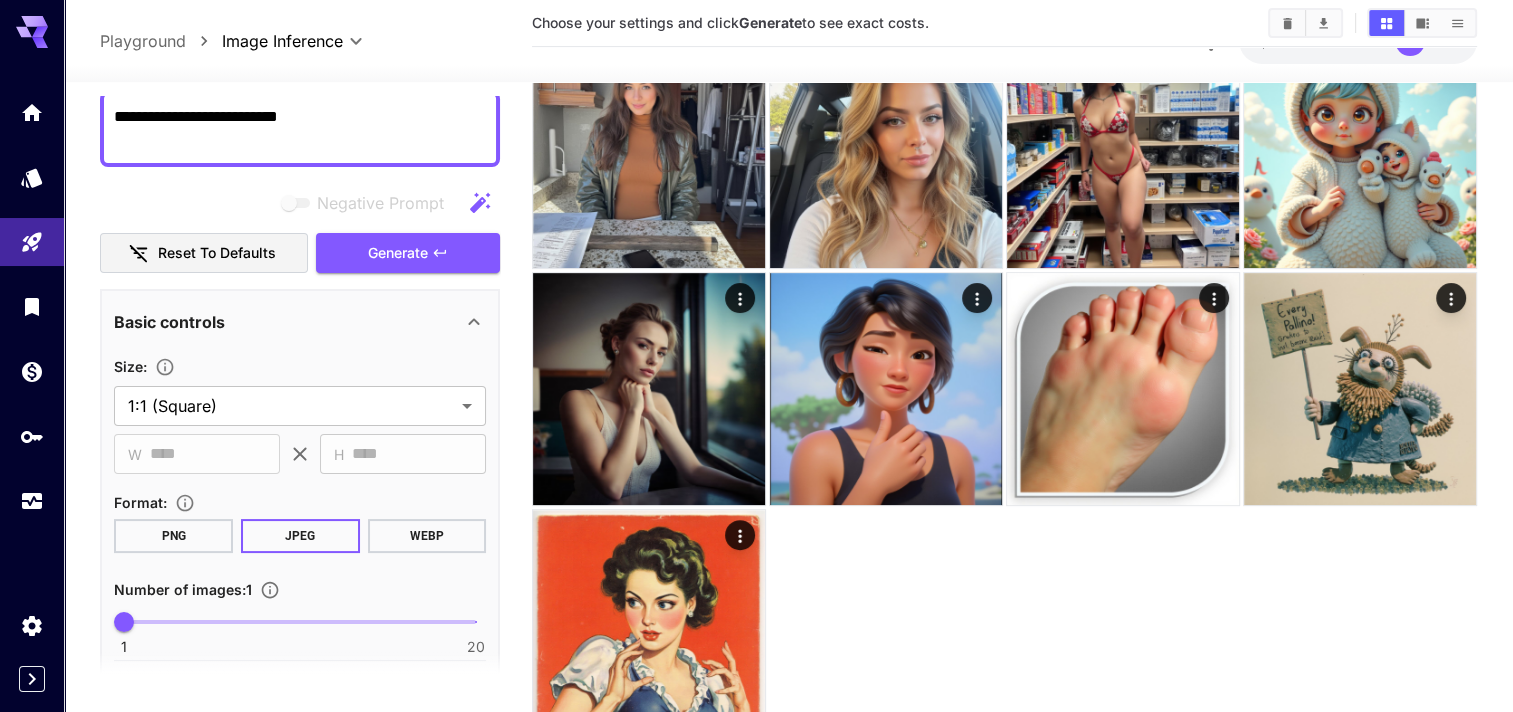 scroll, scrollTop: 0, scrollLeft: 0, axis: both 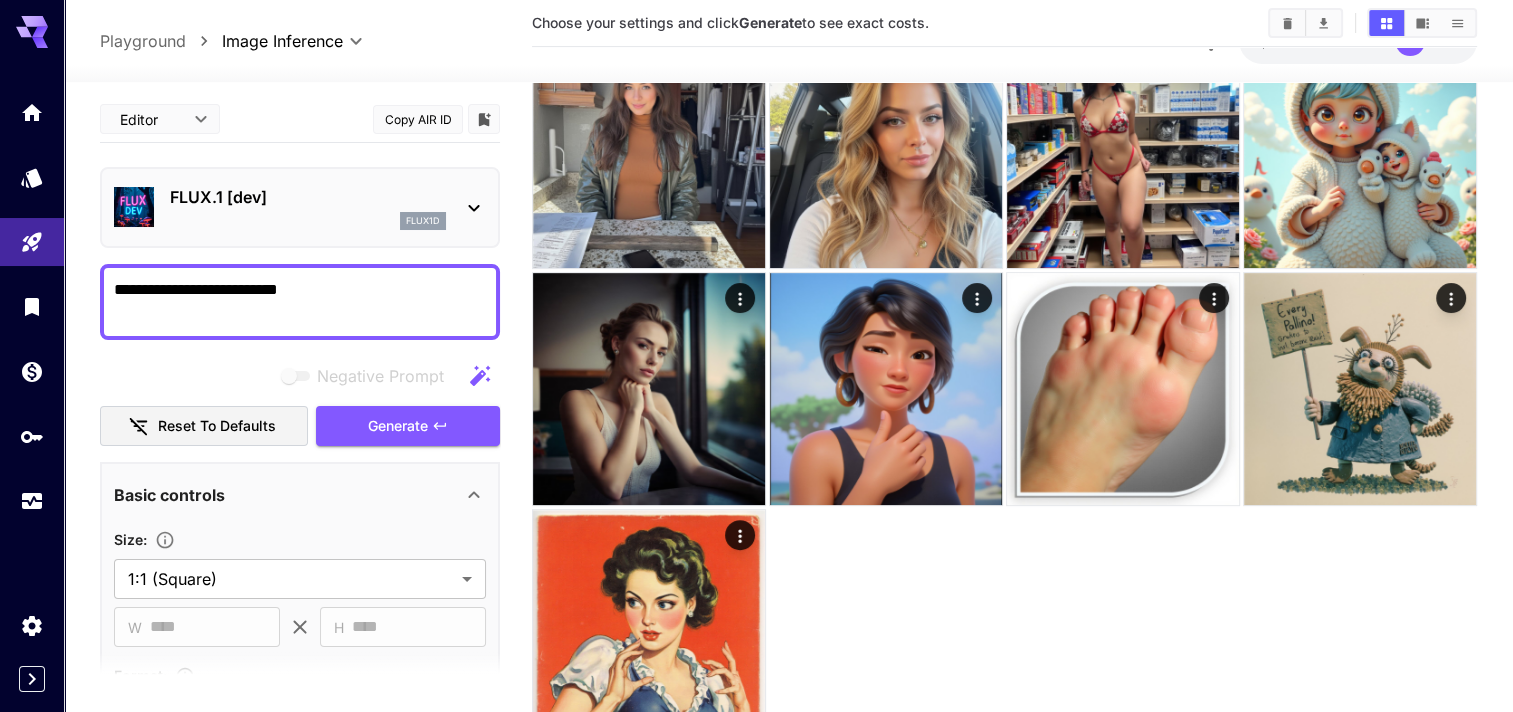 click on "**********" at bounding box center (300, 302) 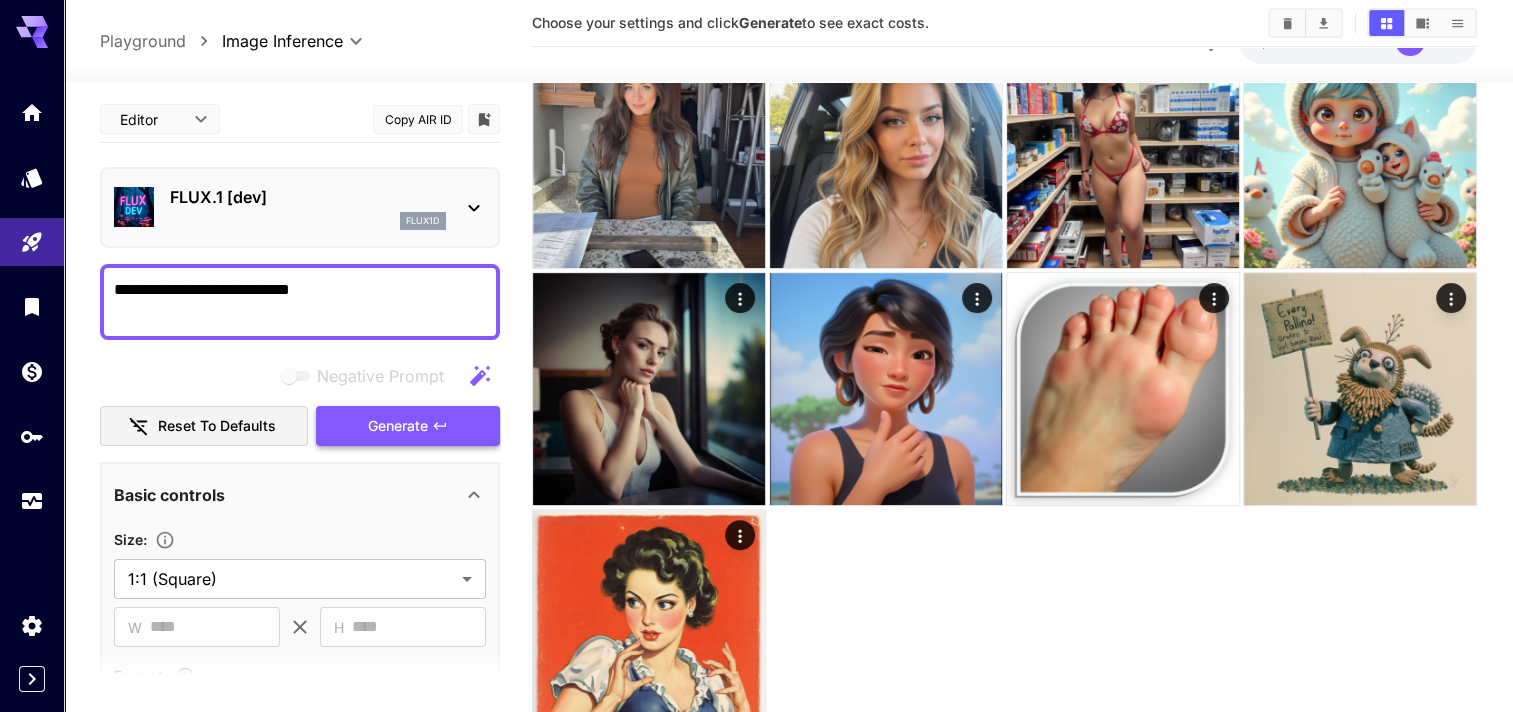 type on "**********" 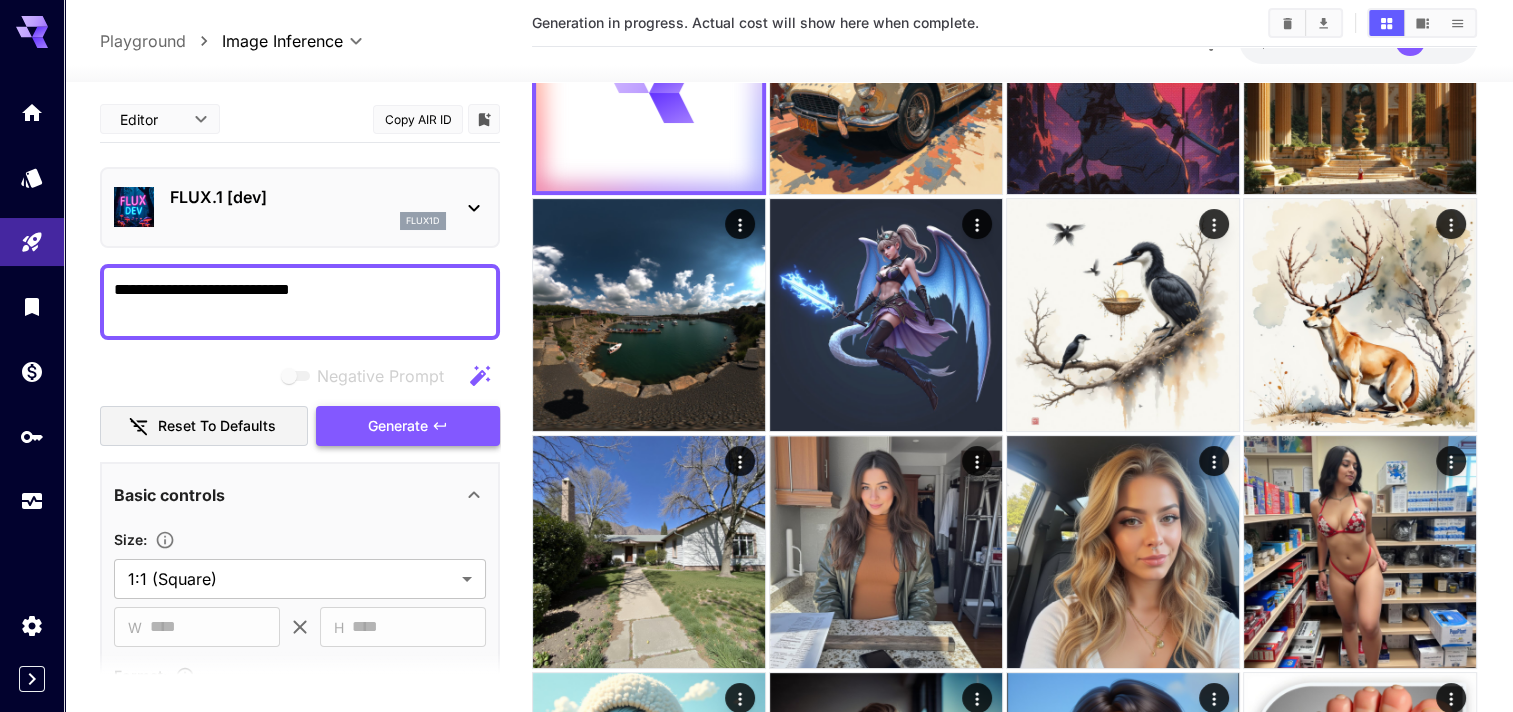 scroll, scrollTop: 0, scrollLeft: 0, axis: both 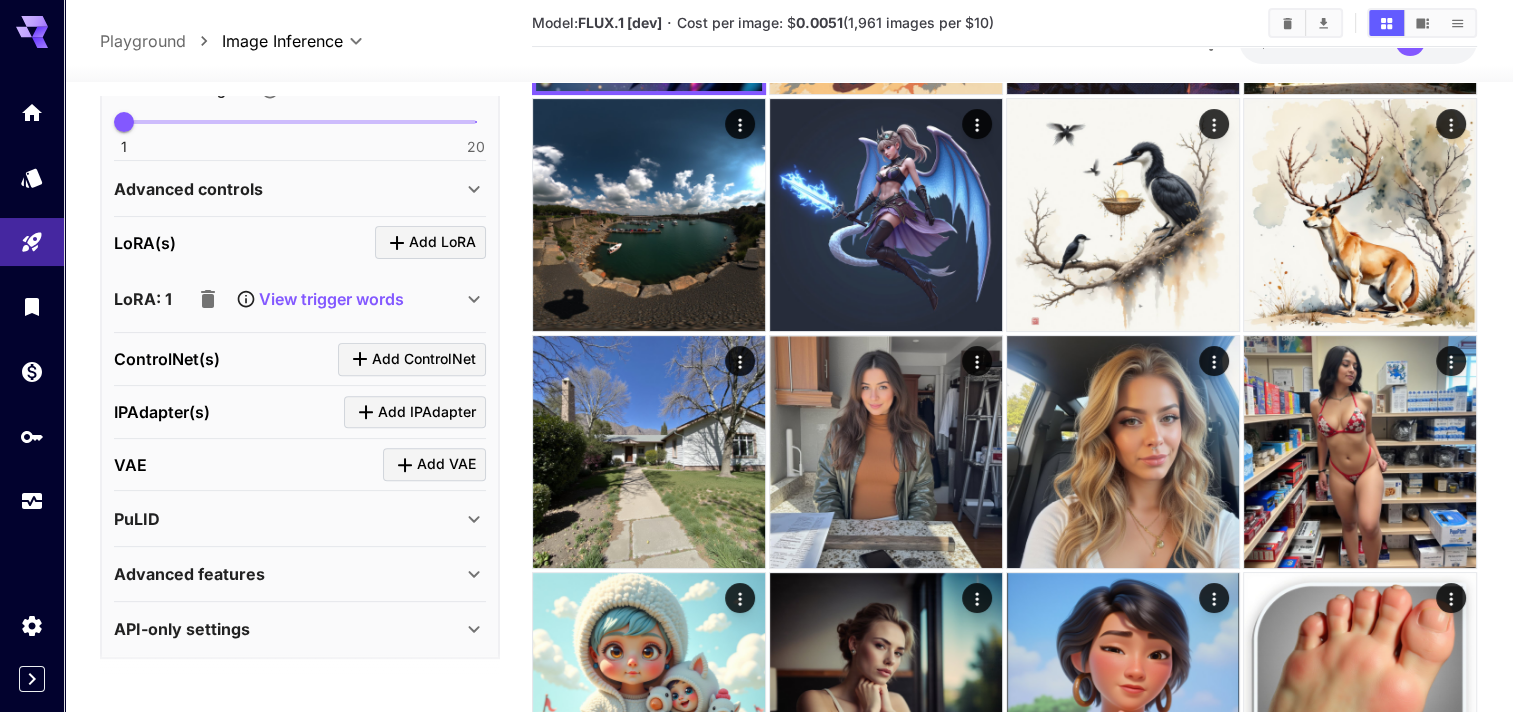 click on "View trigger words" at bounding box center [331, 299] 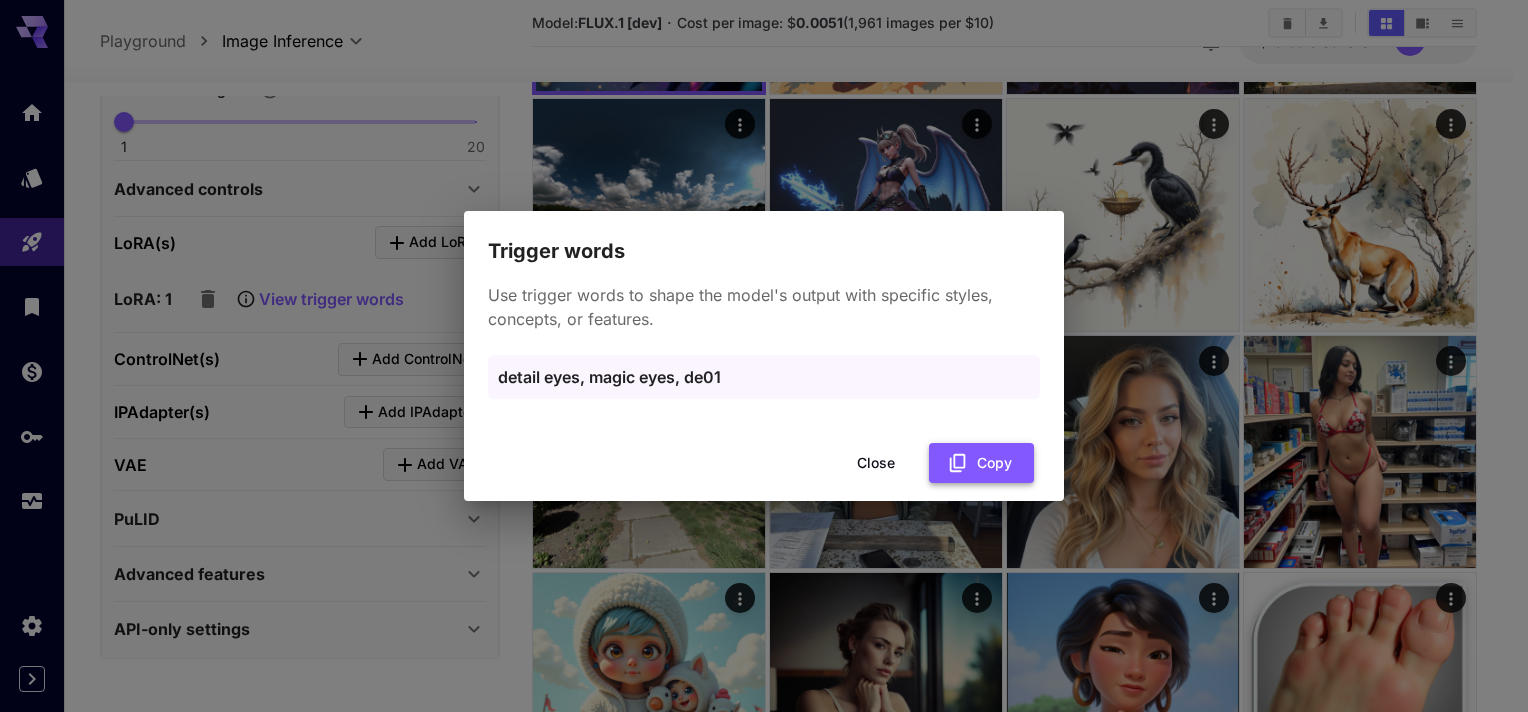 click 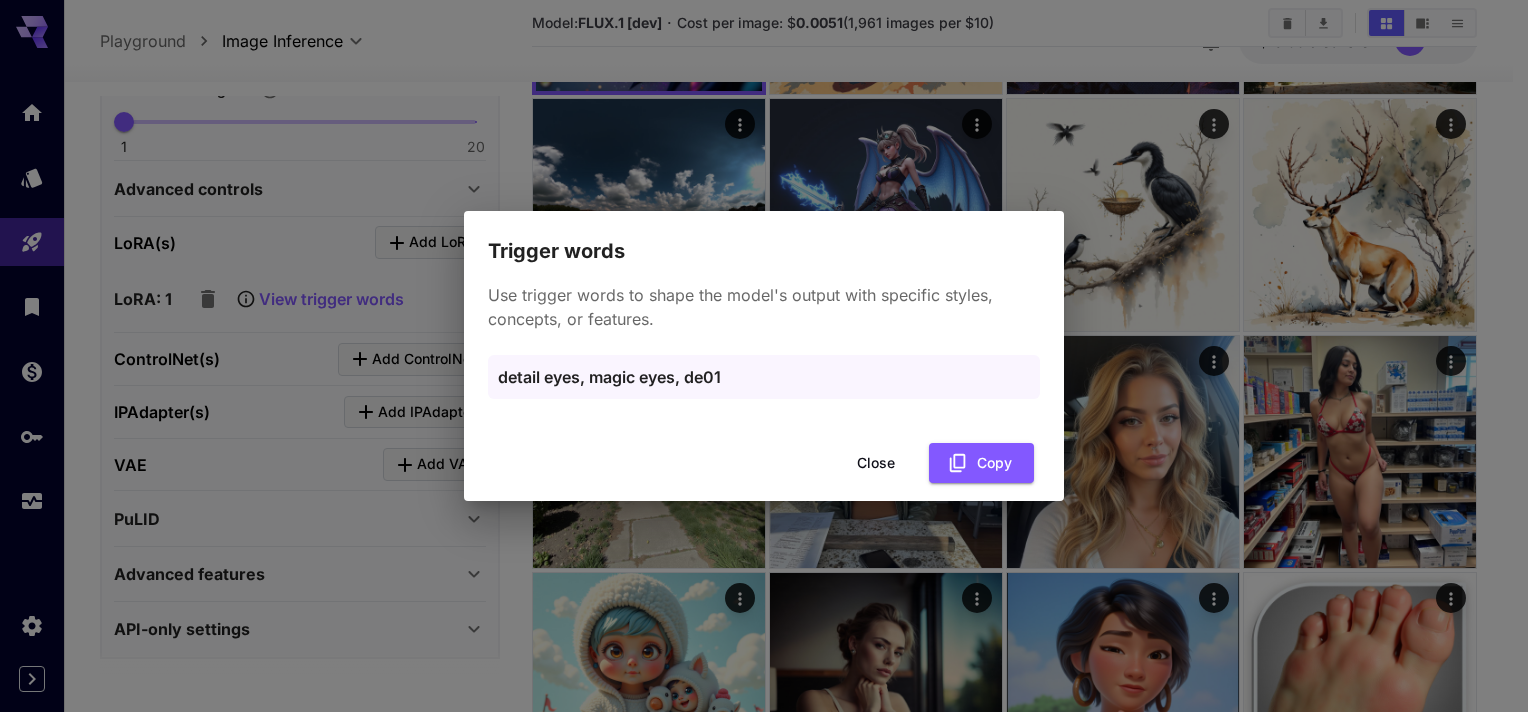 click on "Trigger words Use trigger words to shape the model's output with specific styles, concepts, or features. detail eyes, magic eyes, de01 Close Copy" at bounding box center (764, 356) 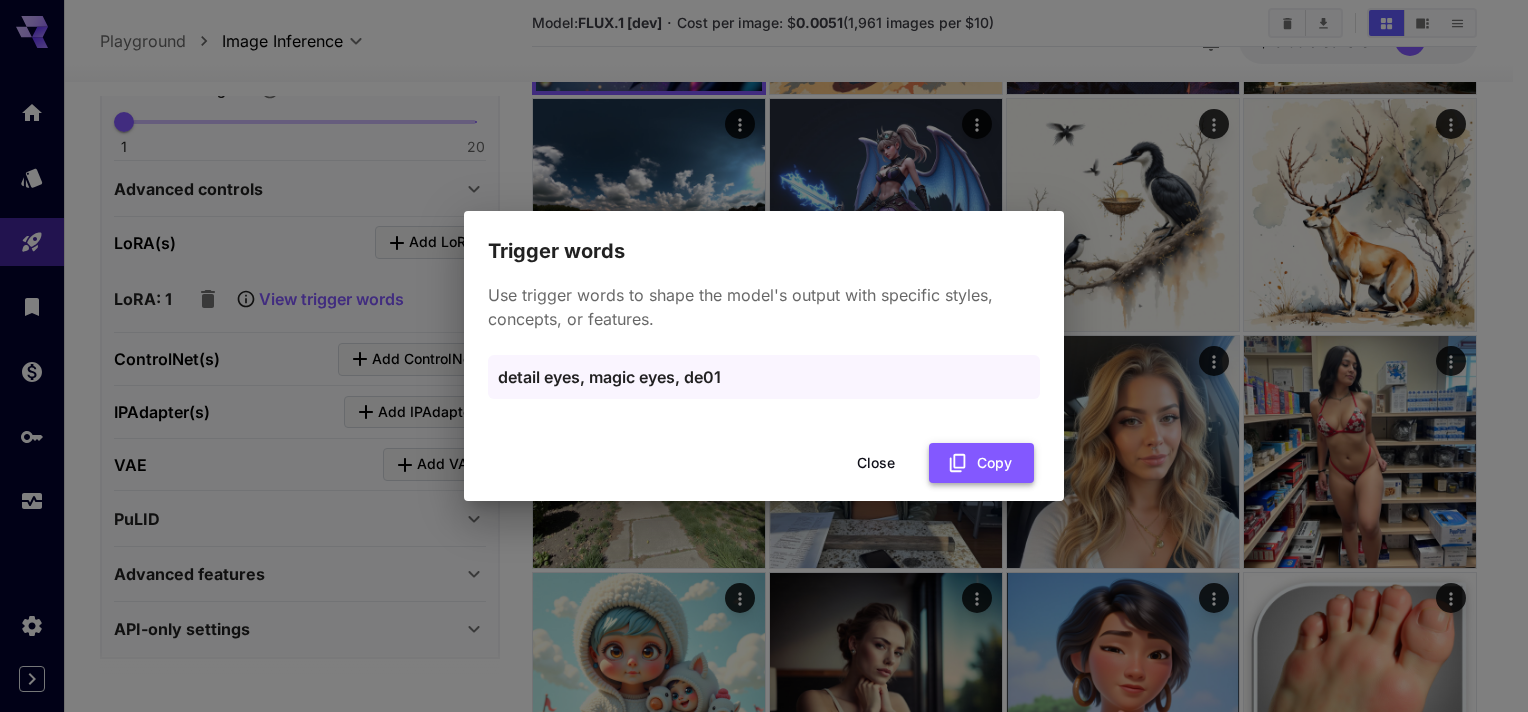 click on "Copy" at bounding box center [981, 463] 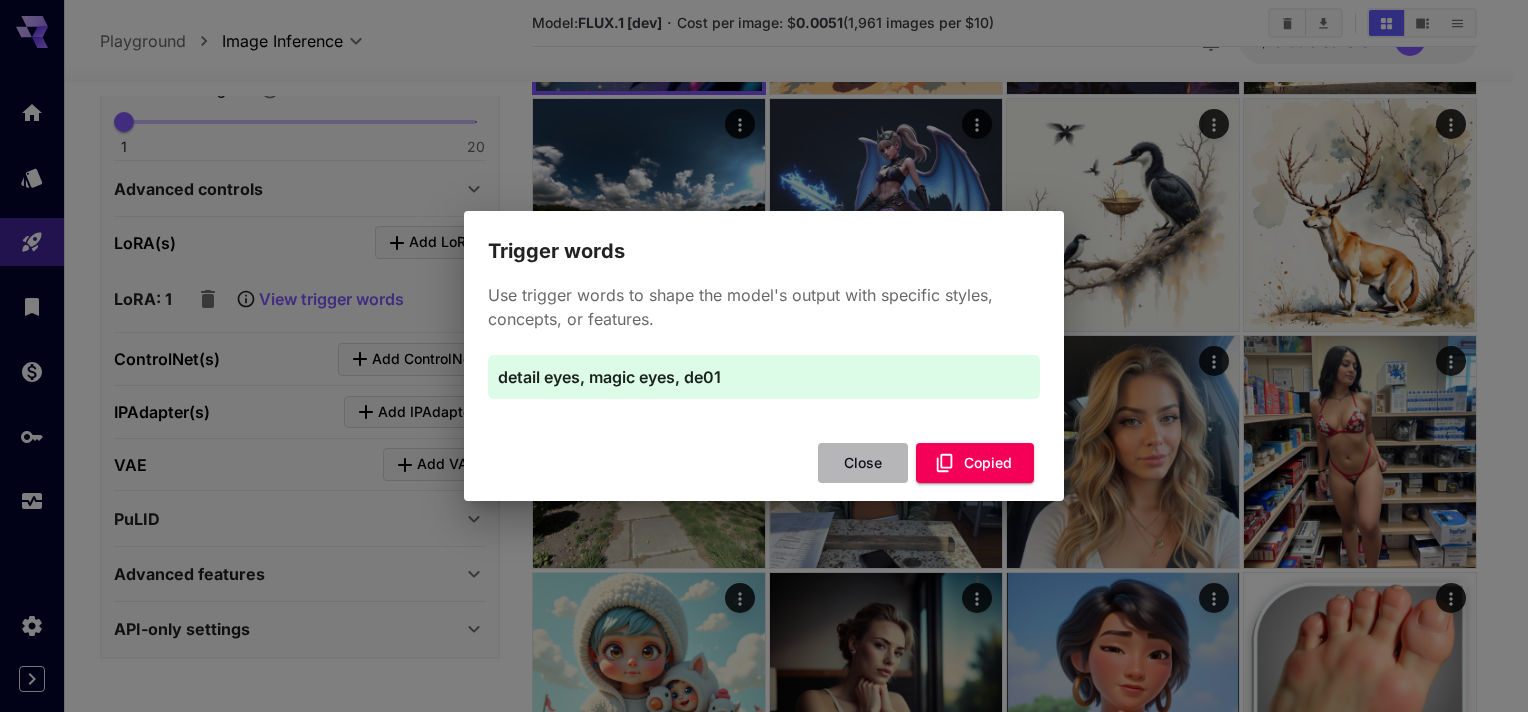 click on "Close" at bounding box center [863, 463] 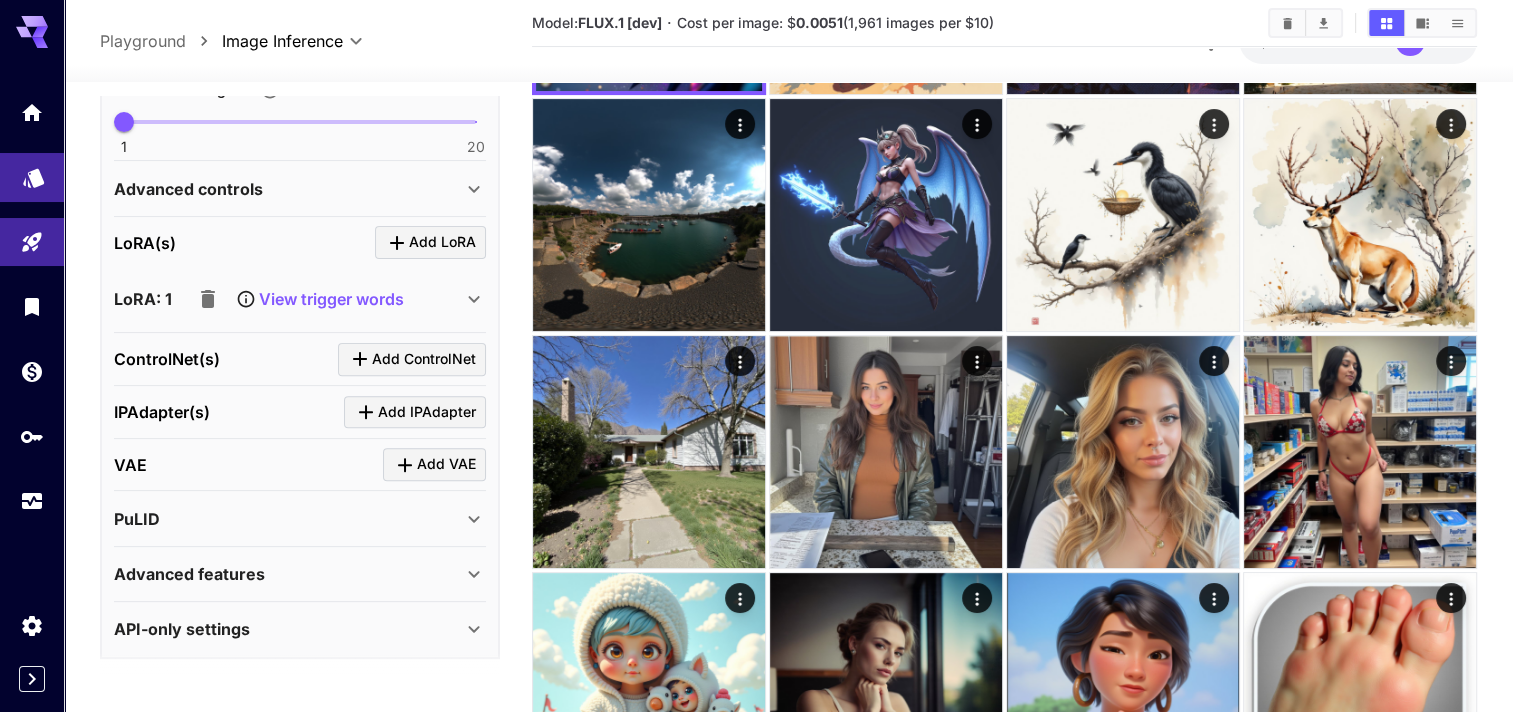 click at bounding box center (32, 177) 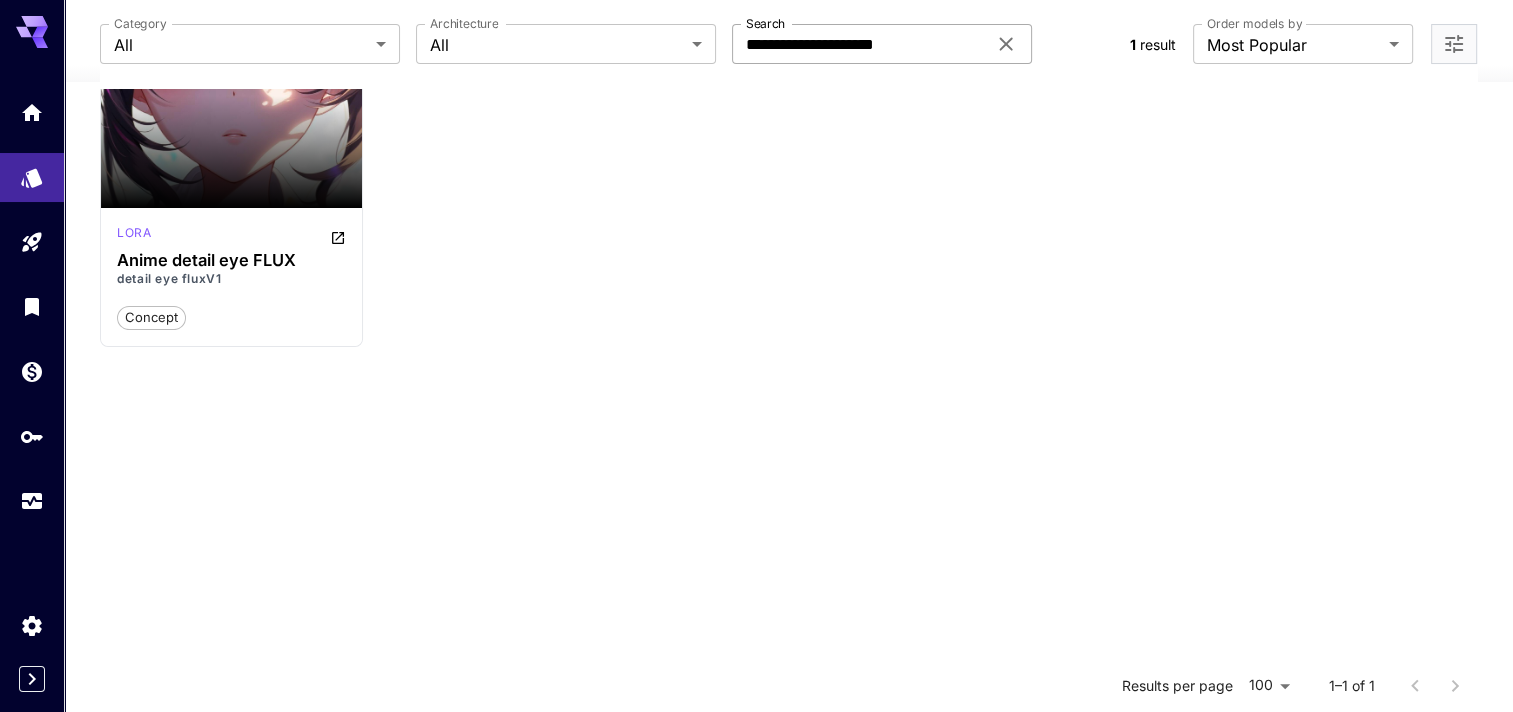 click 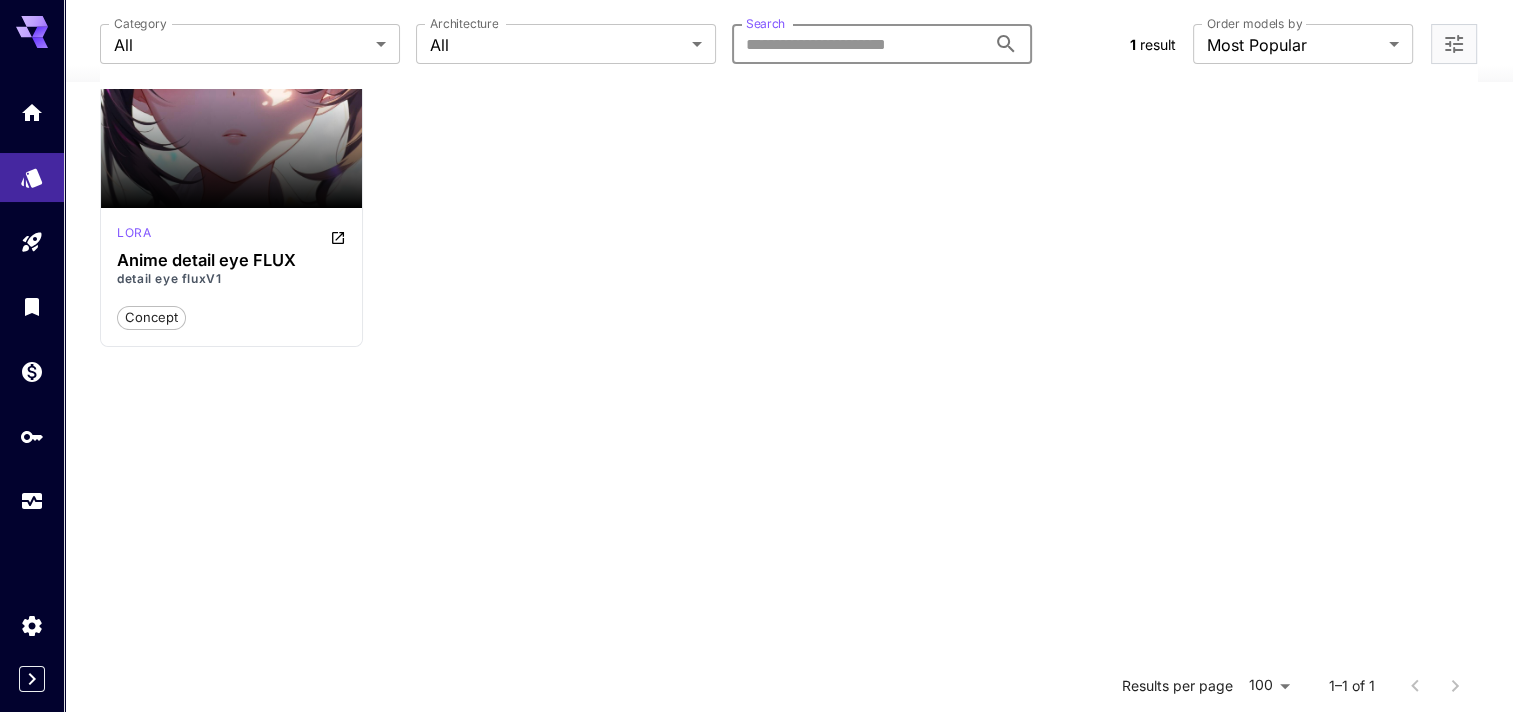 click on "Search" at bounding box center (859, 44) 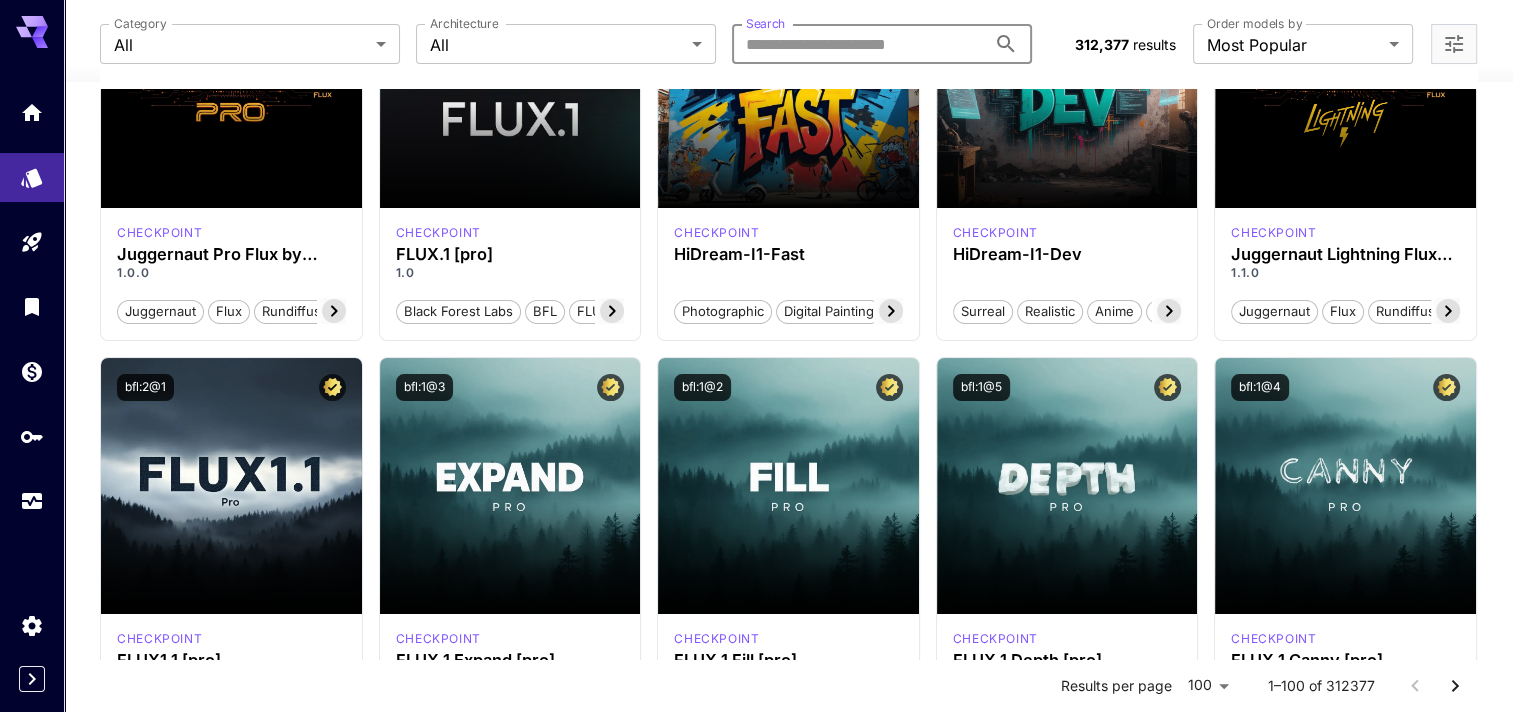 paste on "**********" 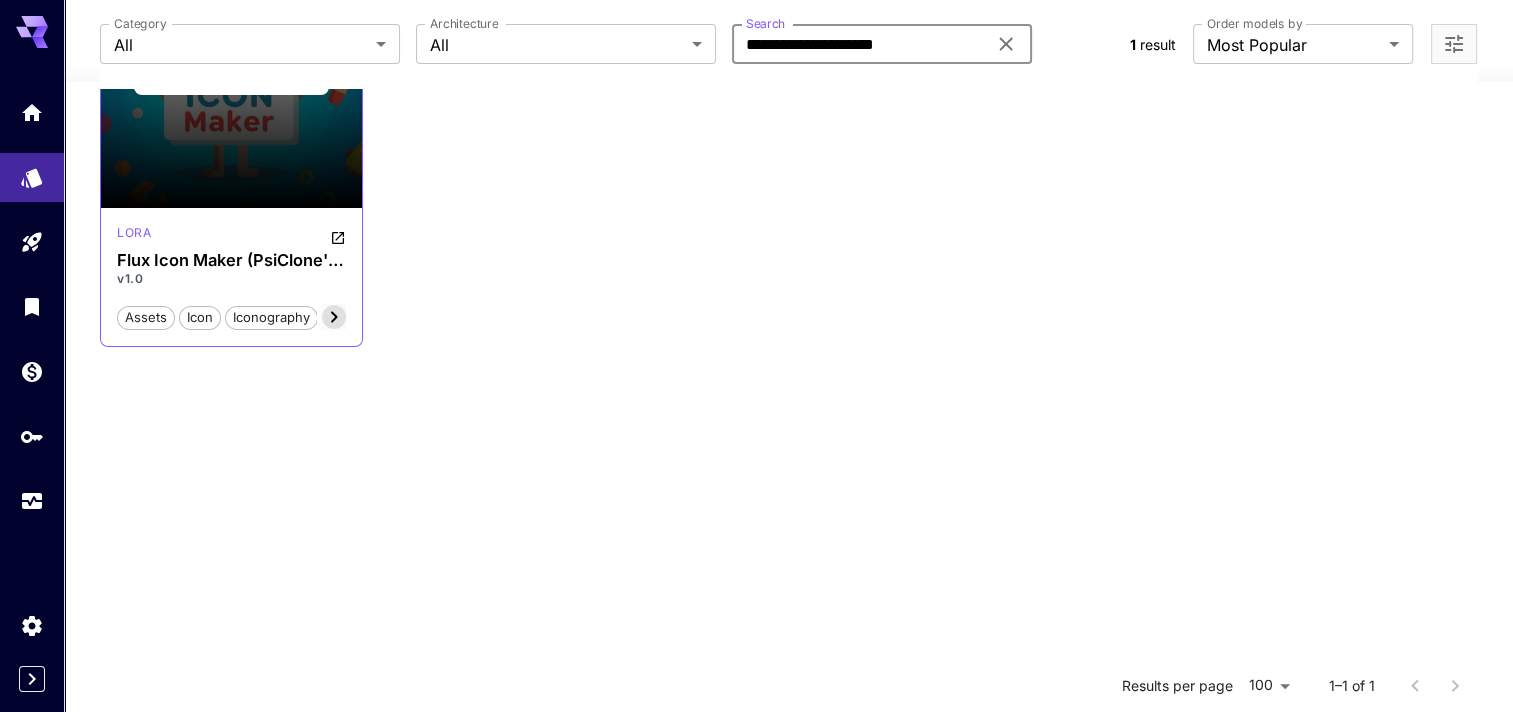 scroll, scrollTop: 200, scrollLeft: 0, axis: vertical 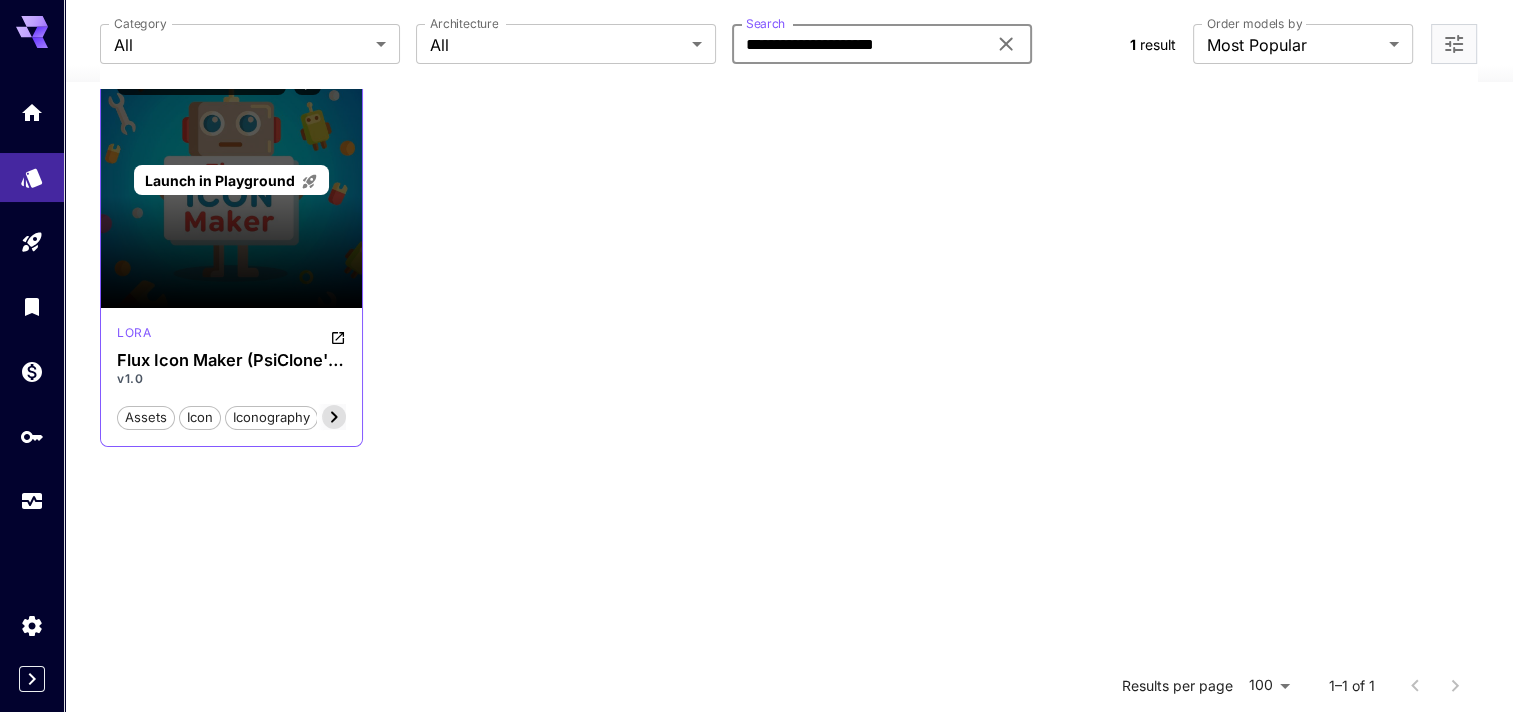 type on "**********" 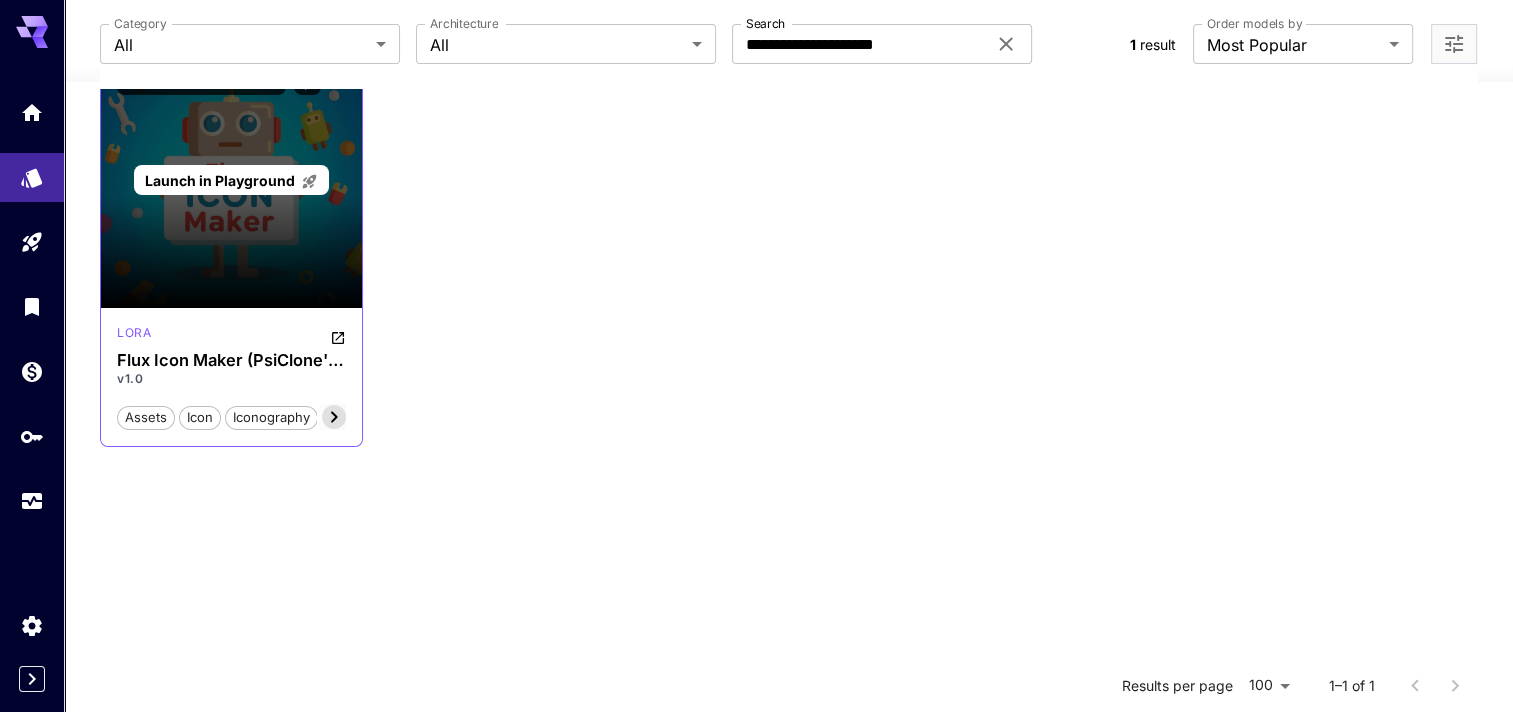 click on "Launch in Playground" at bounding box center [231, 180] 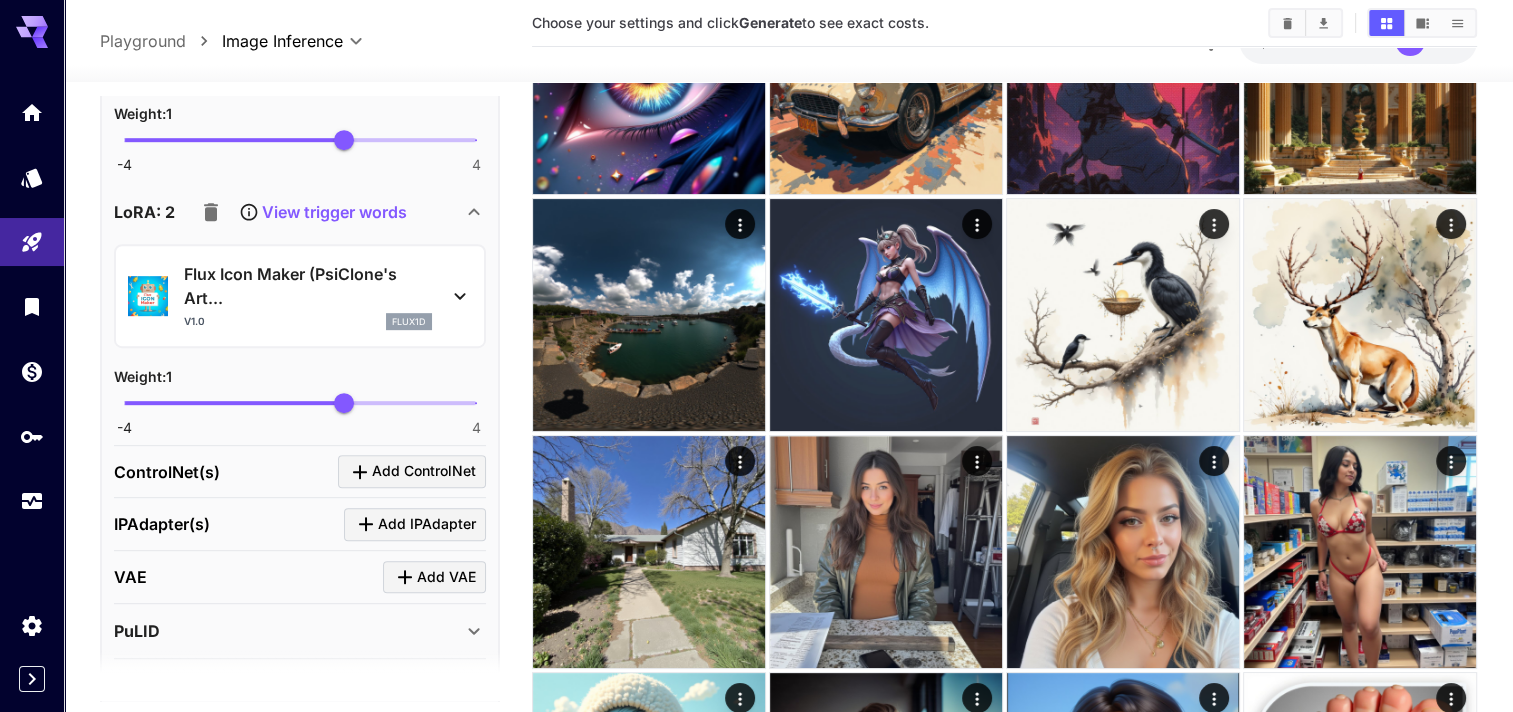 scroll, scrollTop: 700, scrollLeft: 0, axis: vertical 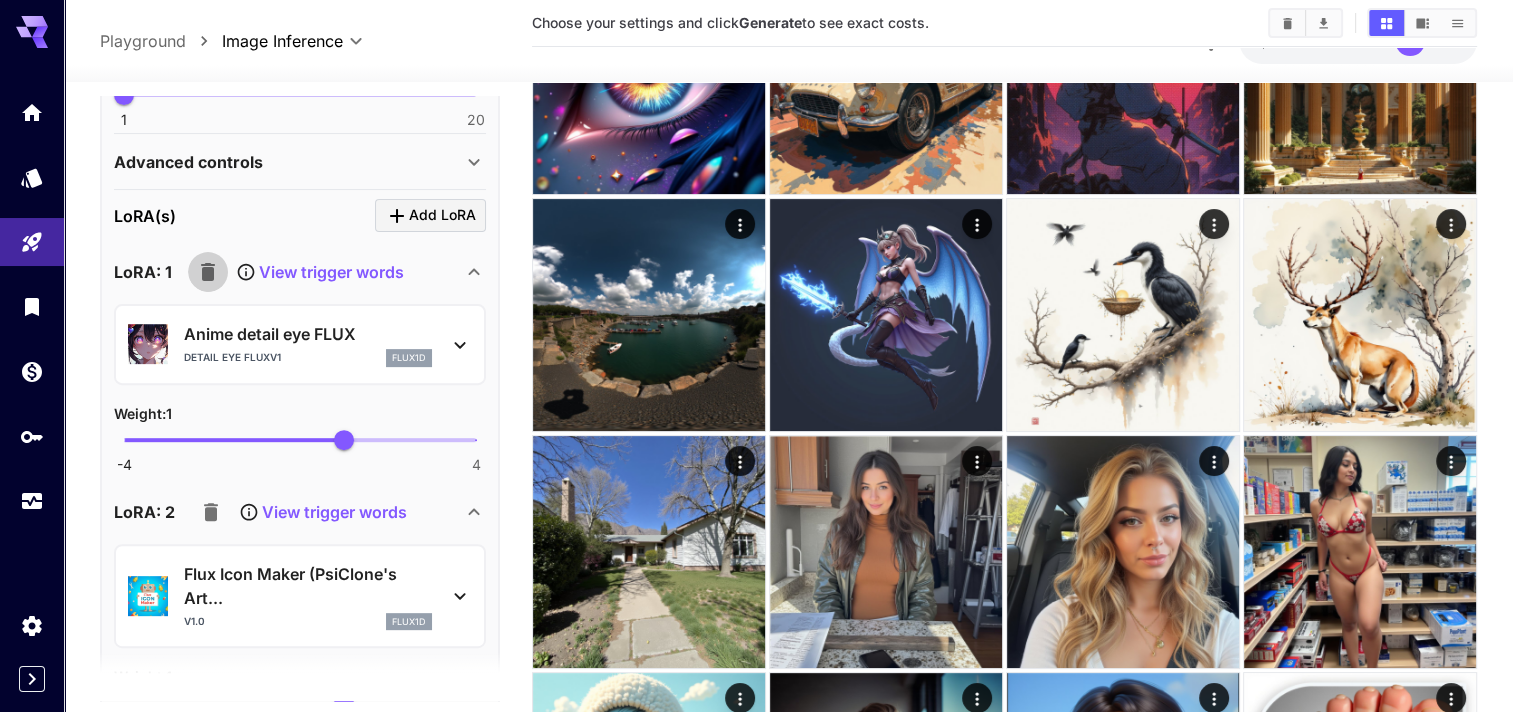 click 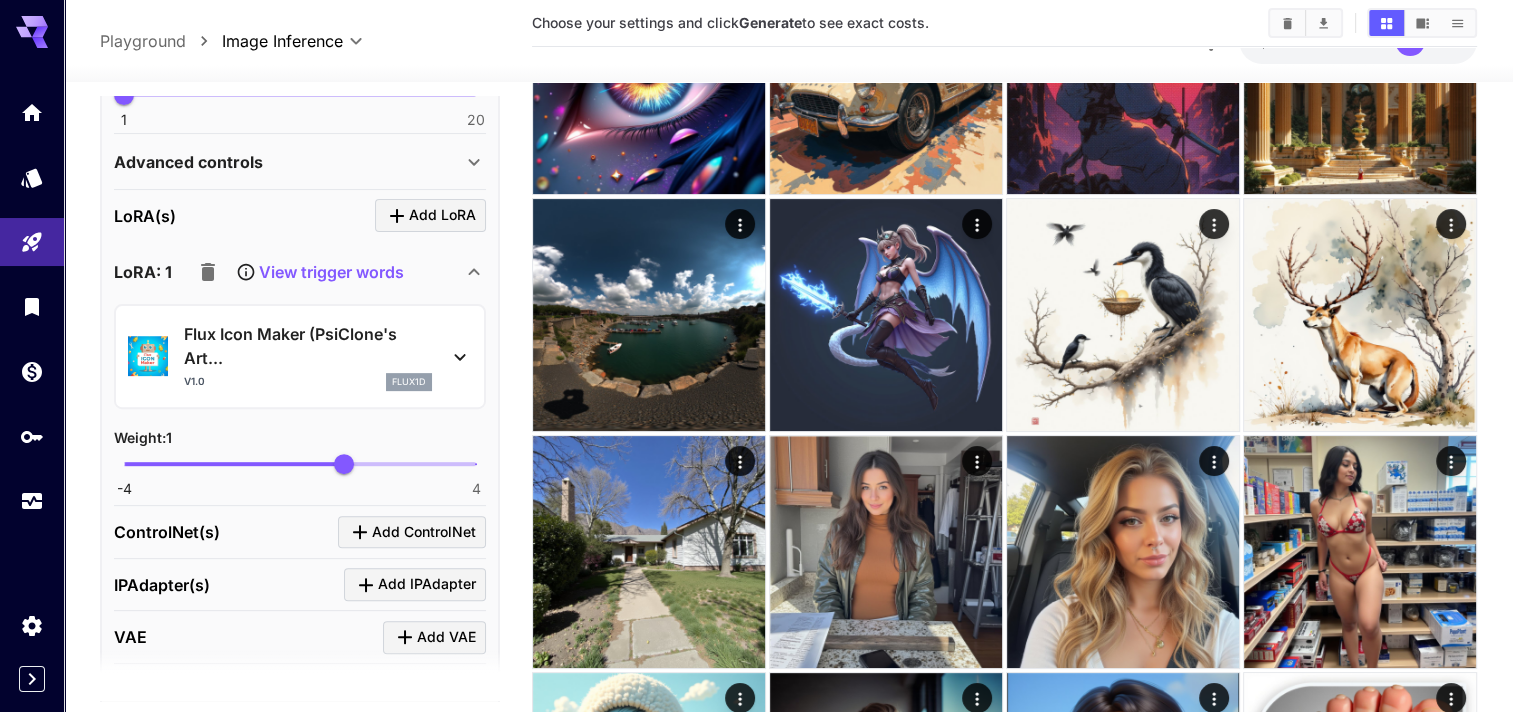 click on "View trigger words" at bounding box center (296, 272) 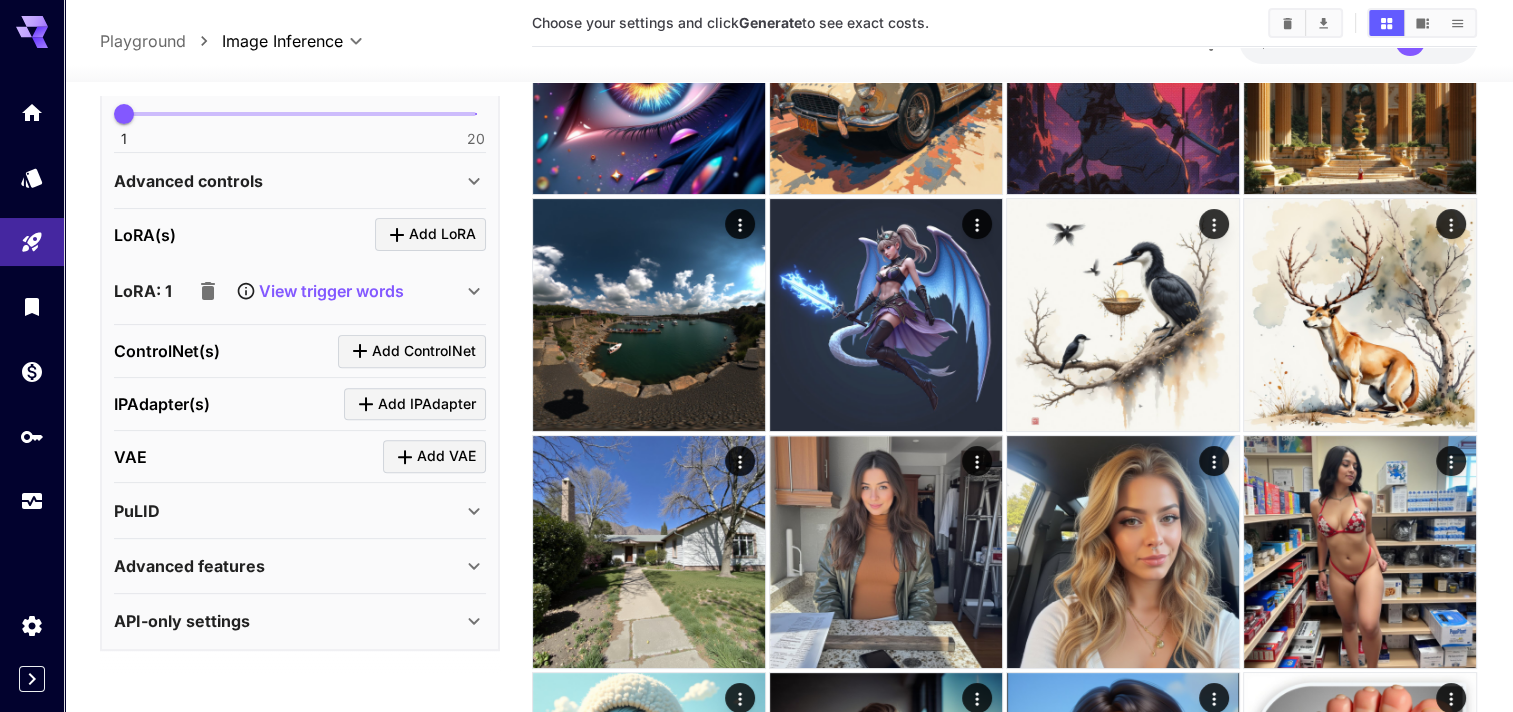 scroll, scrollTop: 673, scrollLeft: 0, axis: vertical 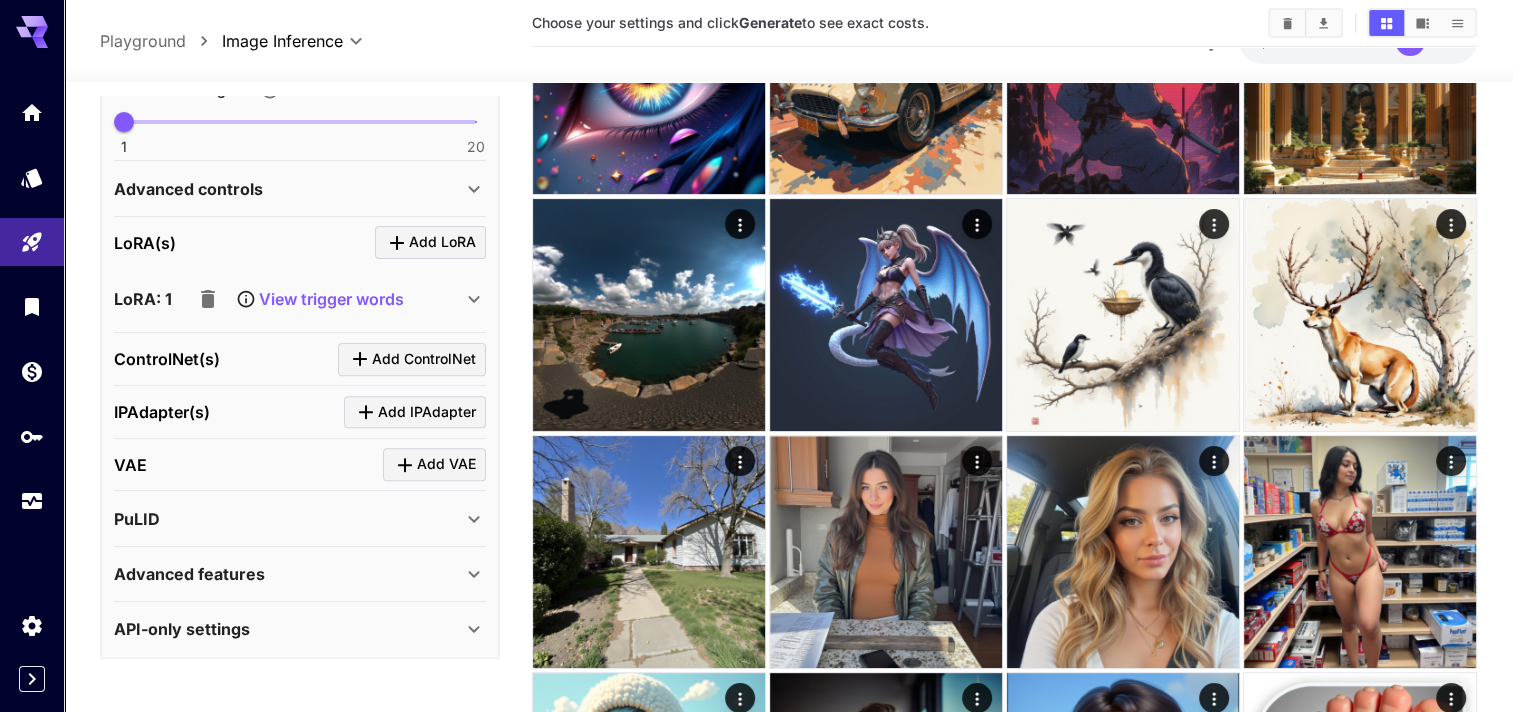 click on "View trigger words" at bounding box center [331, 299] 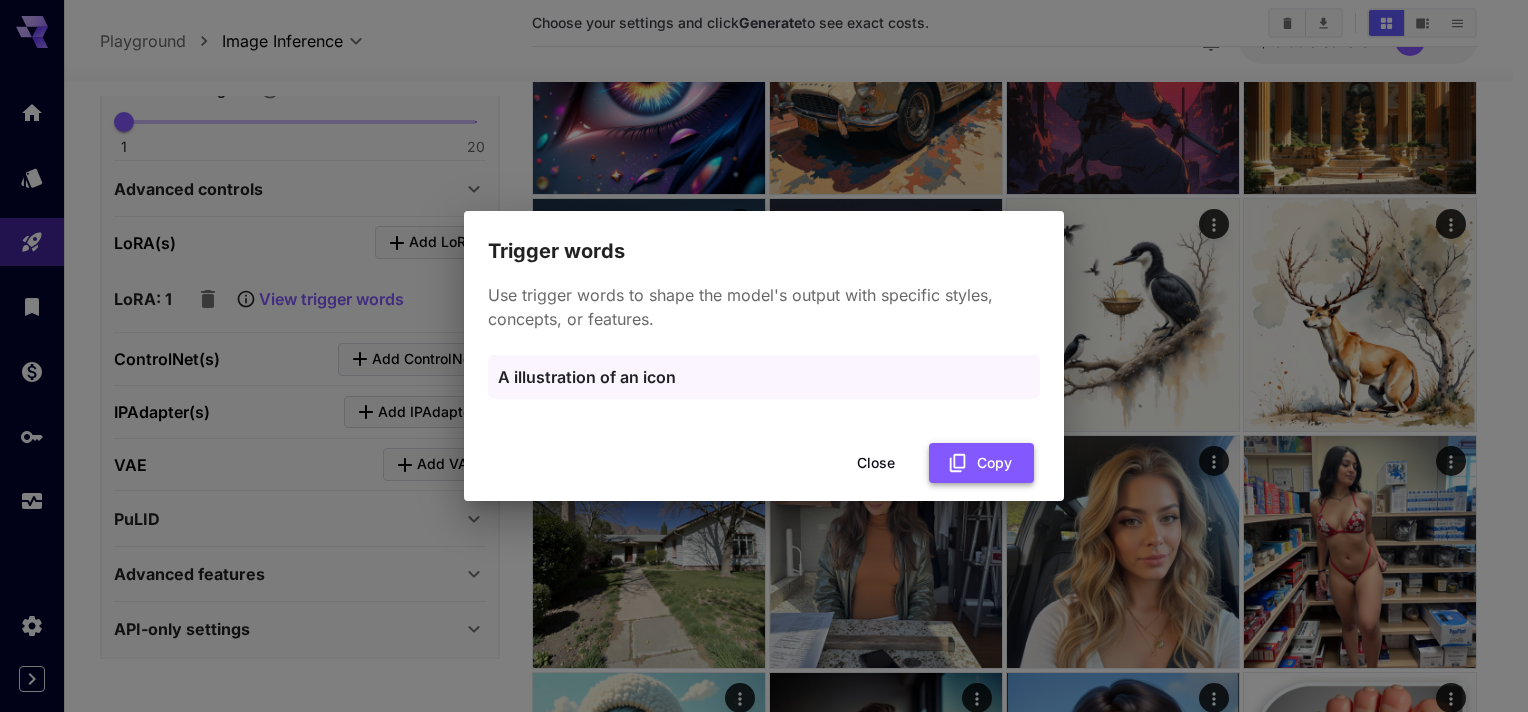 click on "Copy" at bounding box center [981, 463] 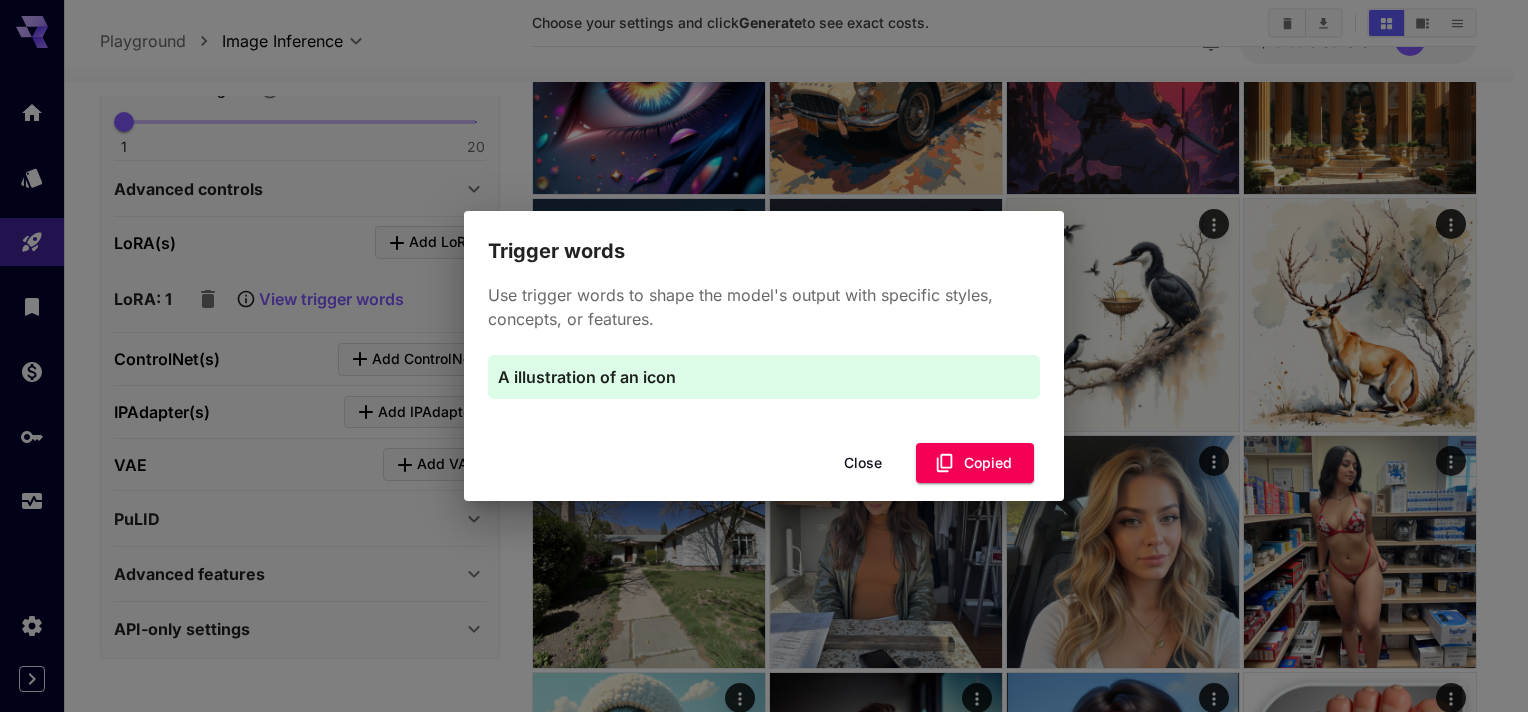 click on "Close" at bounding box center (863, 463) 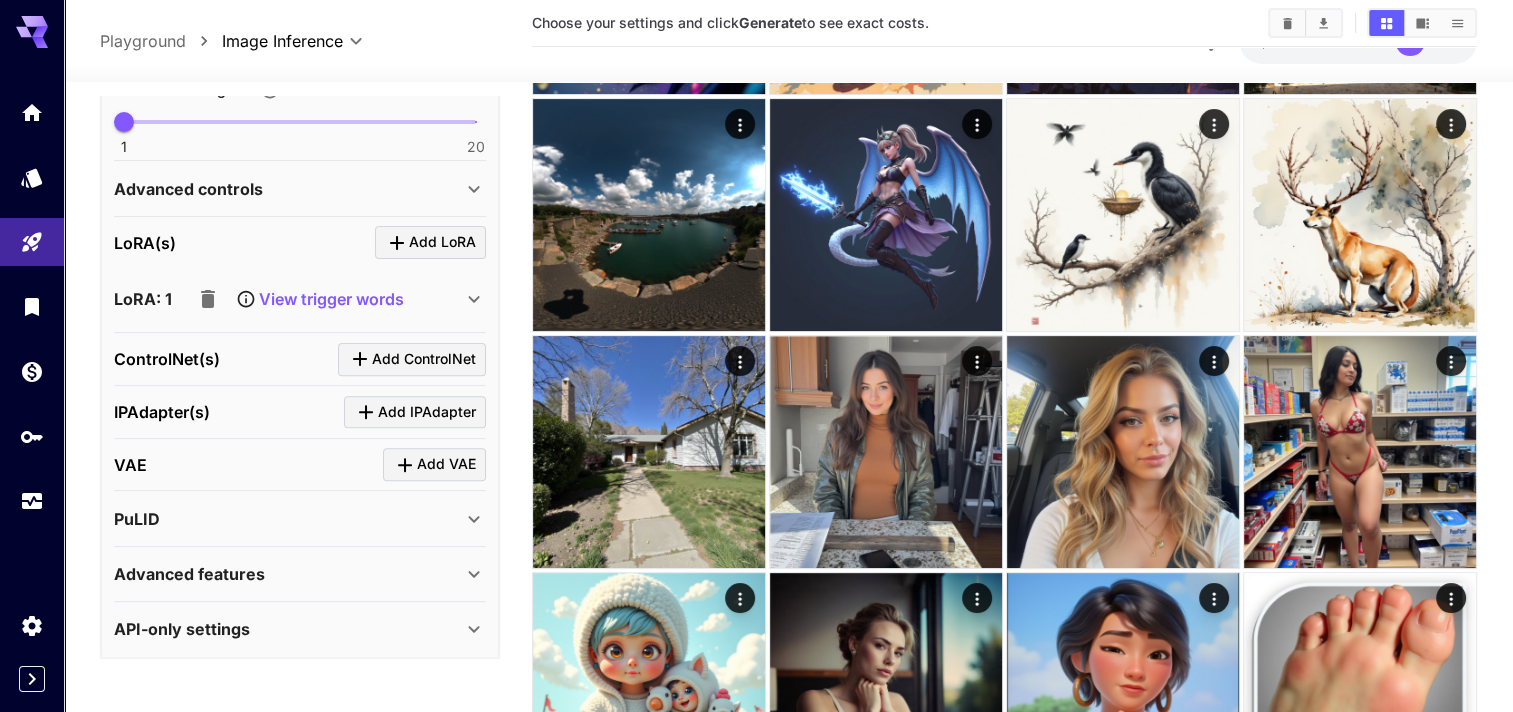 scroll, scrollTop: 0, scrollLeft: 0, axis: both 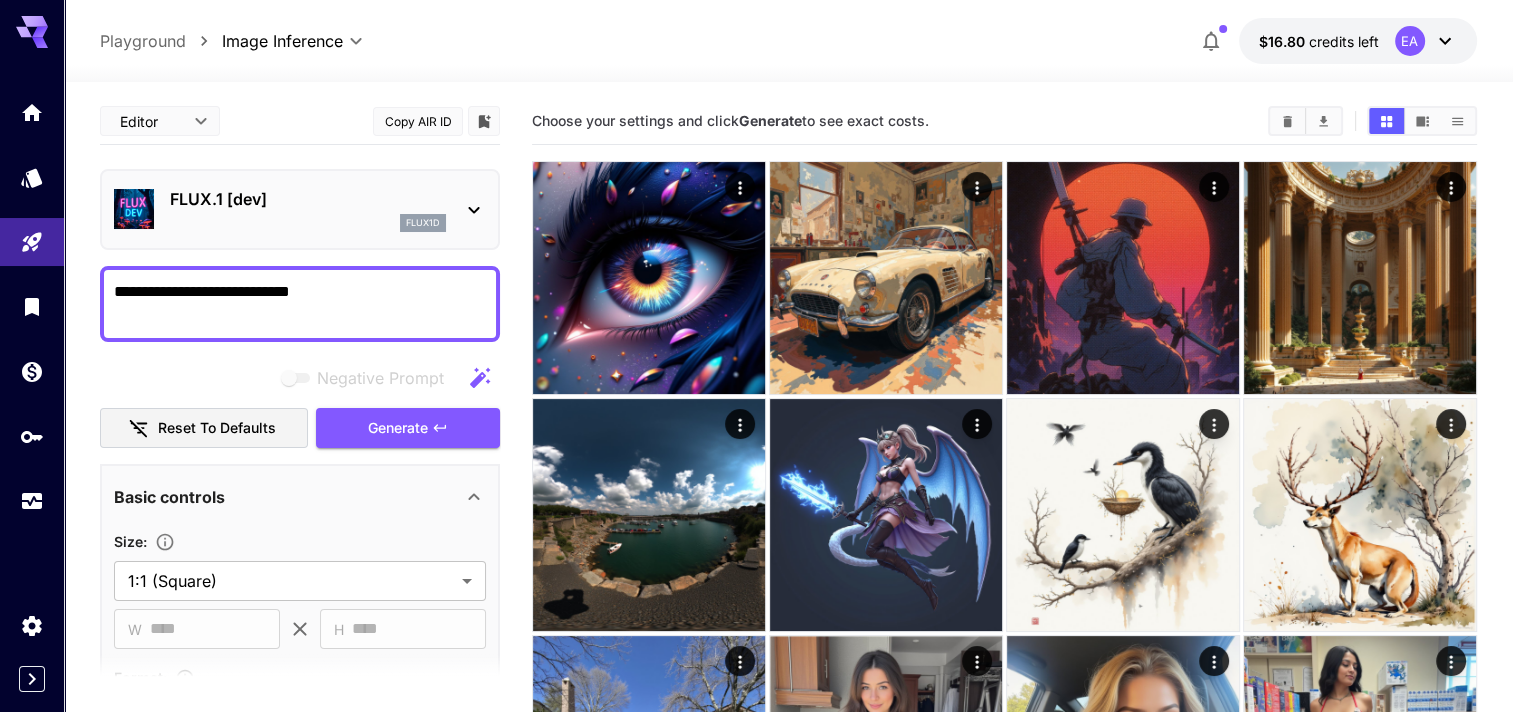 click on "**********" at bounding box center [300, 304] 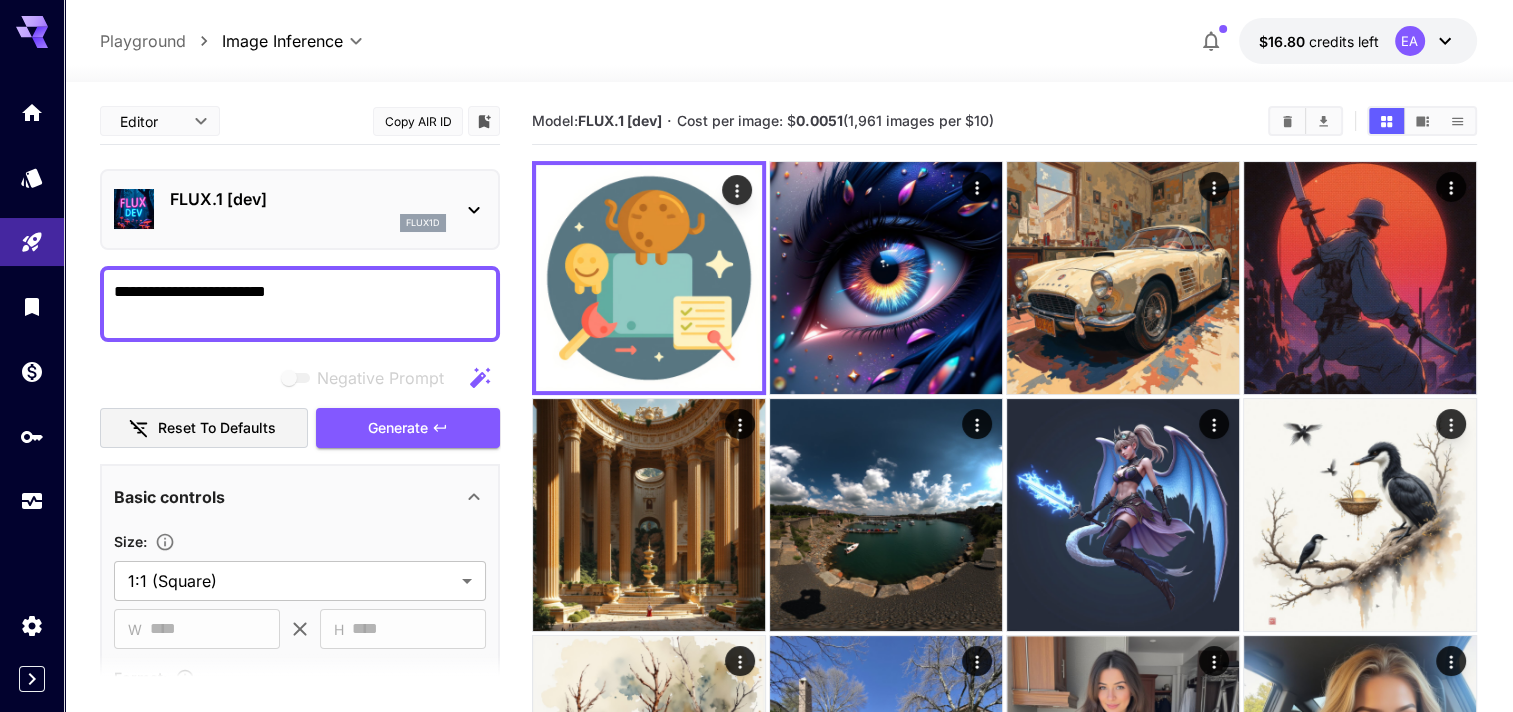 scroll, scrollTop: 200, scrollLeft: 0, axis: vertical 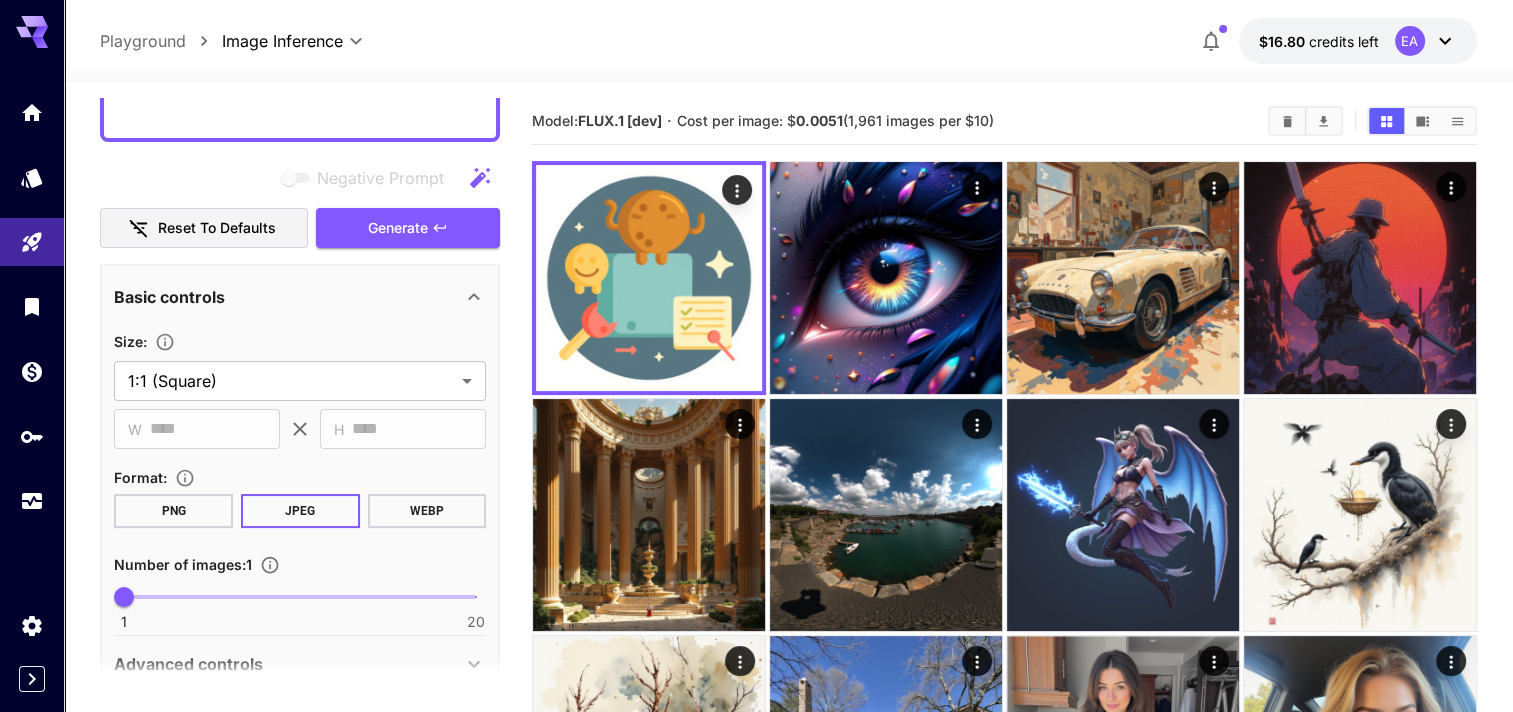 type on "**********" 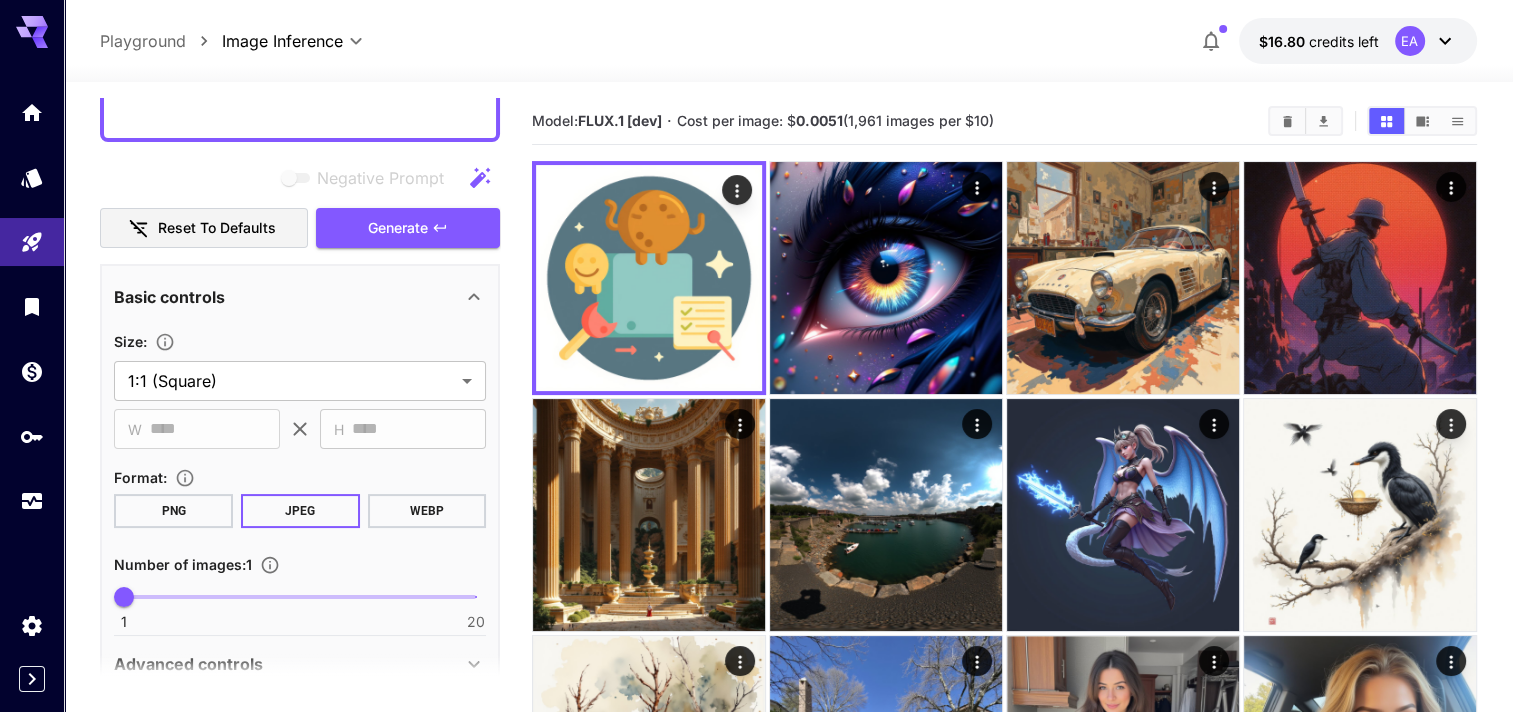 scroll, scrollTop: 600, scrollLeft: 0, axis: vertical 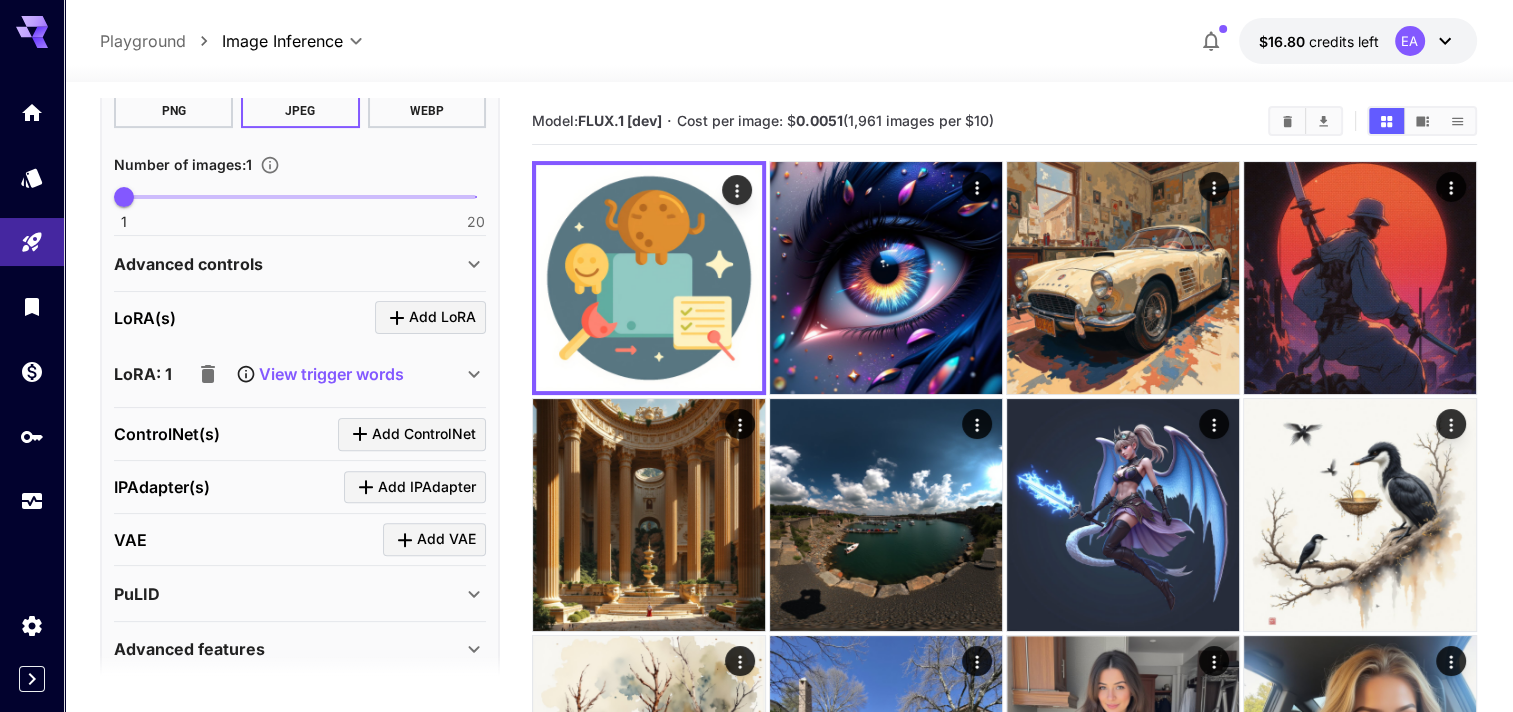click on "LoRA: 1 View trigger words" at bounding box center (300, 374) 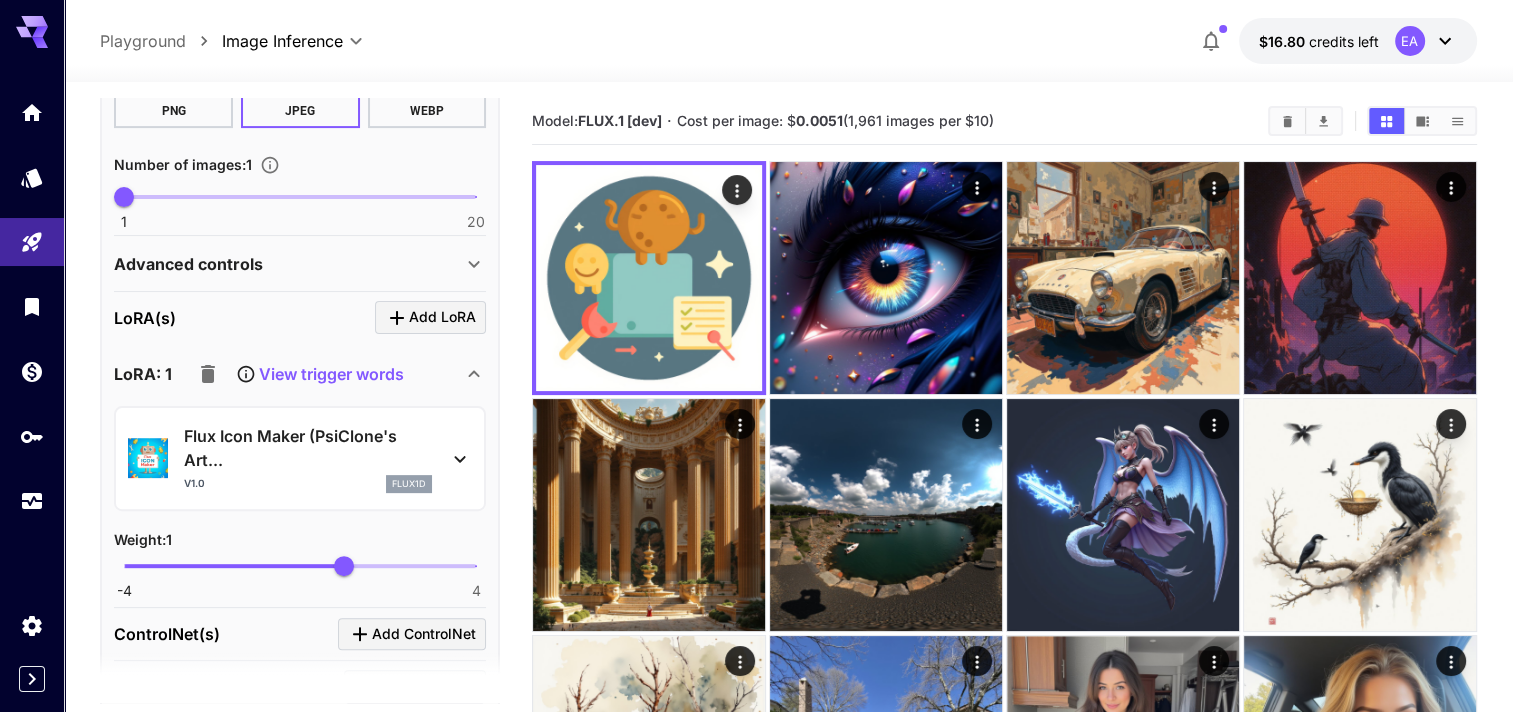 click on "View trigger words" at bounding box center (331, 374) 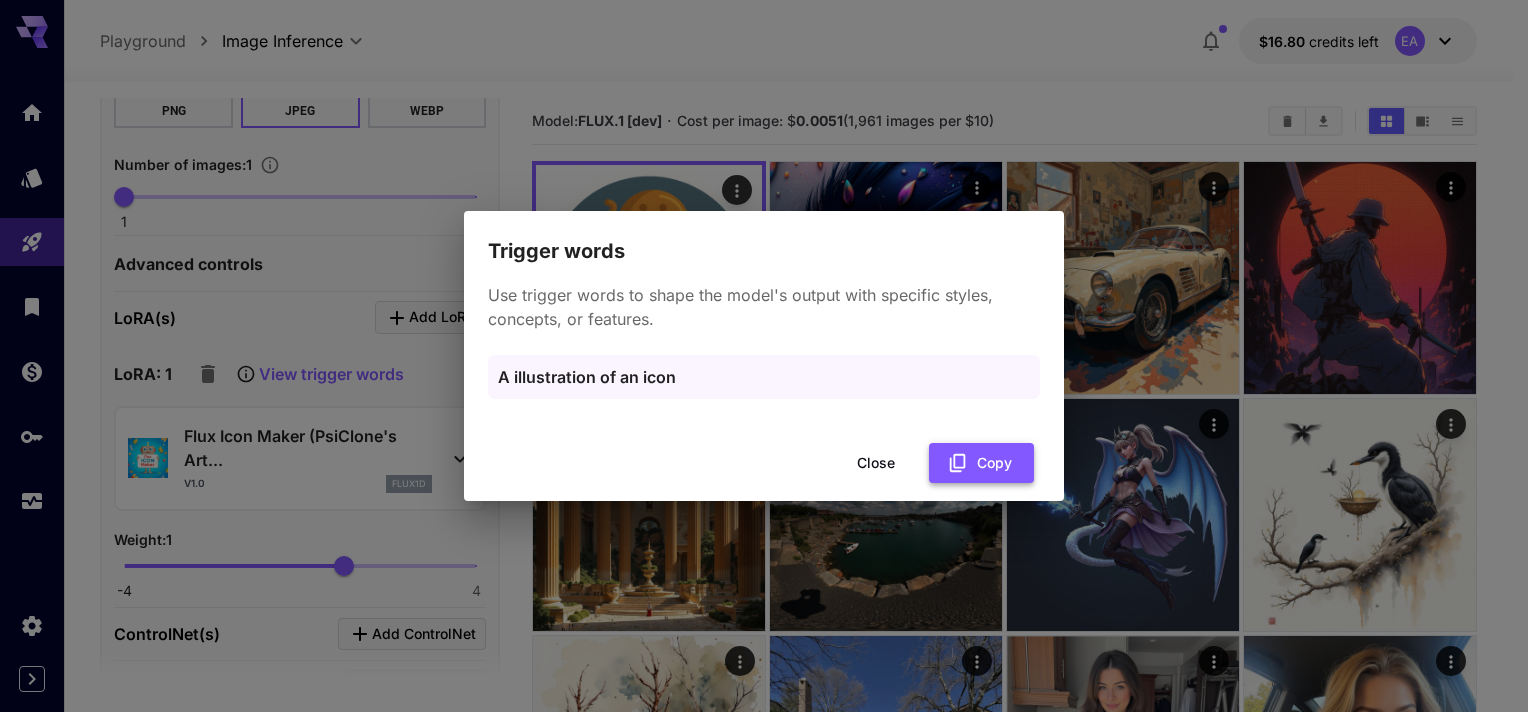 click on "Copy" at bounding box center (981, 463) 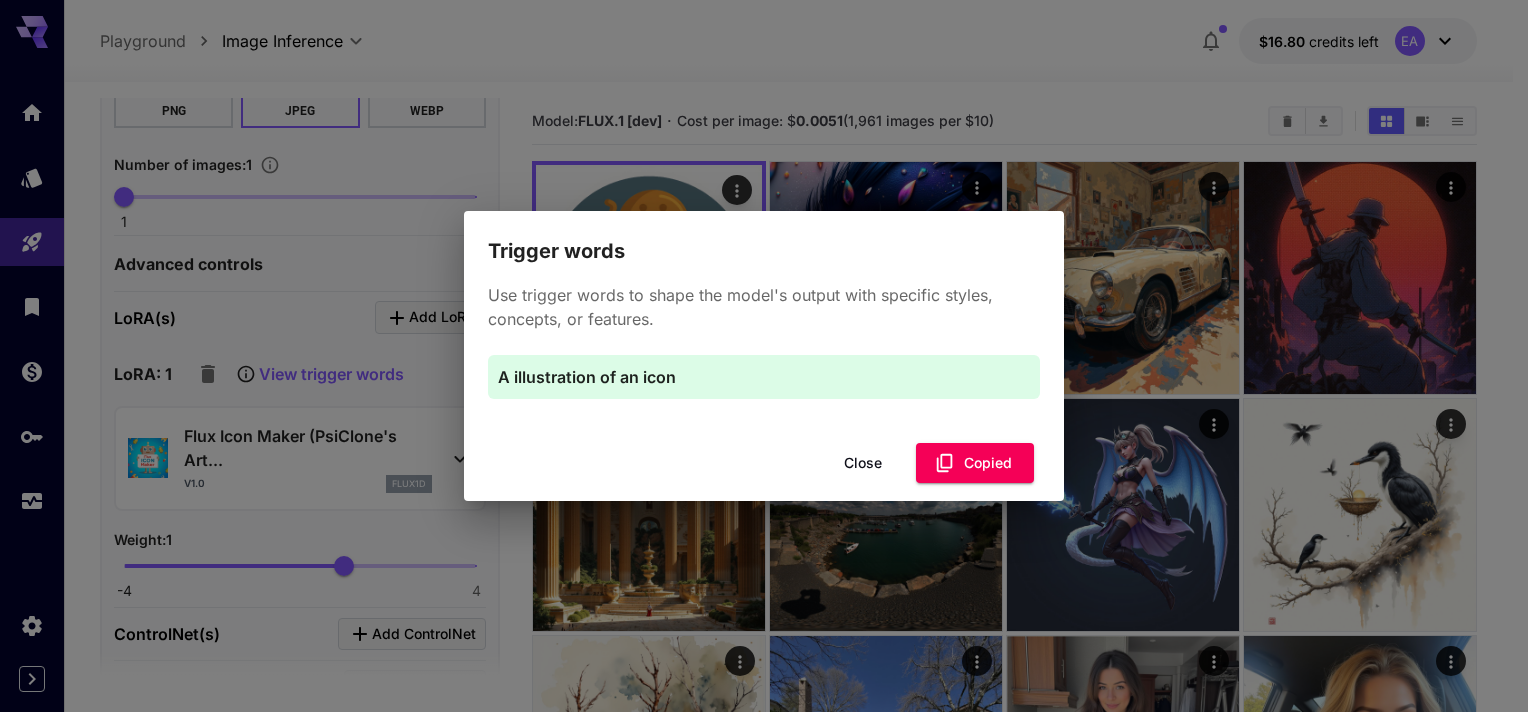 click on "Close" at bounding box center [863, 463] 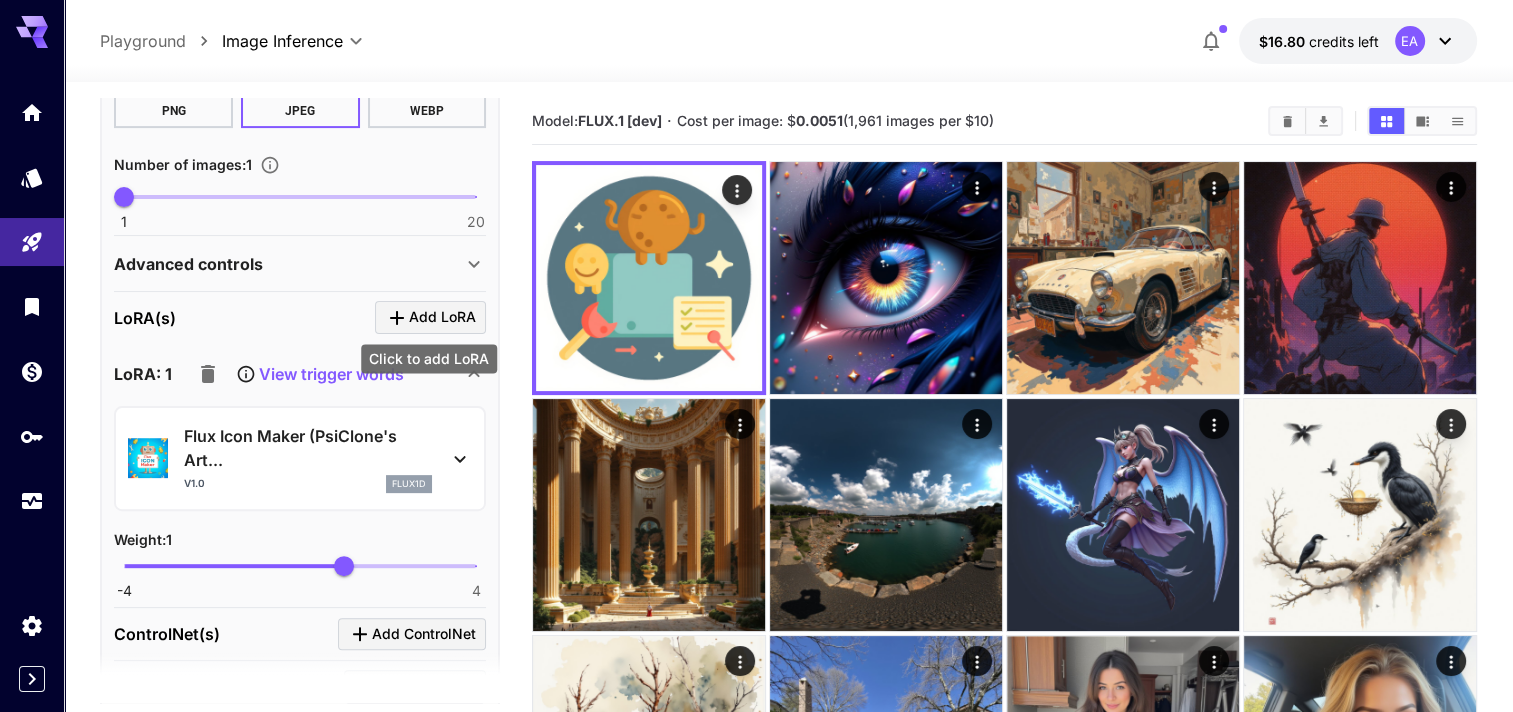 click on "Click to add LoRA" at bounding box center (429, 352) 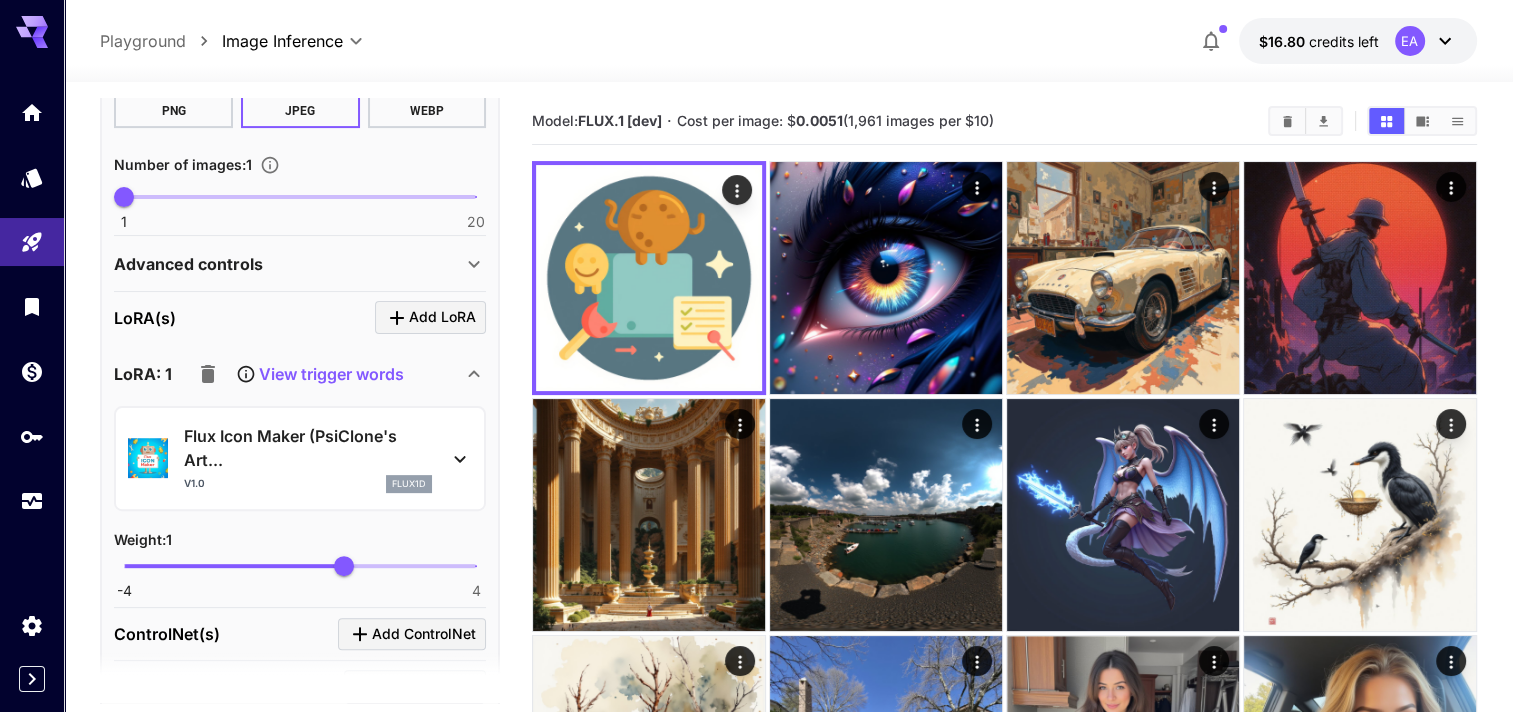 click on "View trigger words" at bounding box center [331, 374] 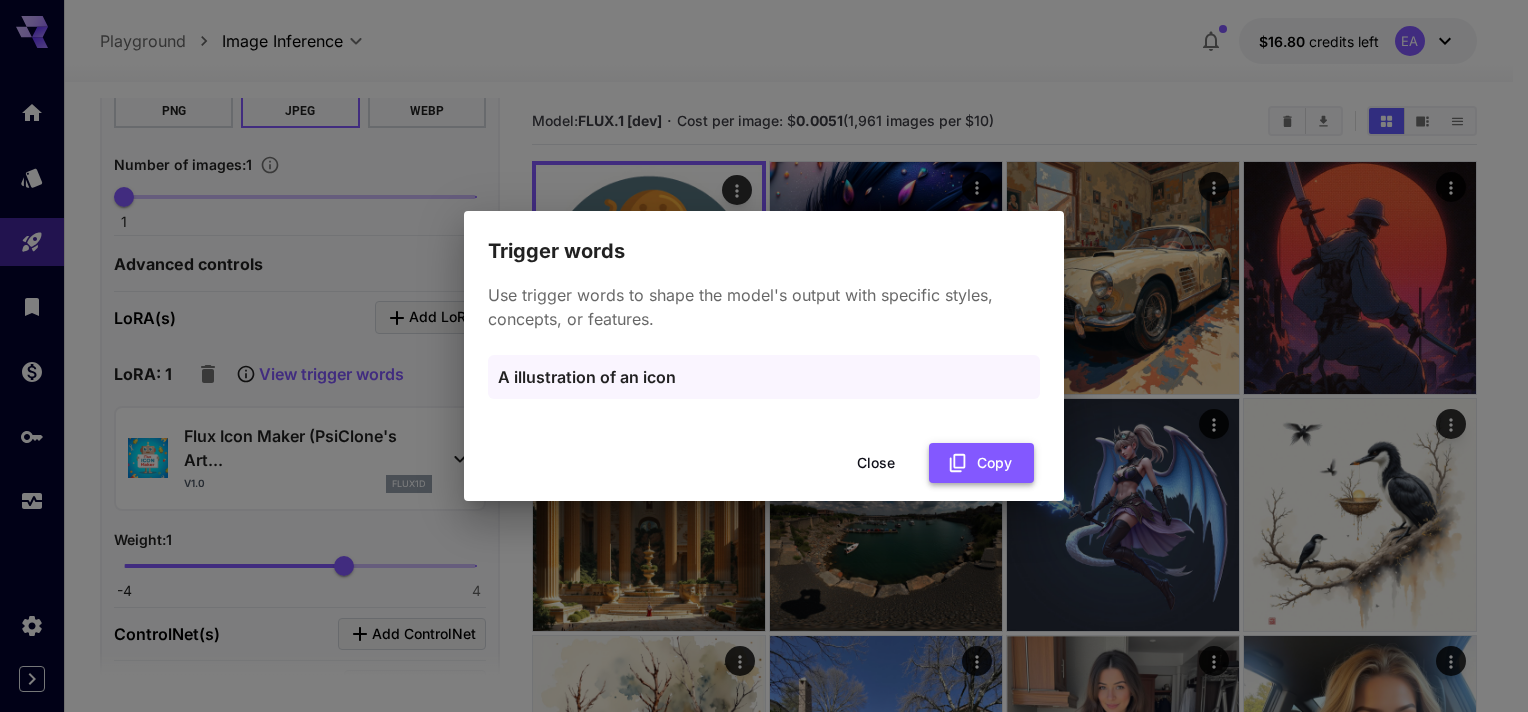 click on "Copy" at bounding box center [981, 463] 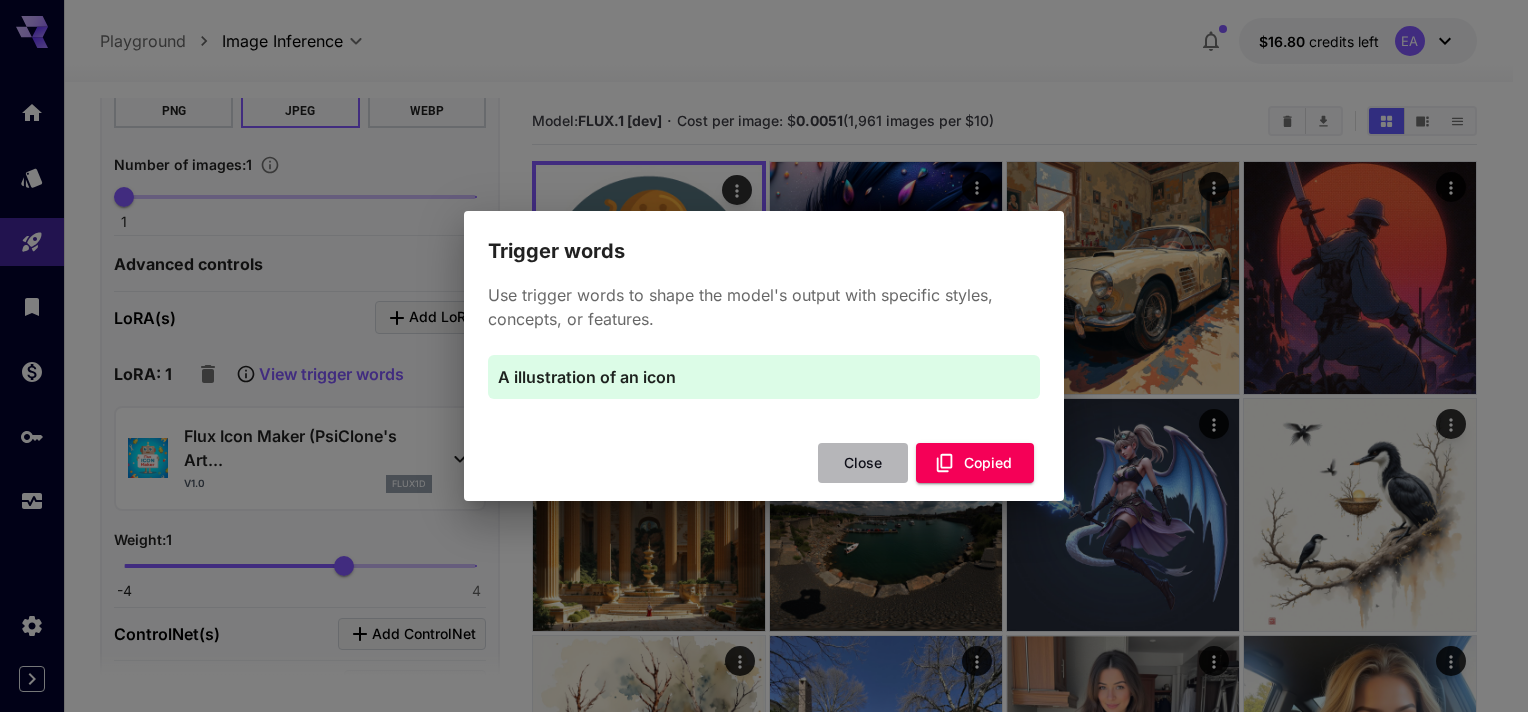 click on "Close" at bounding box center [863, 463] 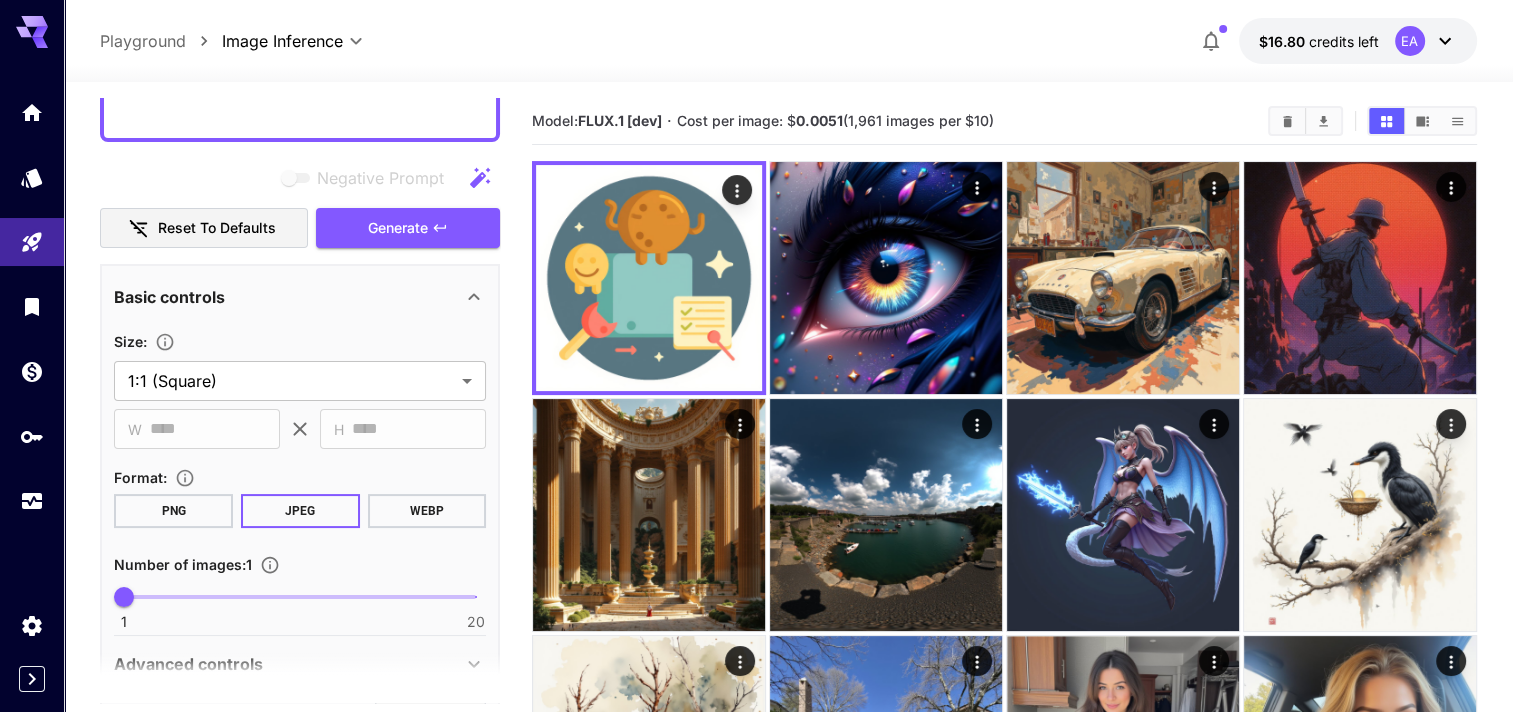 scroll, scrollTop: 100, scrollLeft: 0, axis: vertical 